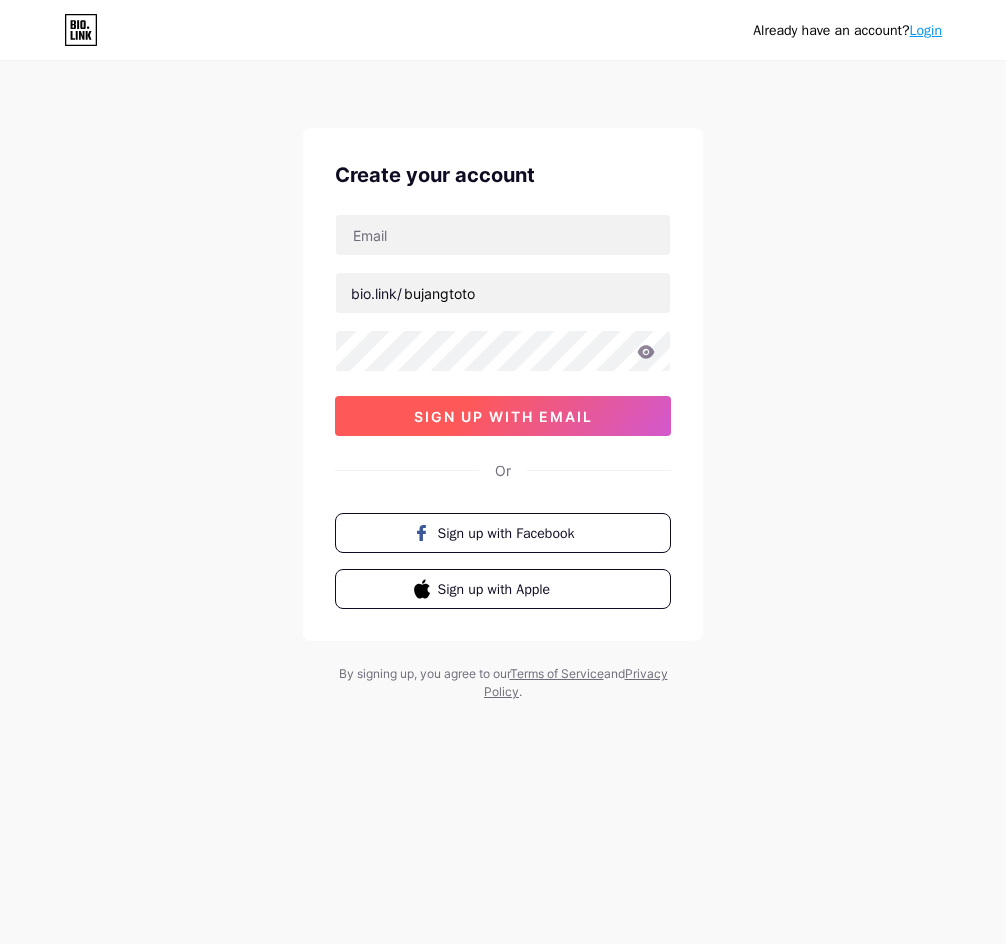 scroll, scrollTop: 0, scrollLeft: 0, axis: both 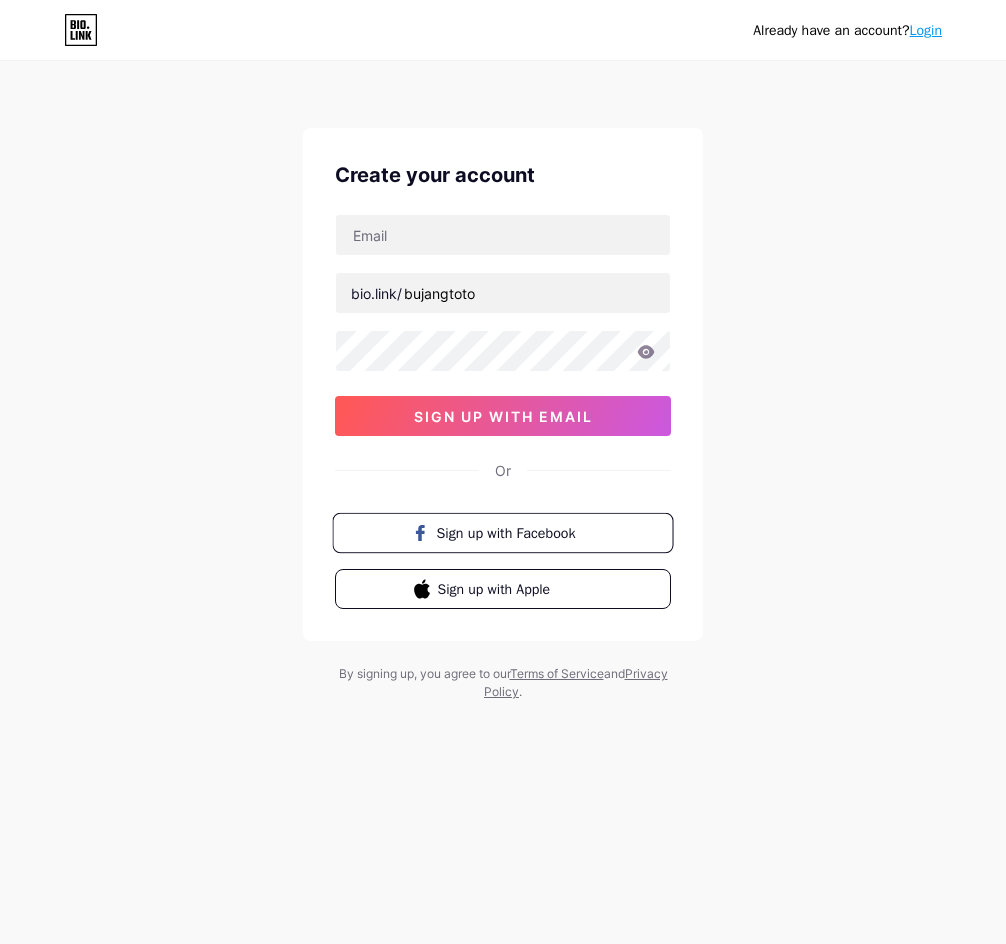click on "Sign up with Facebook" at bounding box center [515, 532] 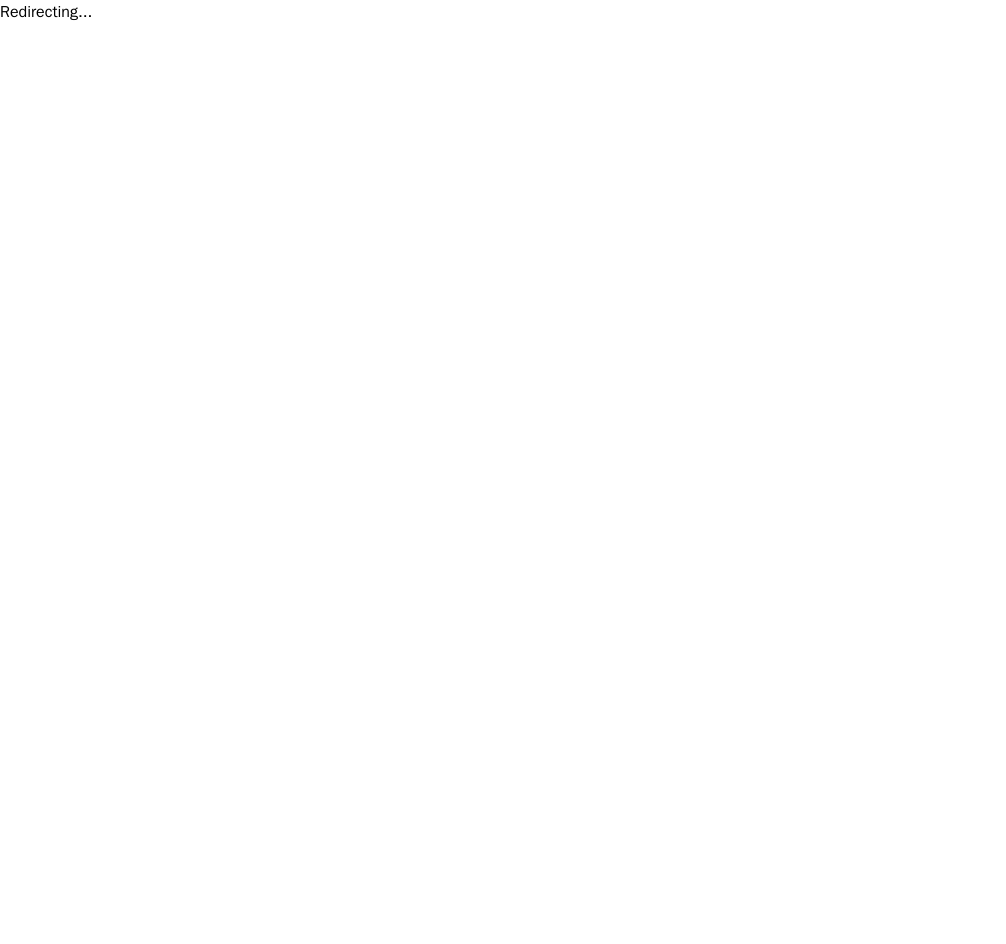scroll, scrollTop: 0, scrollLeft: 0, axis: both 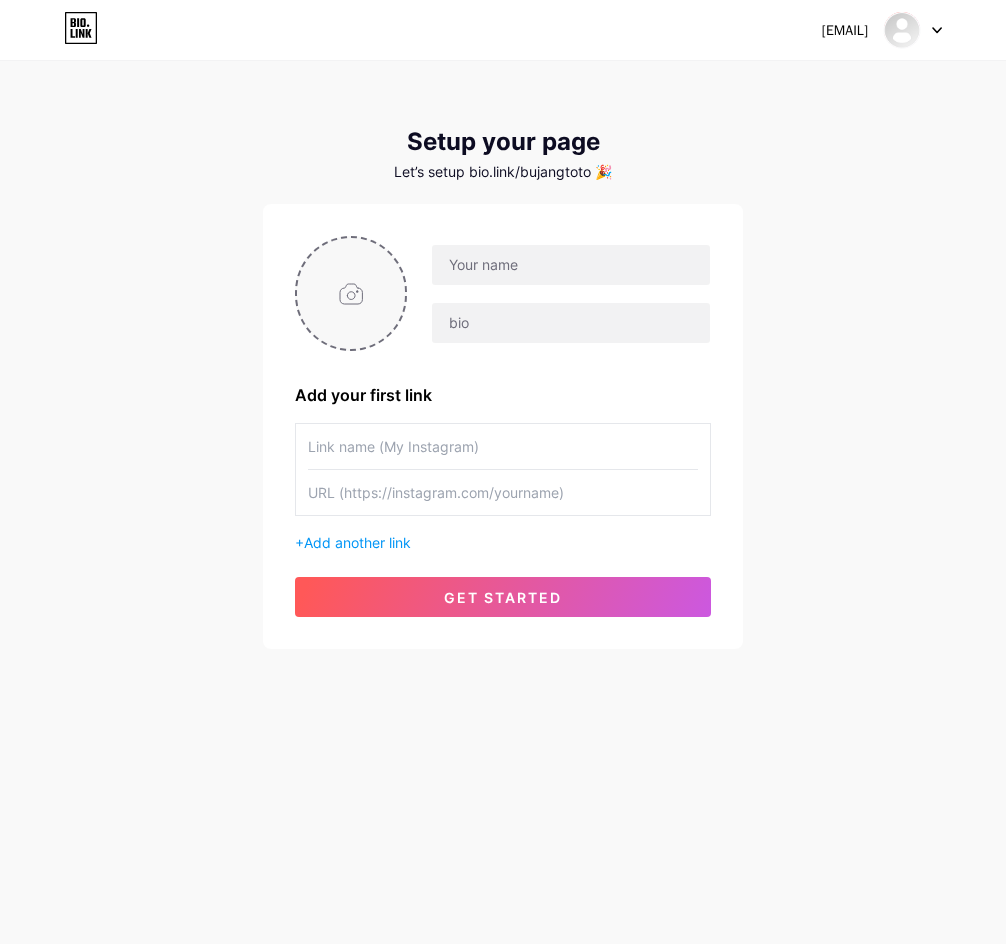click at bounding box center (351, 293) 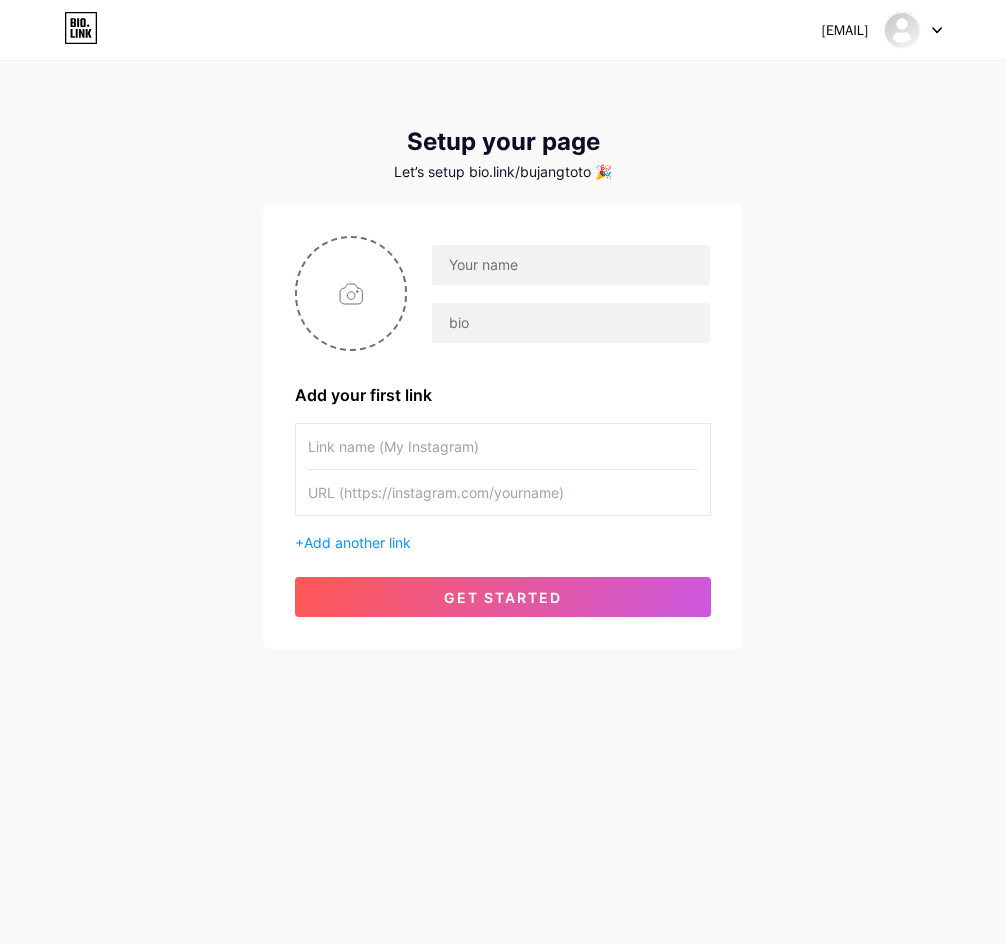 click at bounding box center [913, 30] 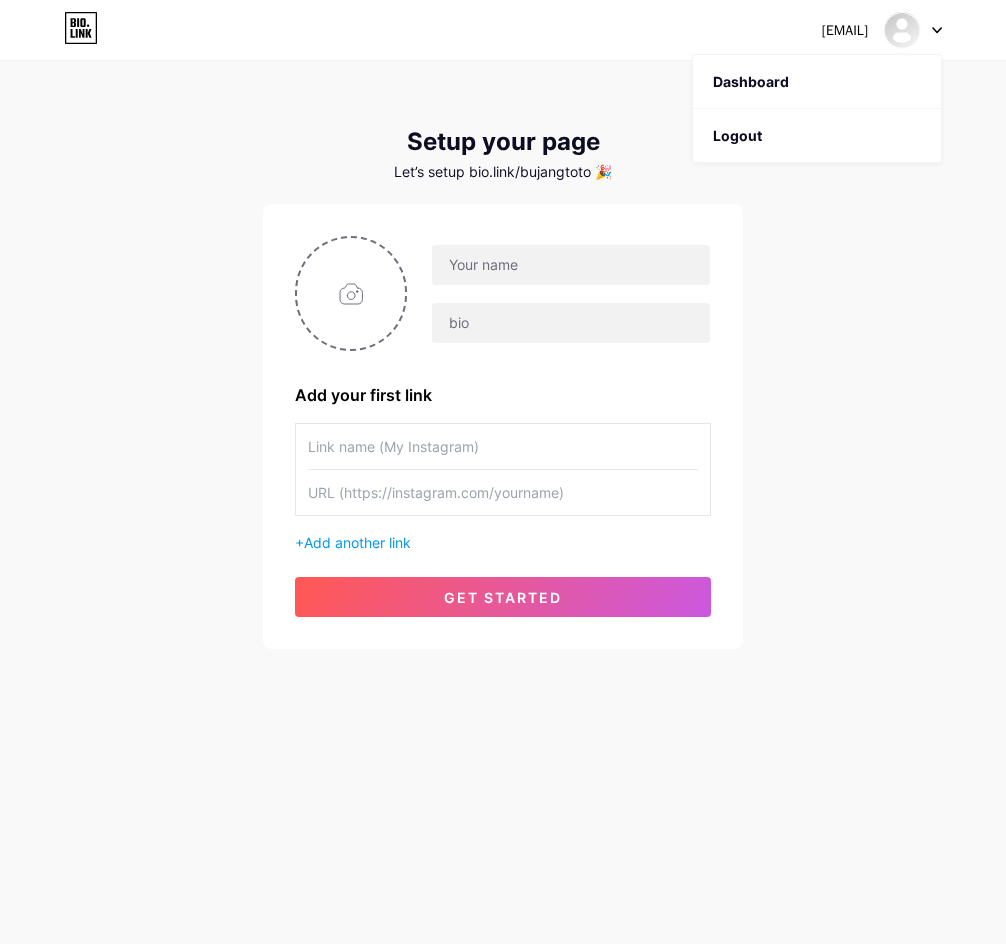 click on "[EMAIL]           Dashboard     Logout   Setup your page   Let’s setup bio.link/[USERNAME] 🎉                       Add your first link
+  Add another link     get started" at bounding box center [503, 356] 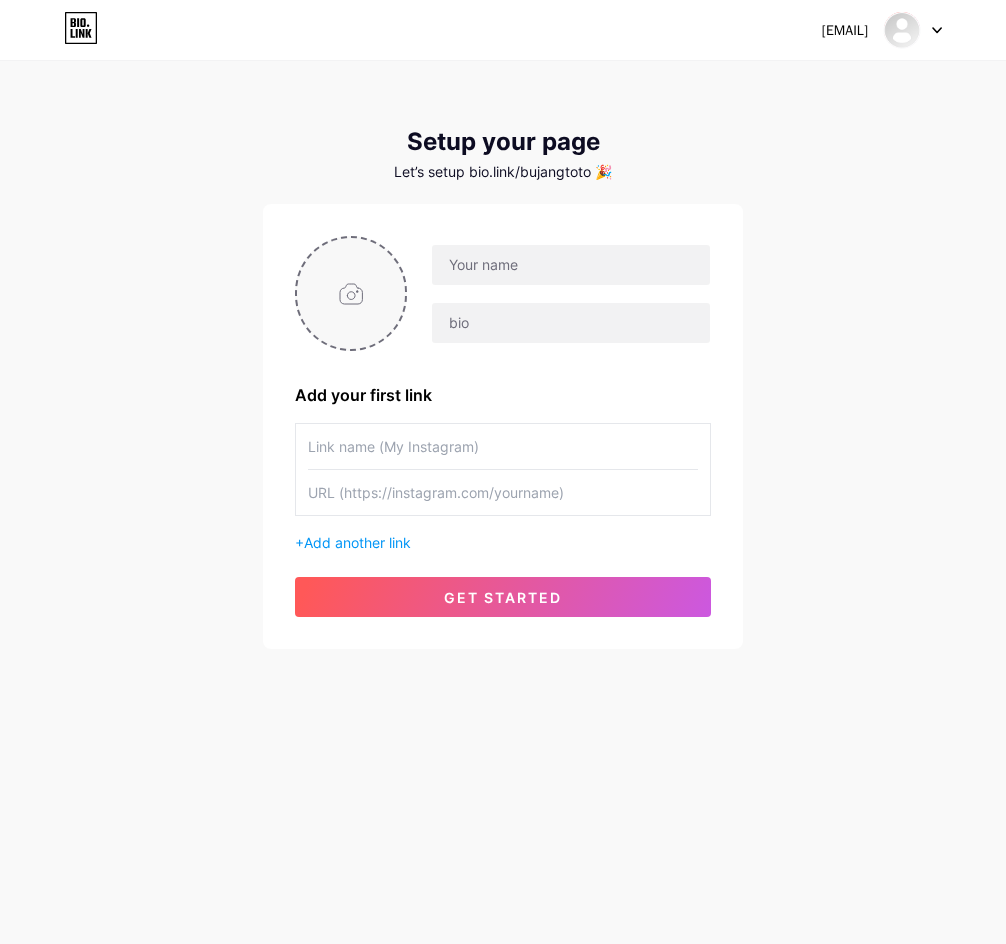 click at bounding box center (351, 293) 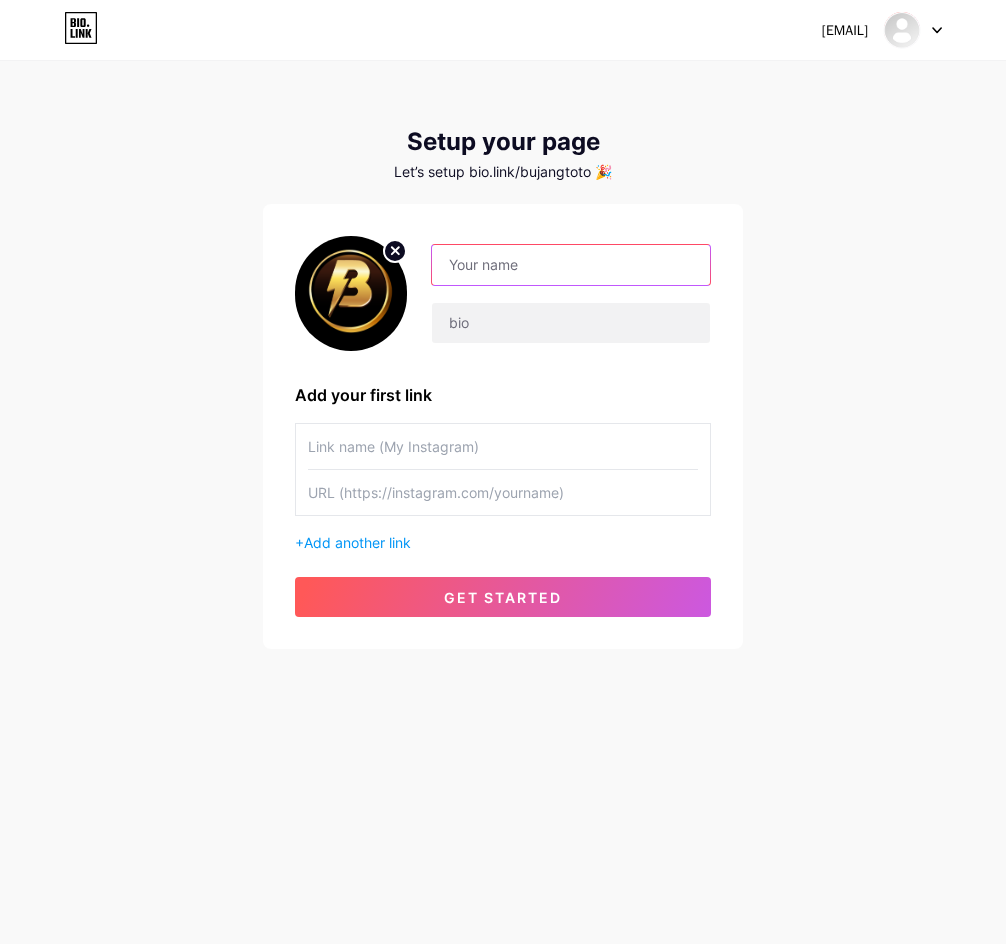 click at bounding box center (571, 265) 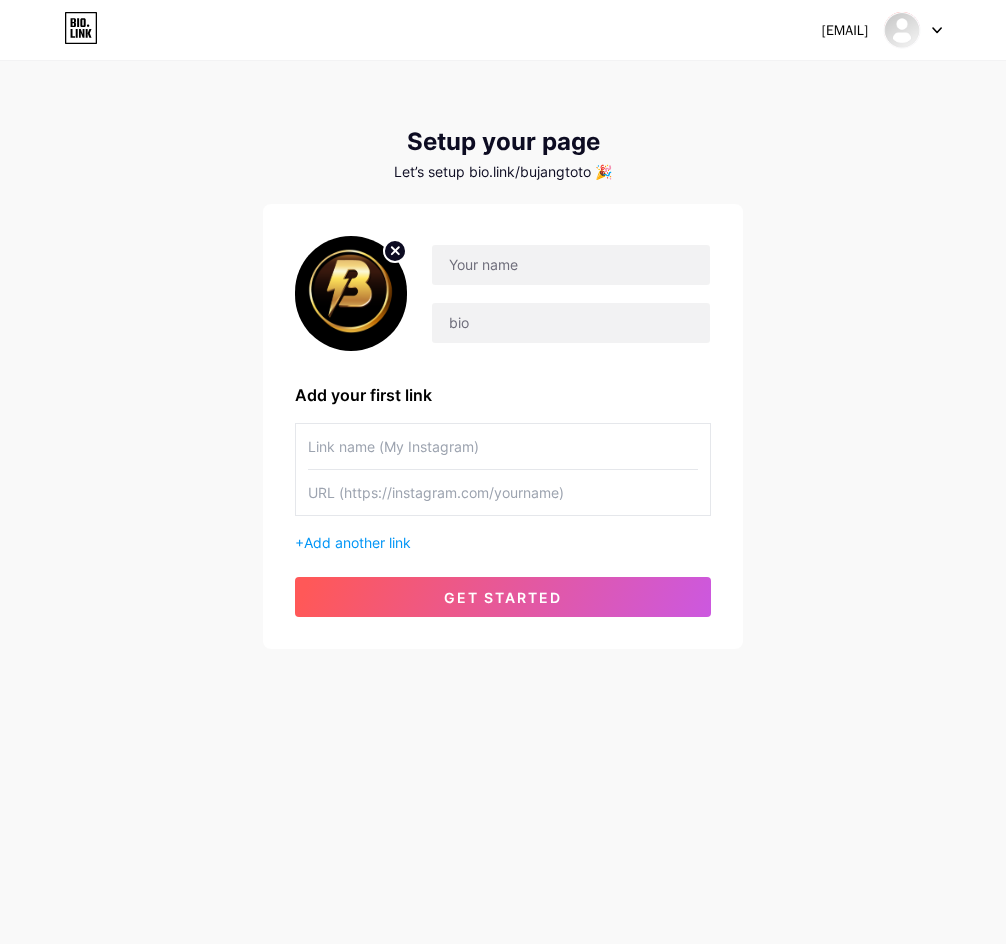 click on "Add your first link
+  Add another link     get started" at bounding box center [503, 426] 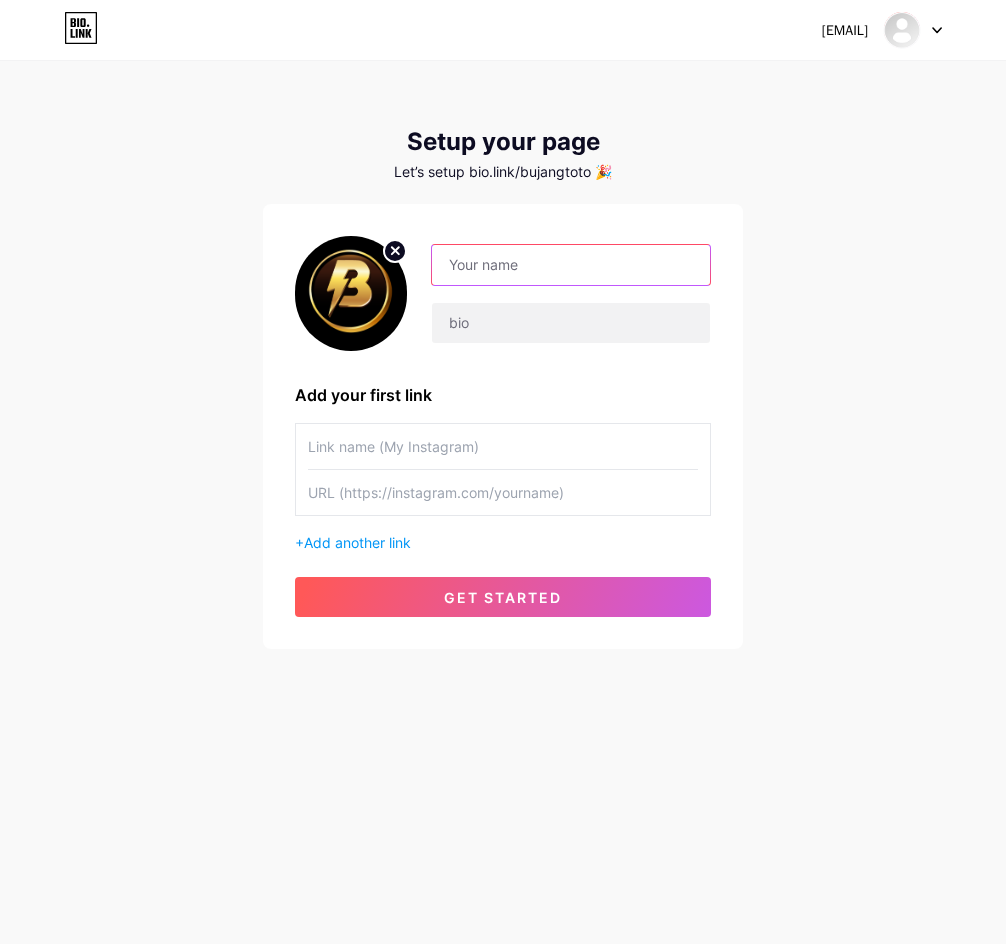click at bounding box center (571, 265) 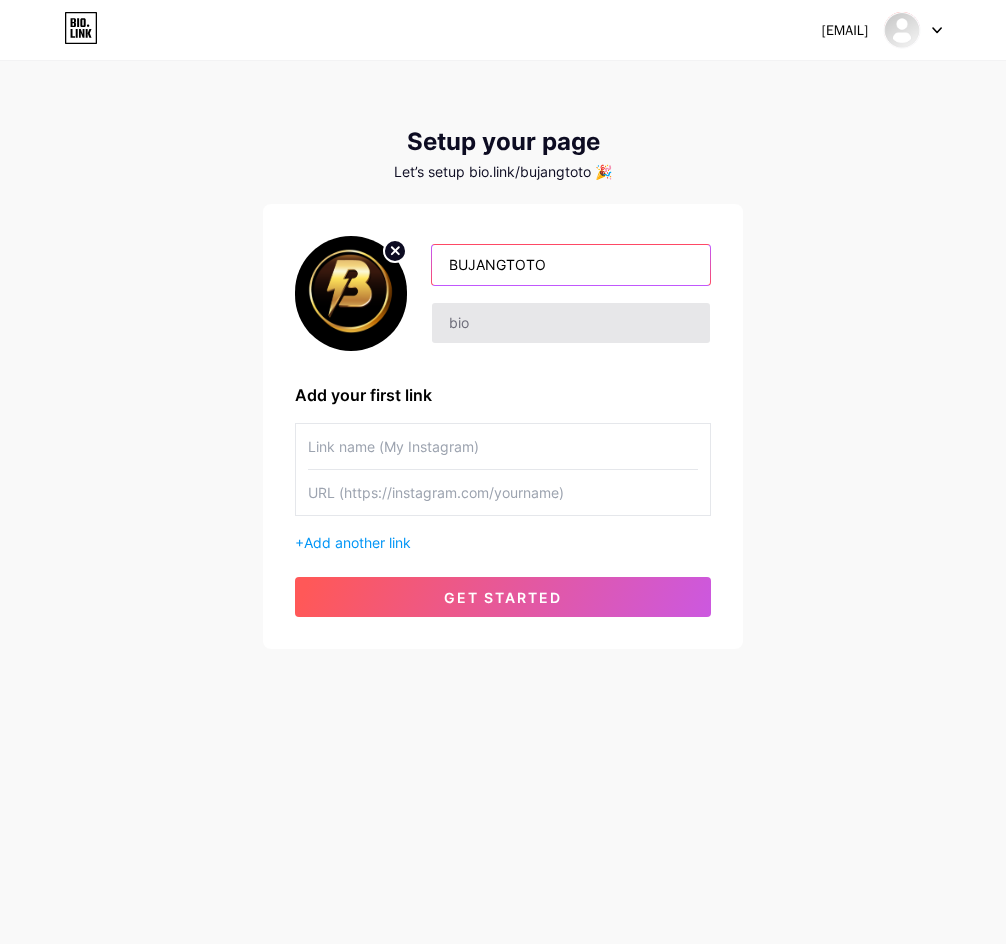 type on "BUJANGTOTO" 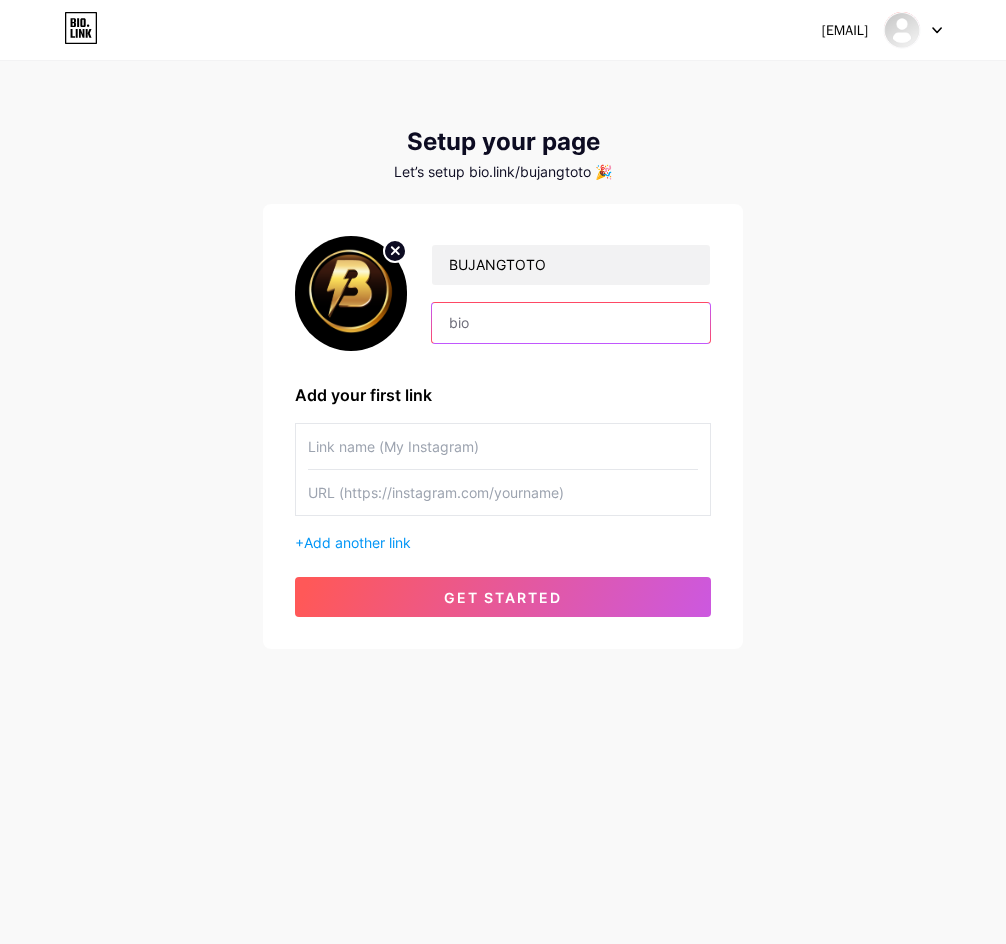 click at bounding box center [571, 323] 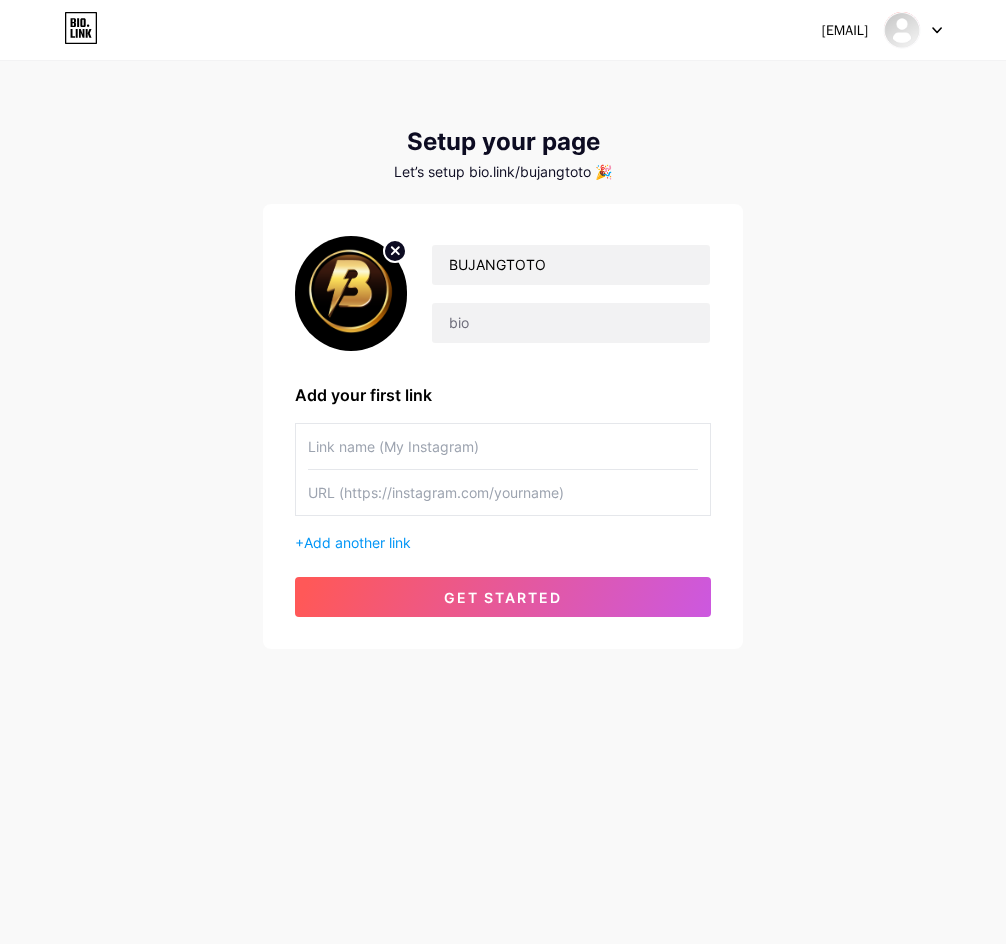 click at bounding box center [503, 492] 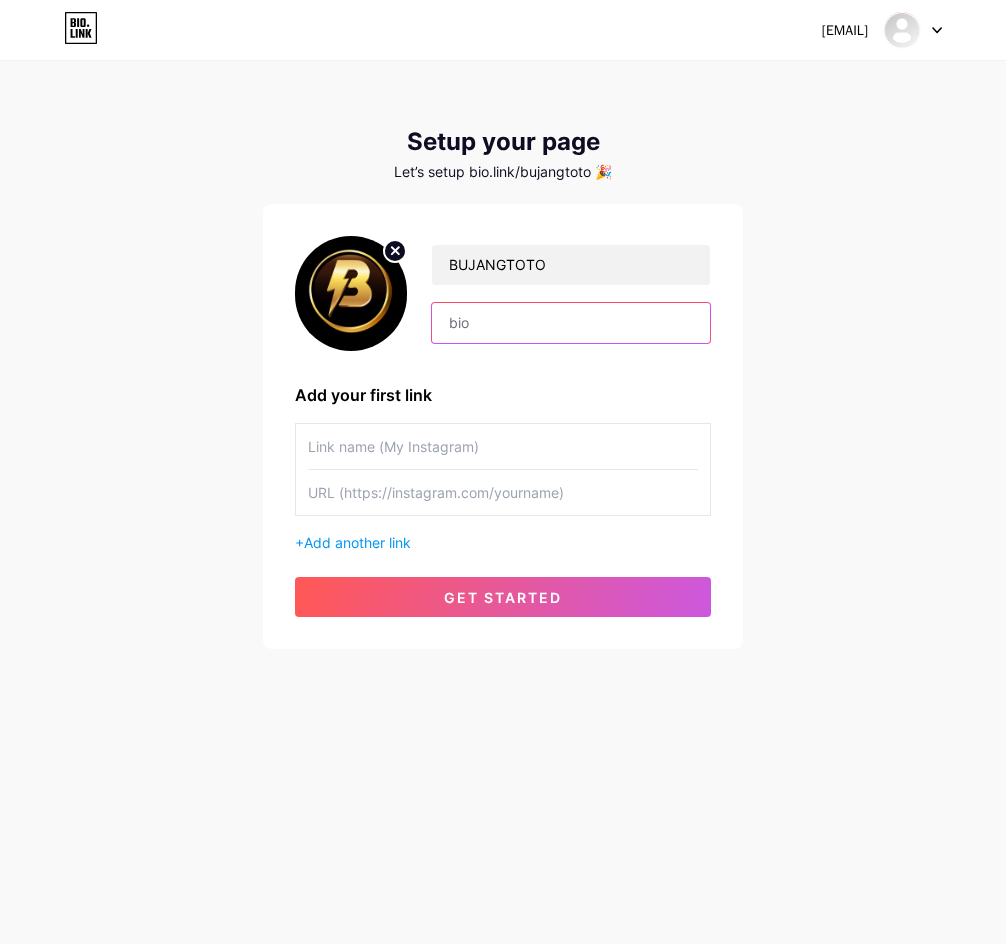 click at bounding box center [571, 323] 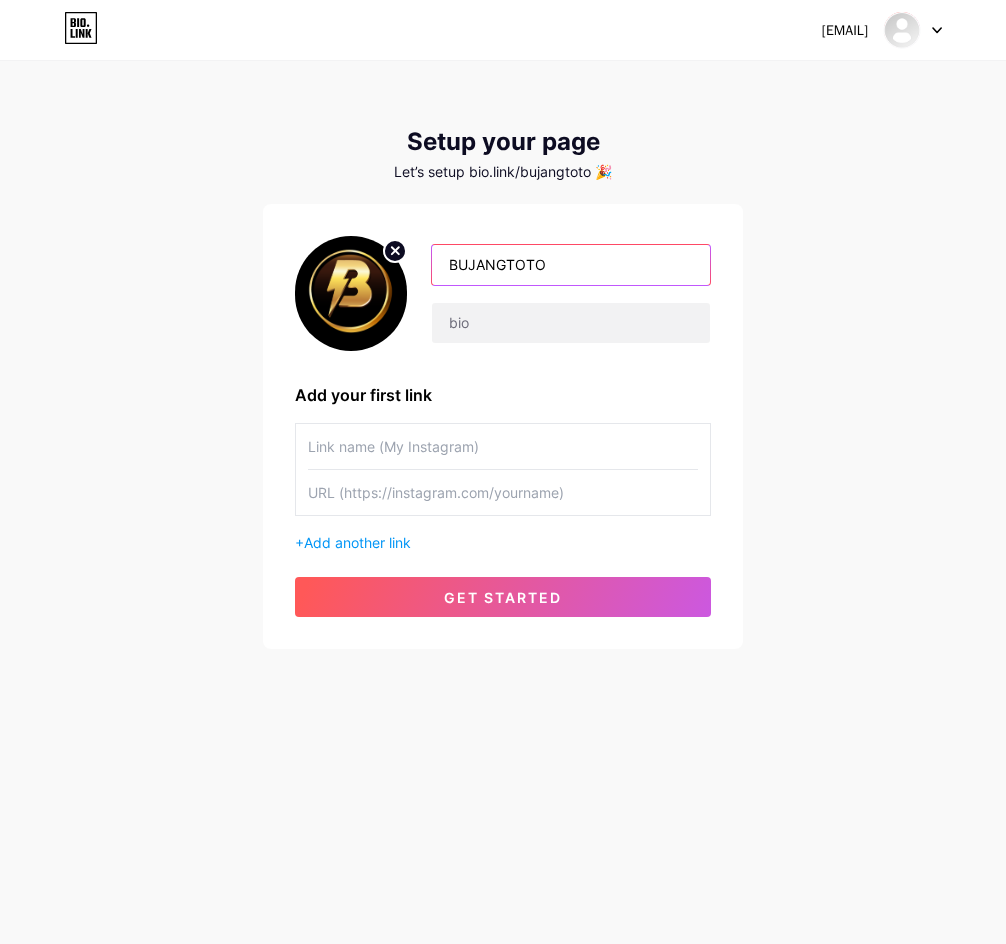 click on "BUJANGTOTO" at bounding box center [571, 265] 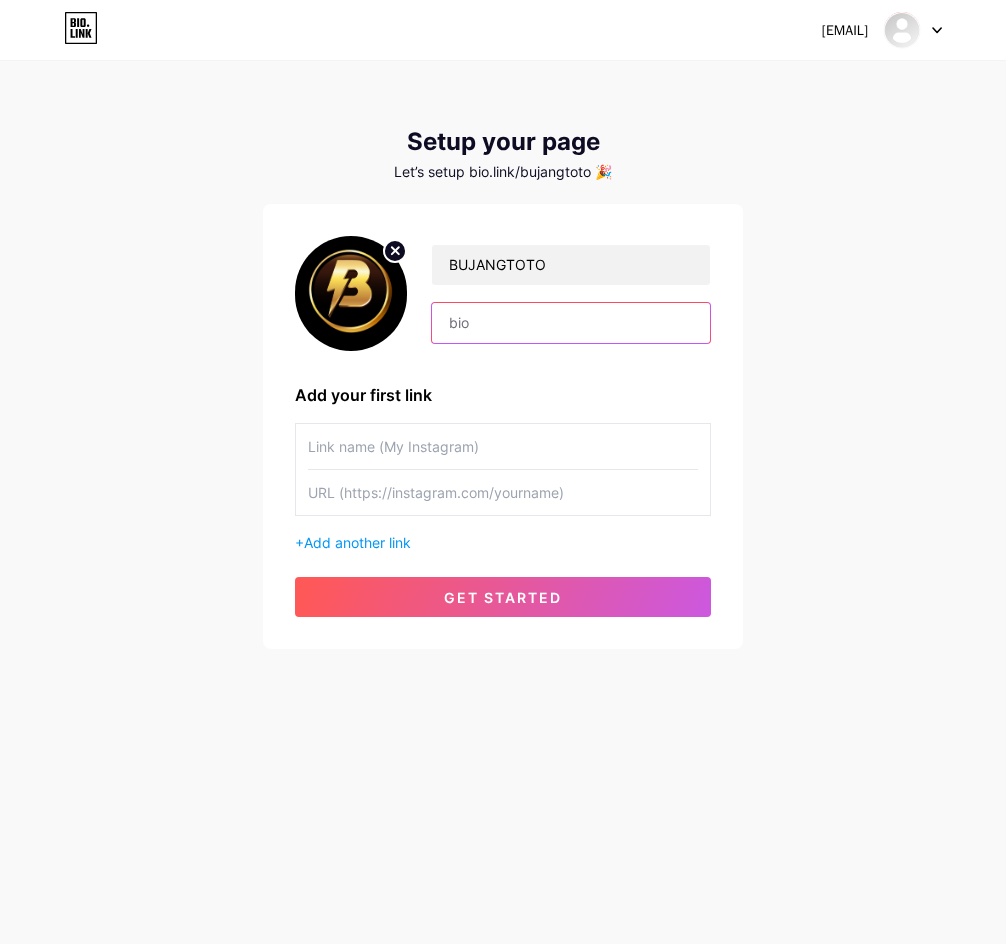 click at bounding box center [571, 323] 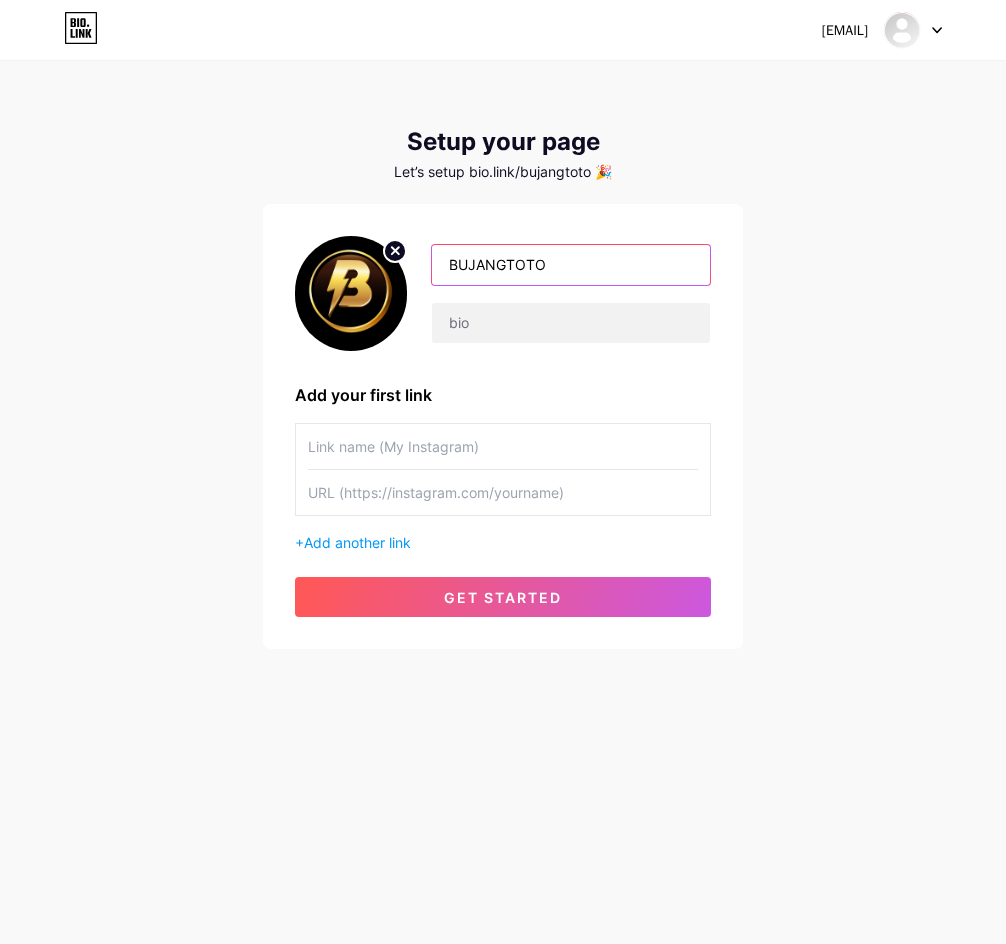 click on "BUJANGTOTO" at bounding box center (571, 265) 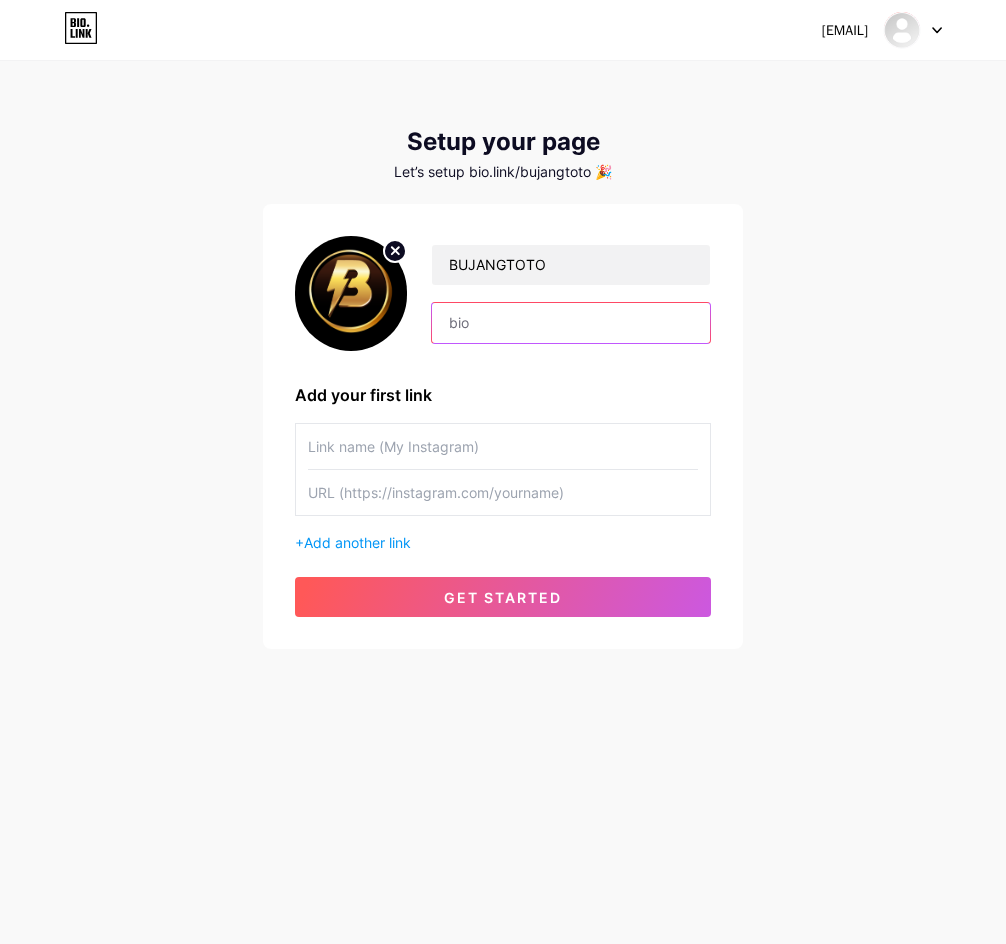 click at bounding box center [571, 323] 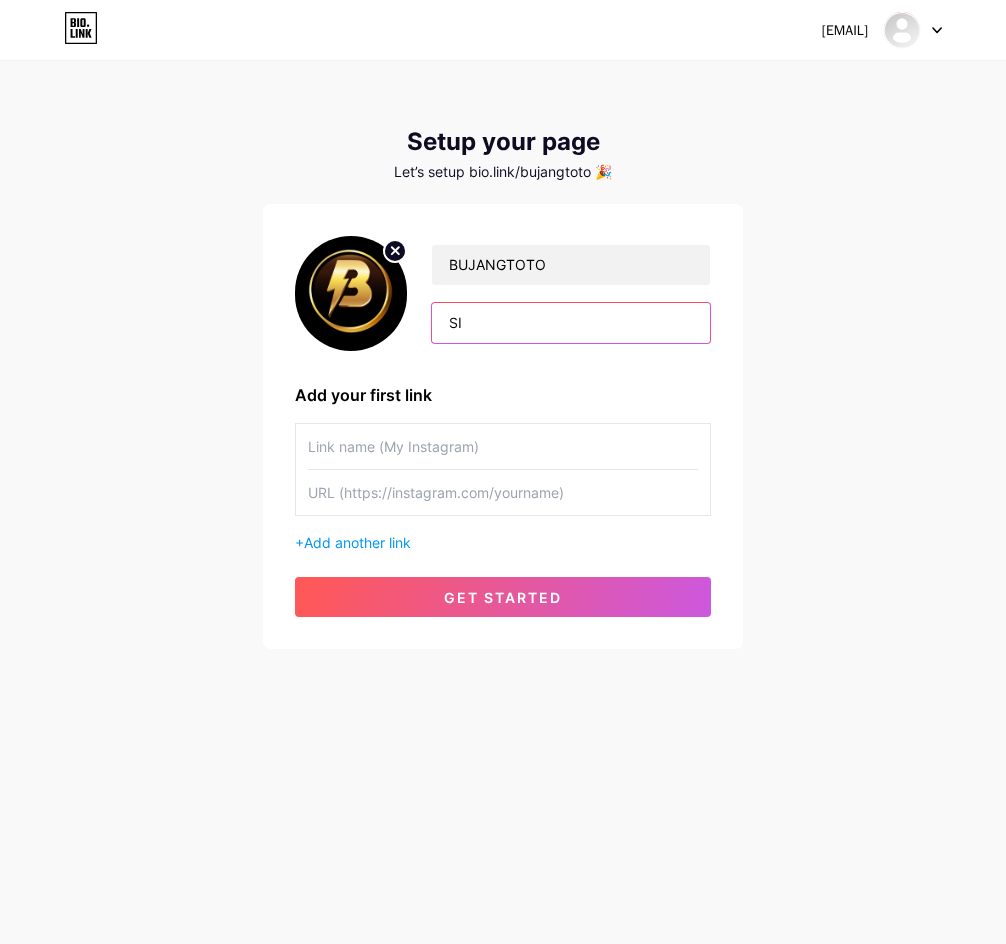 type on "S" 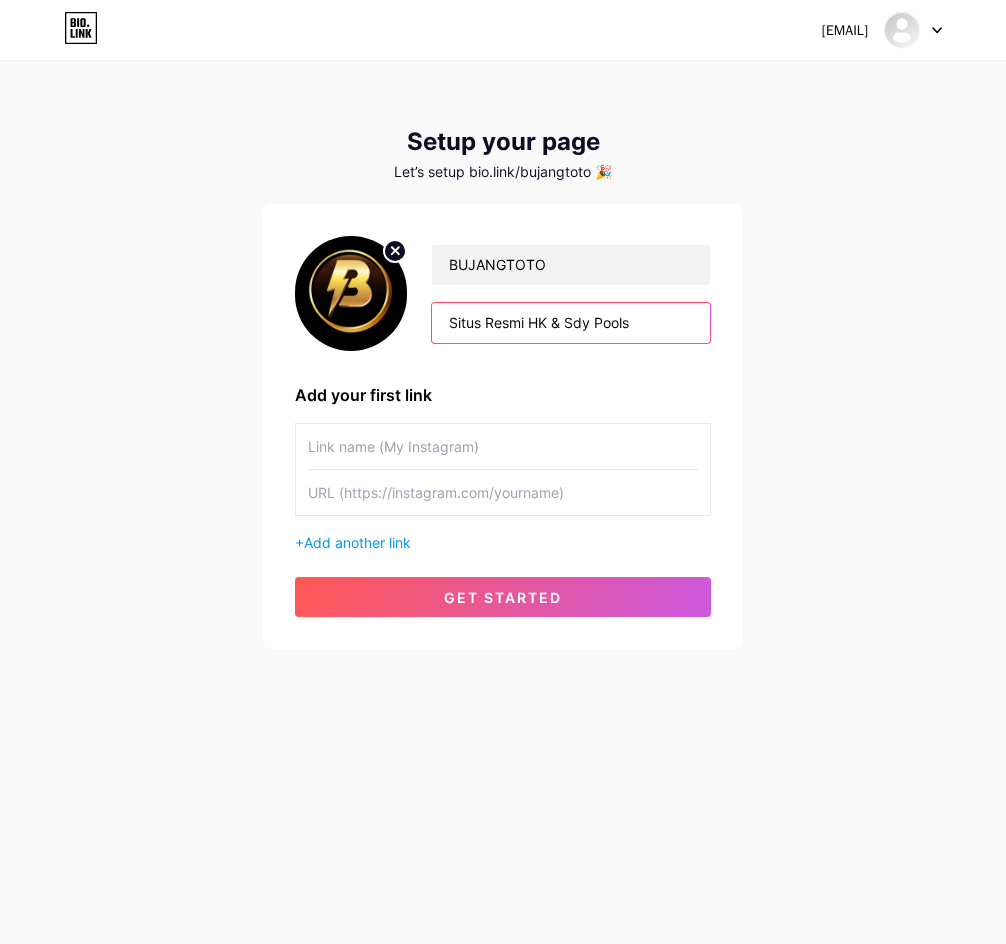 type on "Situs Resmi HK & Sdy Pools" 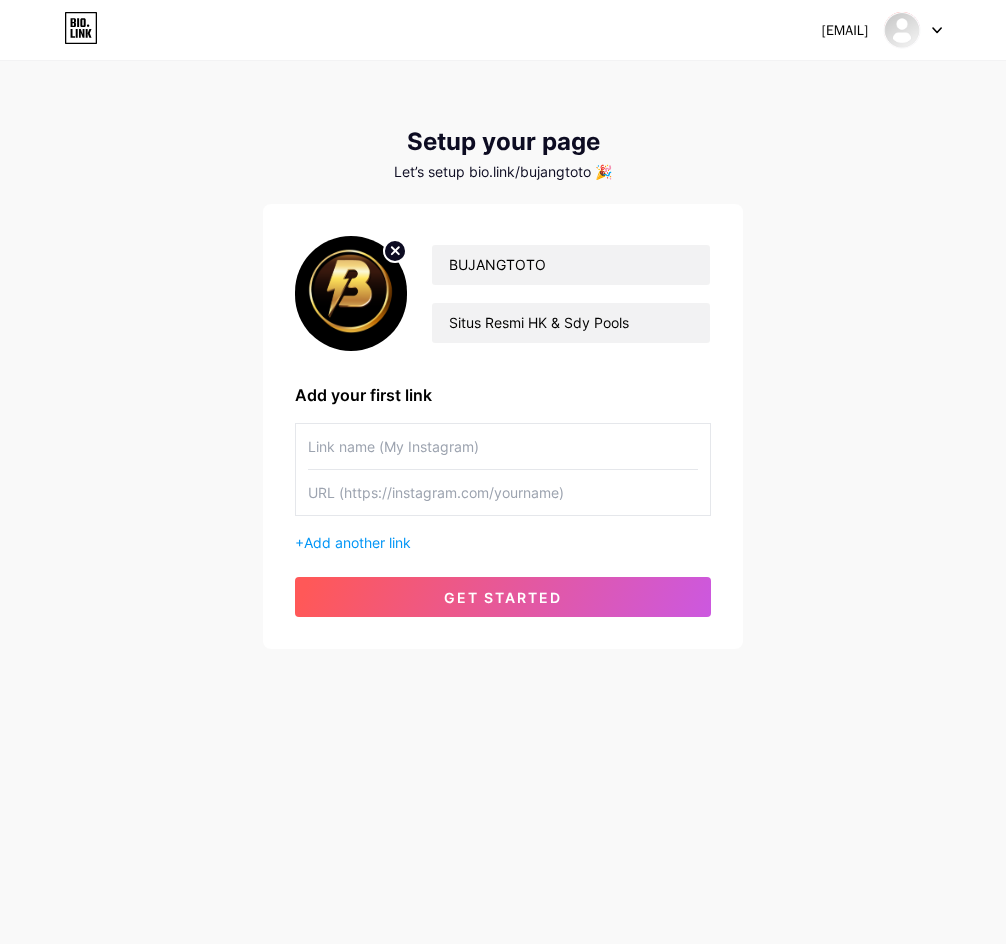 click at bounding box center (503, 446) 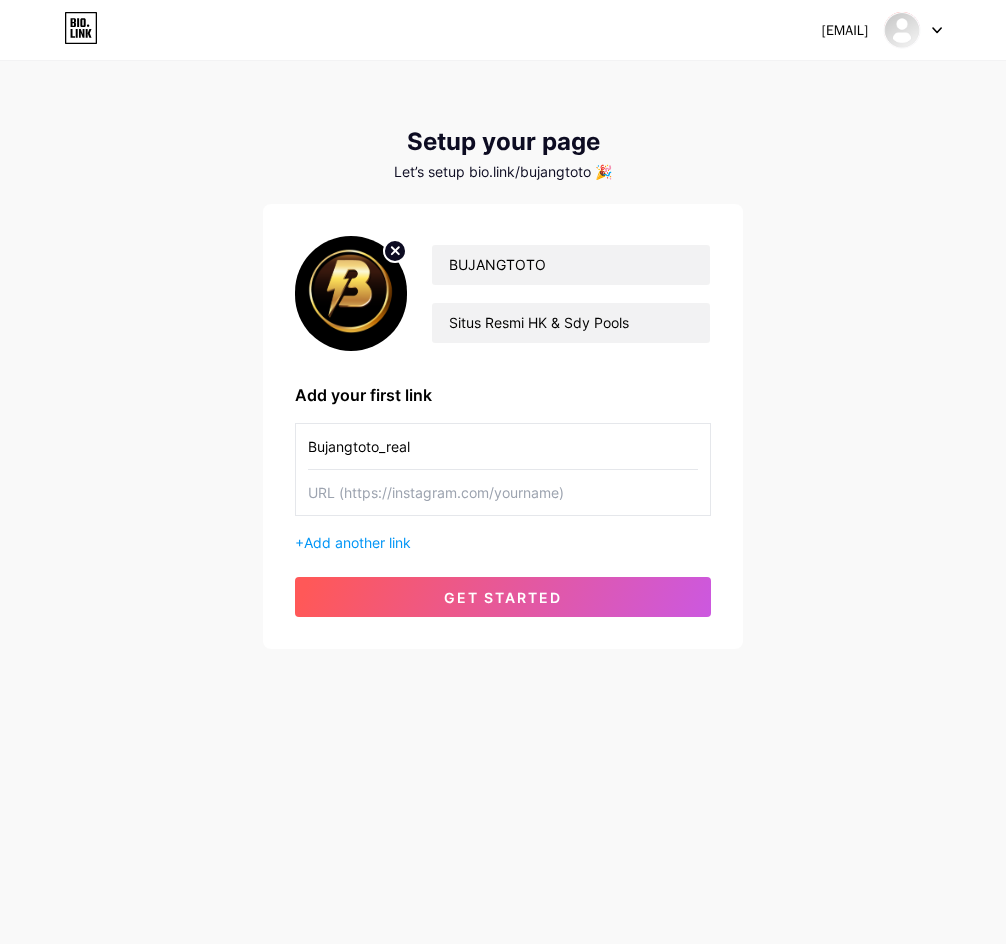 type on "Bujangtoto_real" 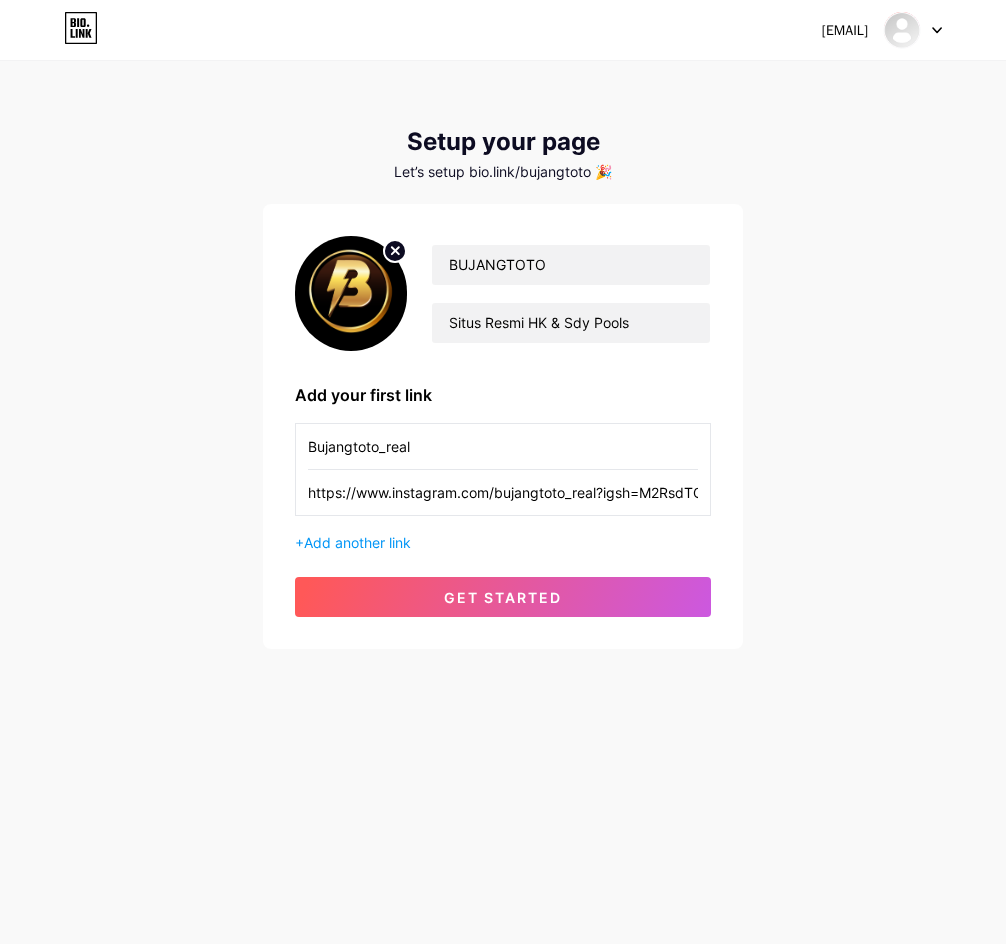 scroll, scrollTop: 0, scrollLeft: 92, axis: horizontal 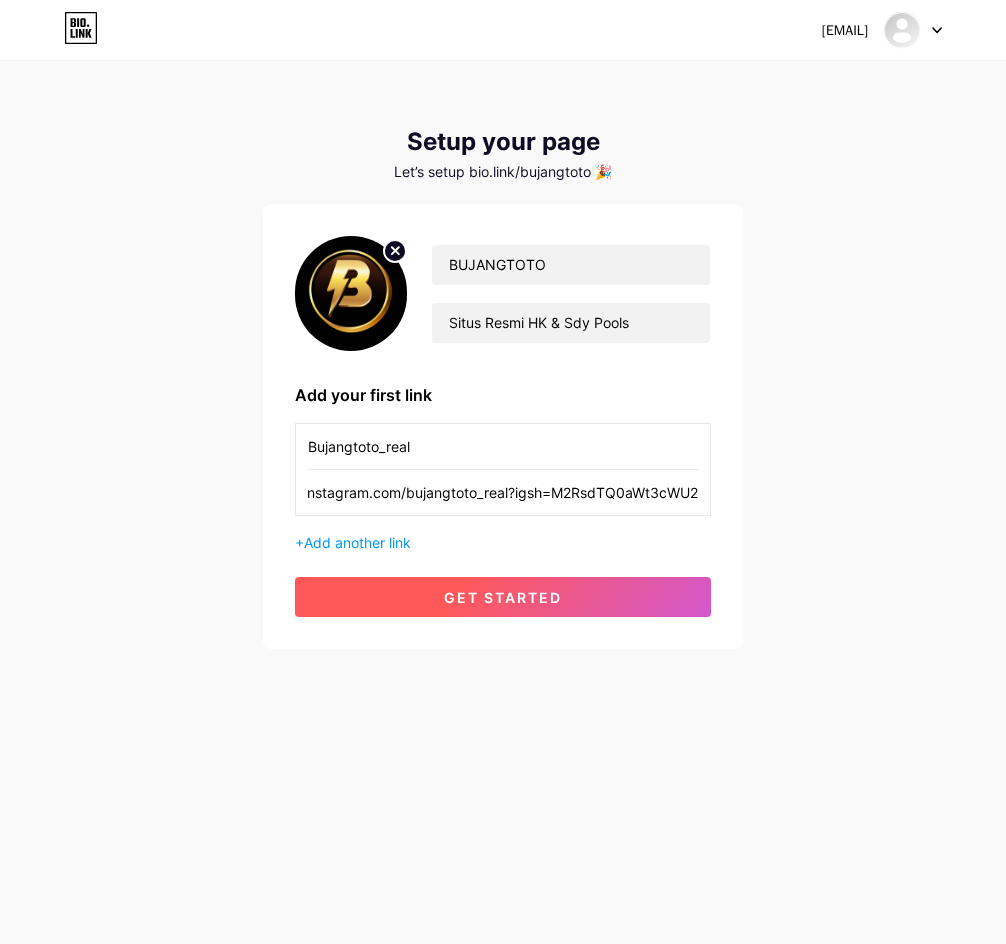 type on "https://www.instagram.com/bujangtoto_real?igsh=M2RsdTQ0aWt3cWU2" 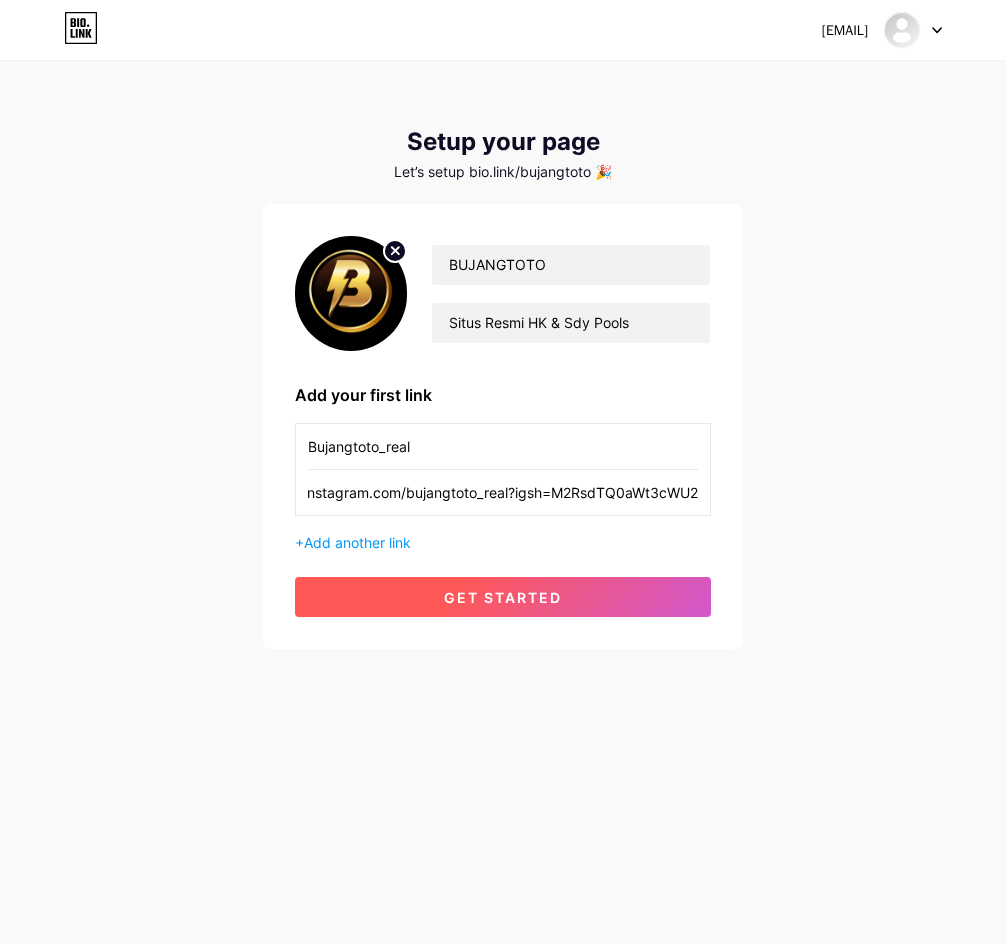 click on "get started" at bounding box center [503, 597] 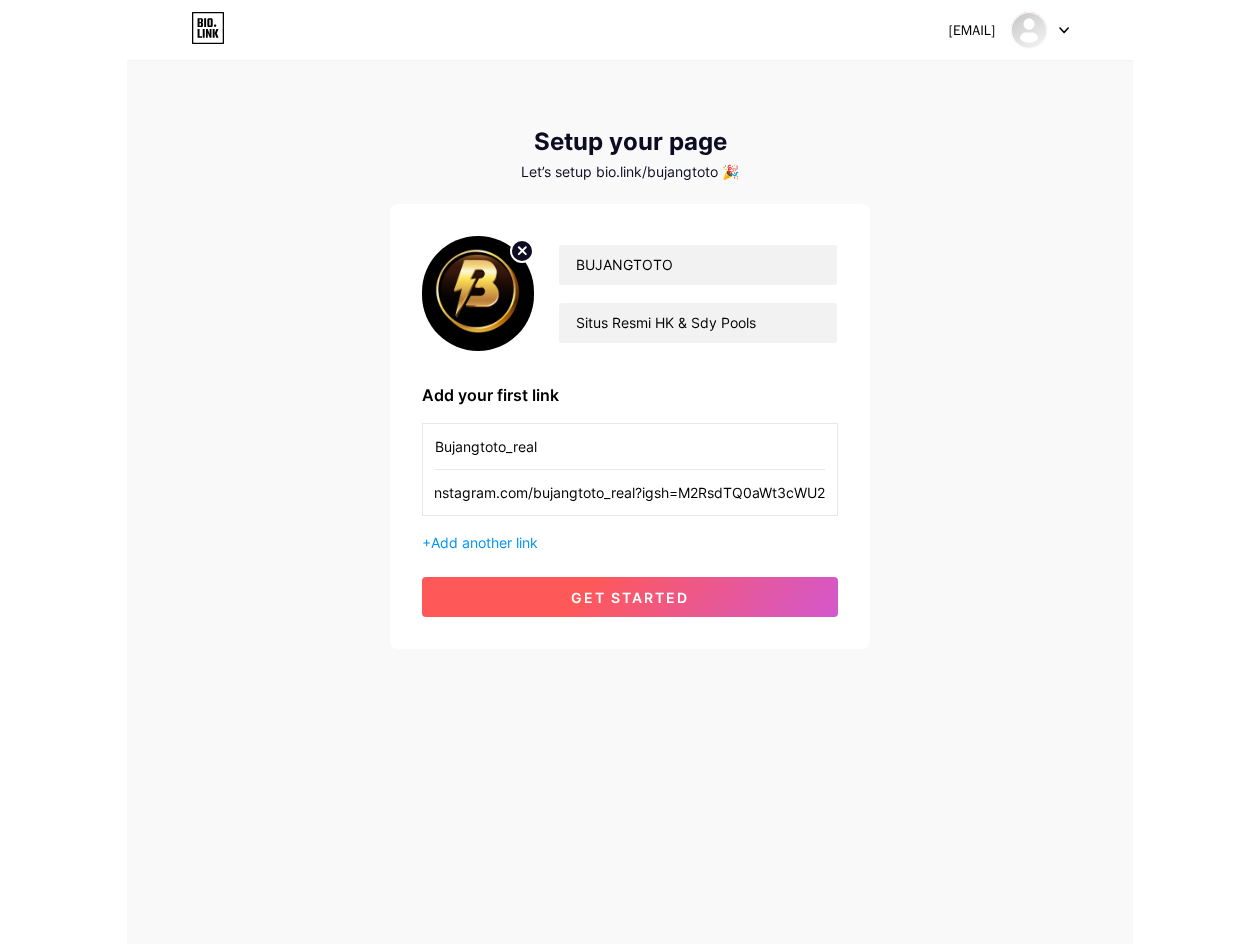 scroll, scrollTop: 0, scrollLeft: 0, axis: both 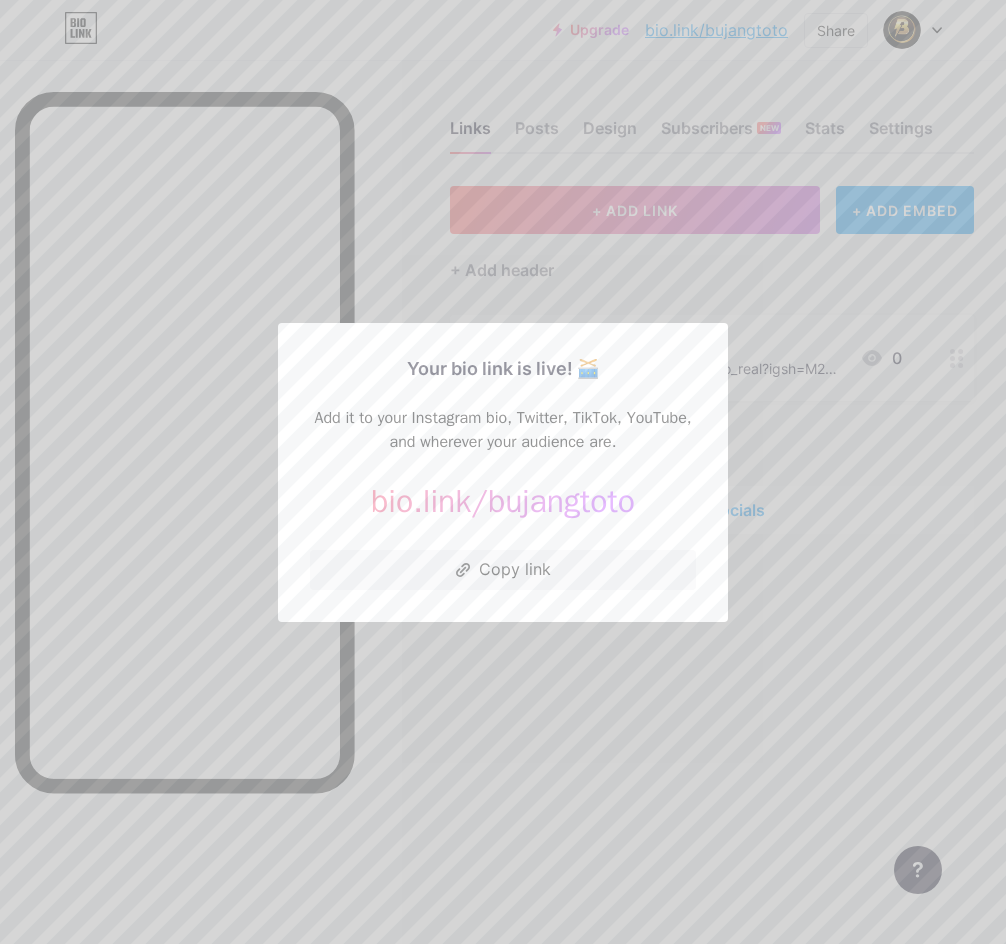 click at bounding box center [503, 472] 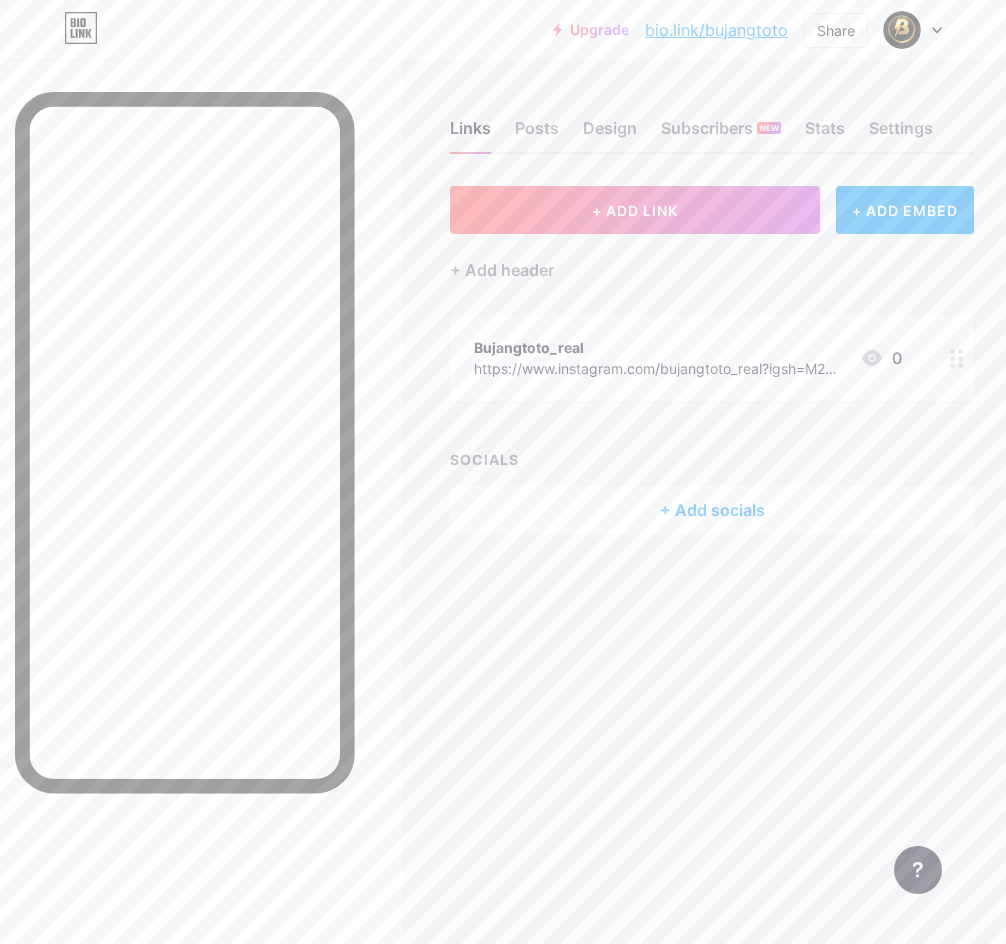 click on "+ Add header" at bounding box center [712, 258] 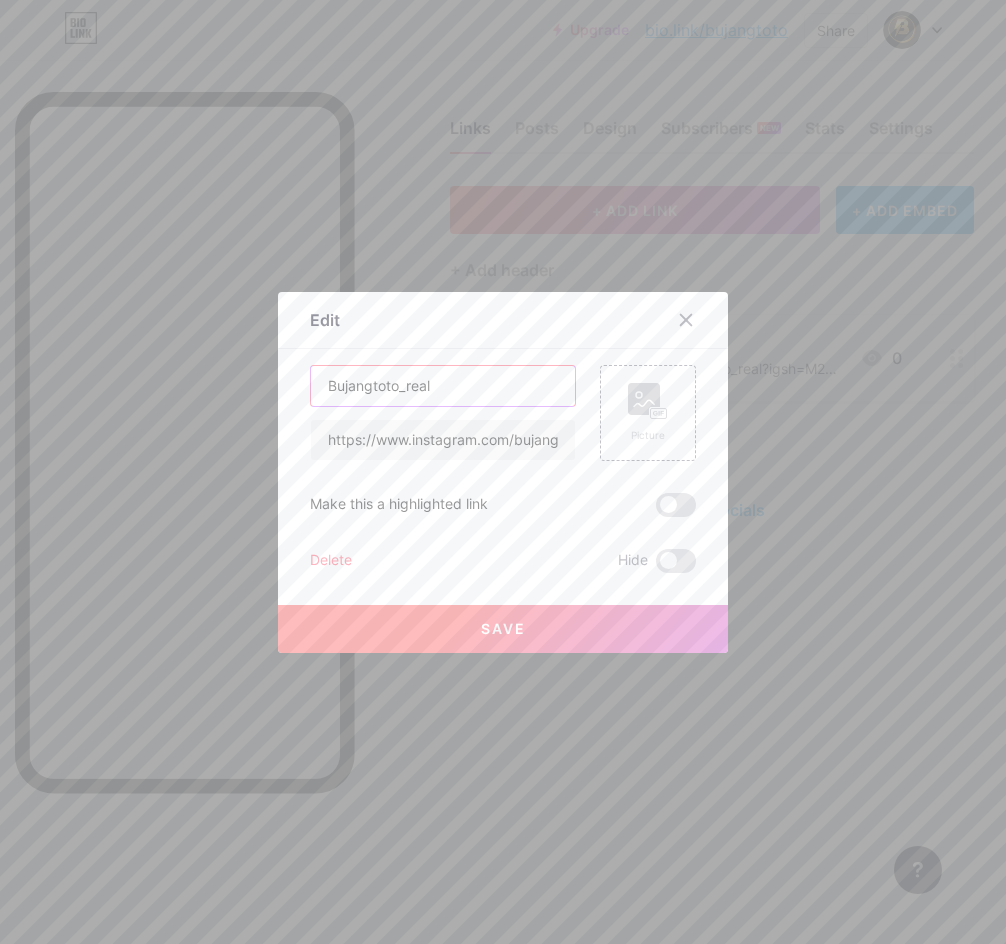 click on "Bujangtoto_real" at bounding box center (443, 386) 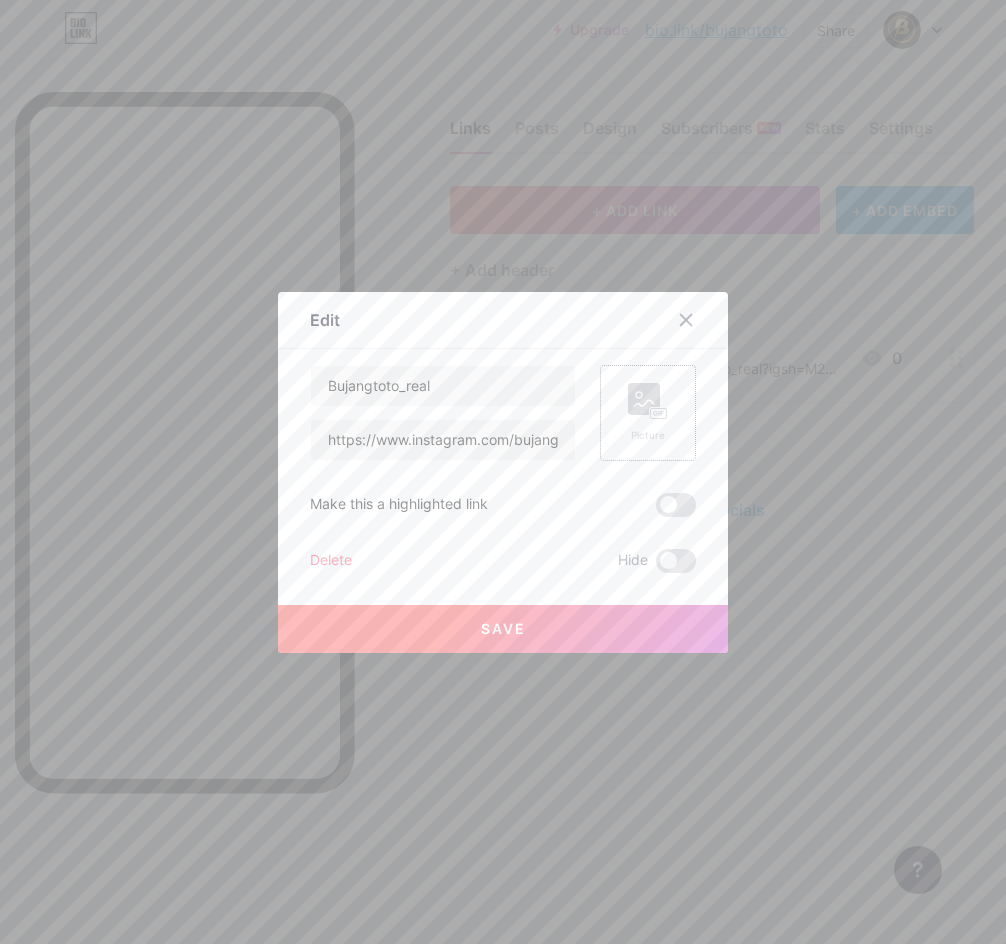 click 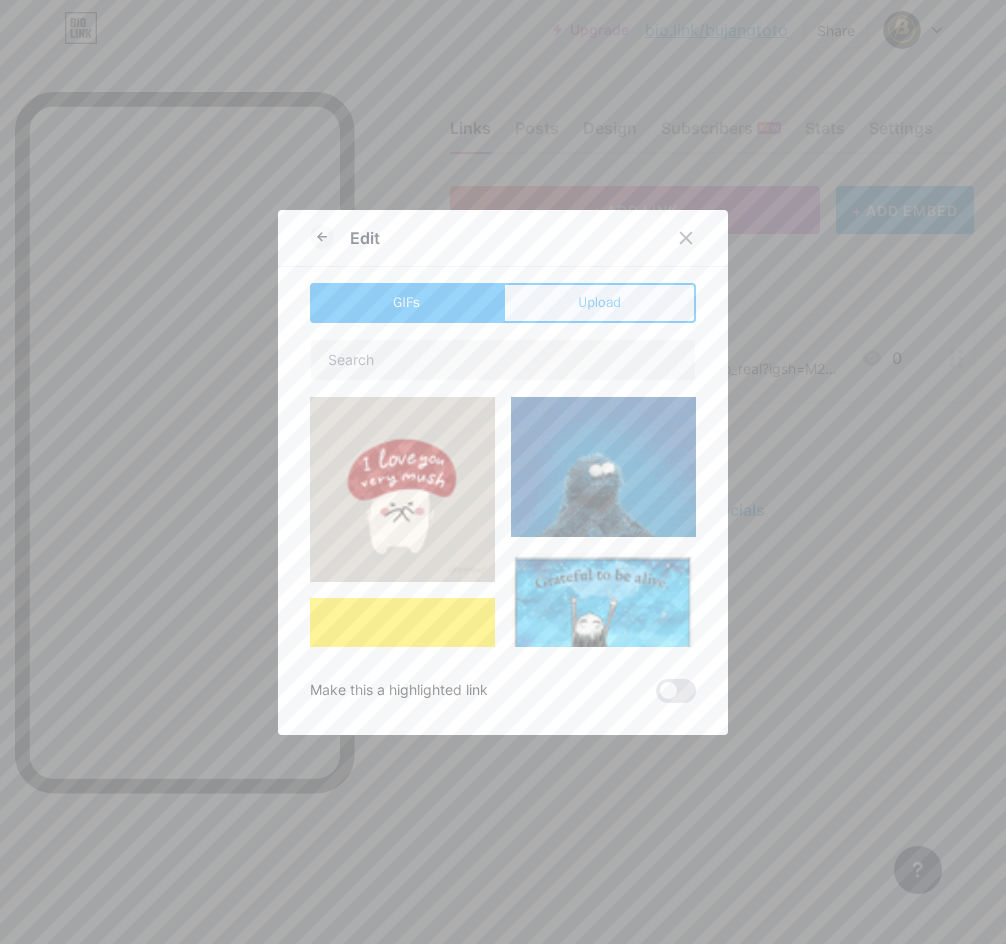 click on "Upload" at bounding box center [599, 302] 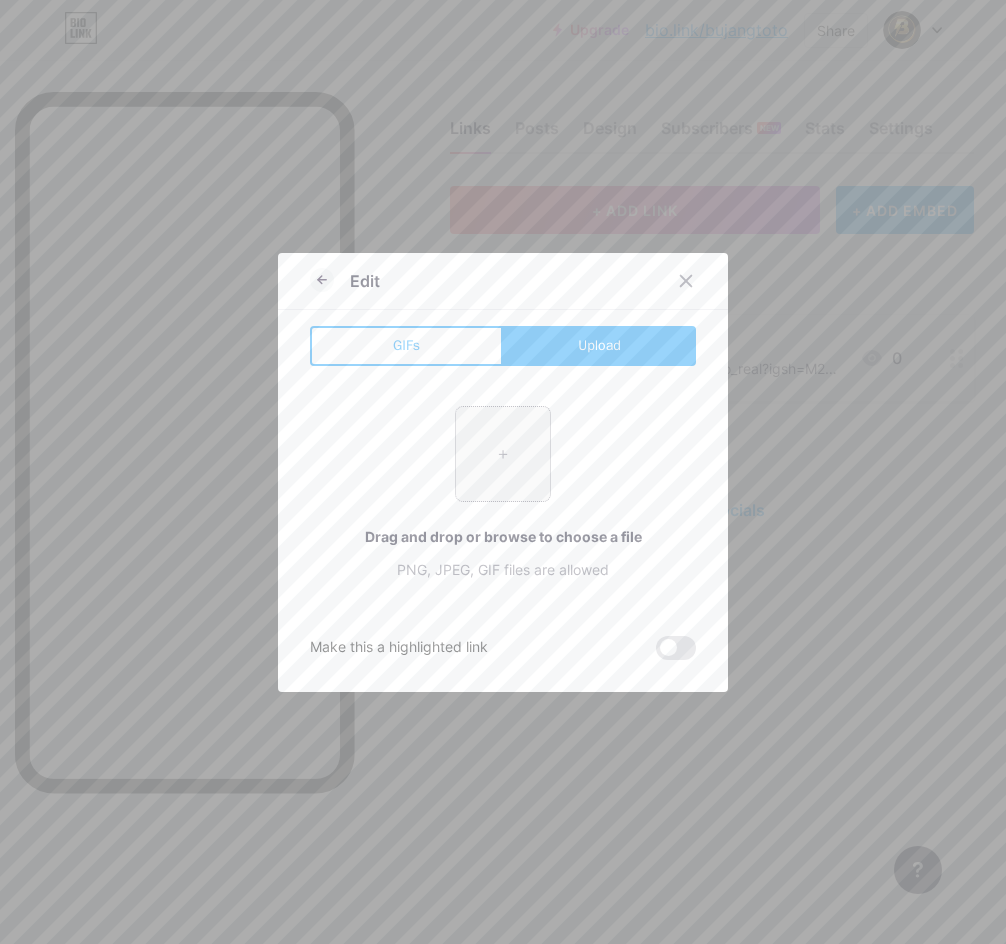 click at bounding box center [503, 454] 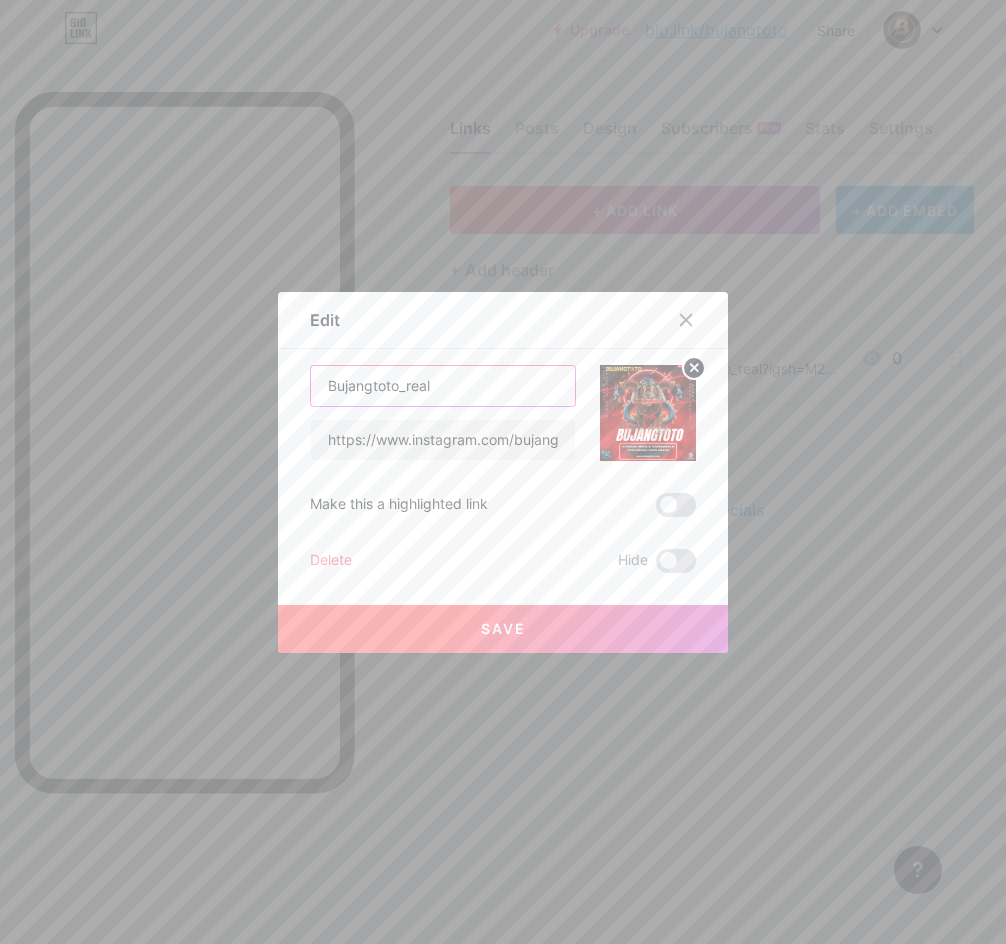 click on "Bujangtoto_real" at bounding box center [443, 386] 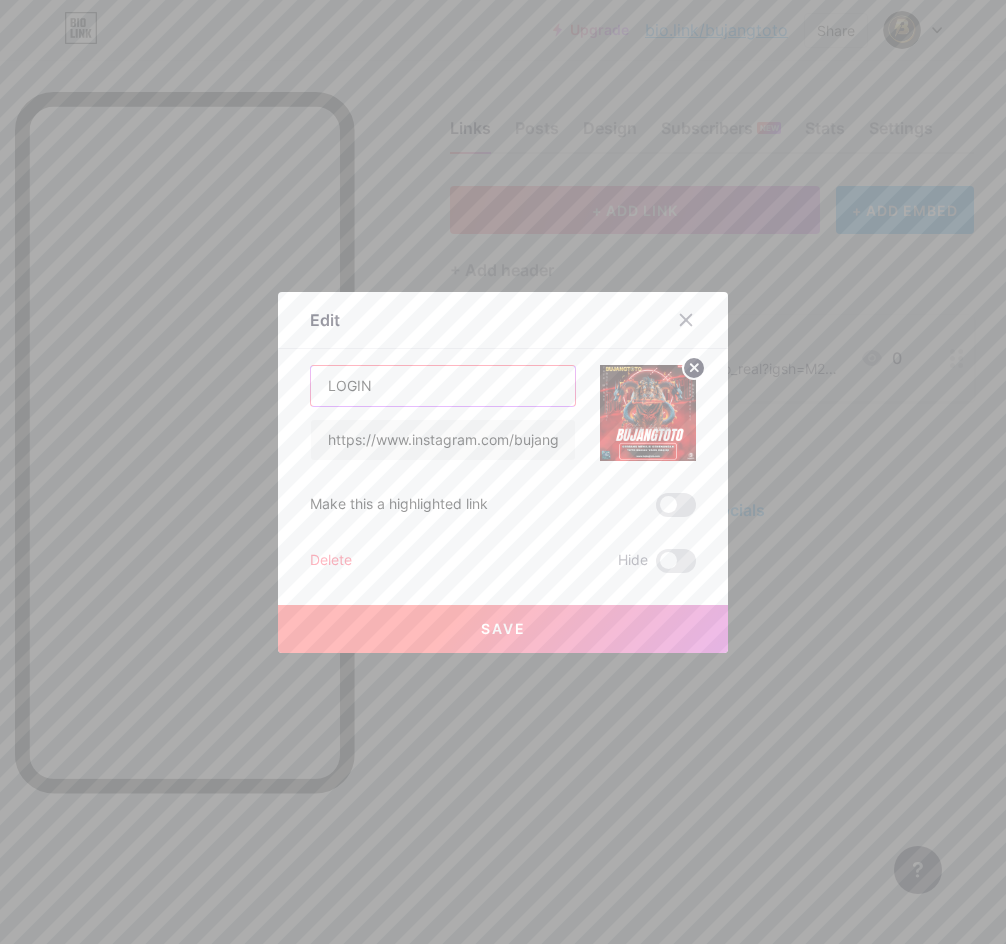 type on "LOGIN" 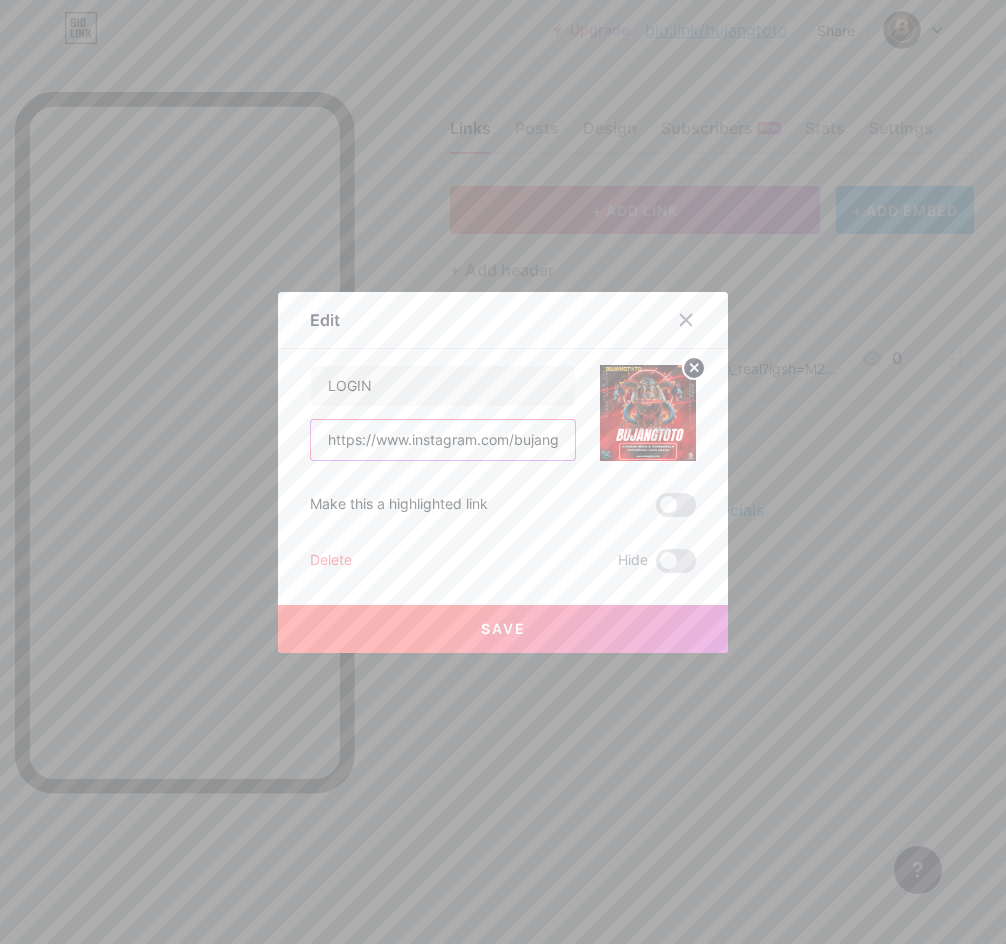 click on "https://www.instagram.com/bujangtoto_real?igsh=M2RsdTQ0aWt3cWU2" at bounding box center [443, 440] 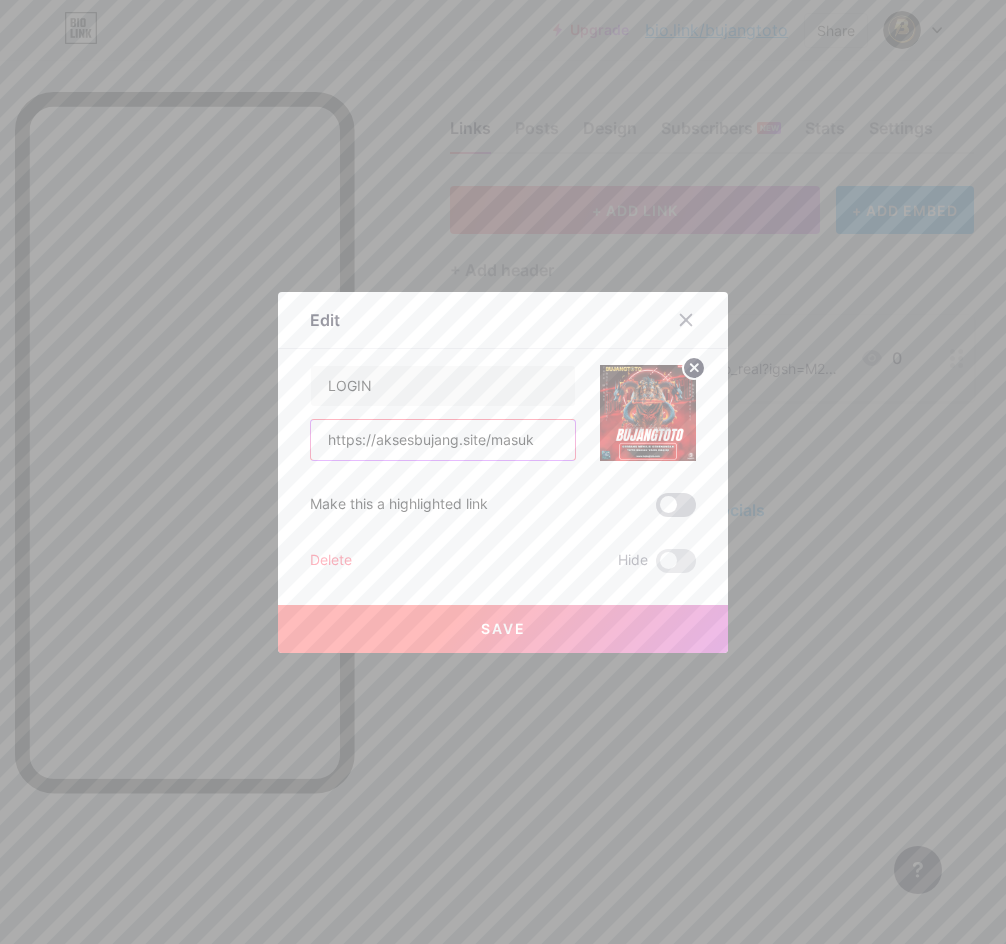type on "https://aksesbujang.site/masuk" 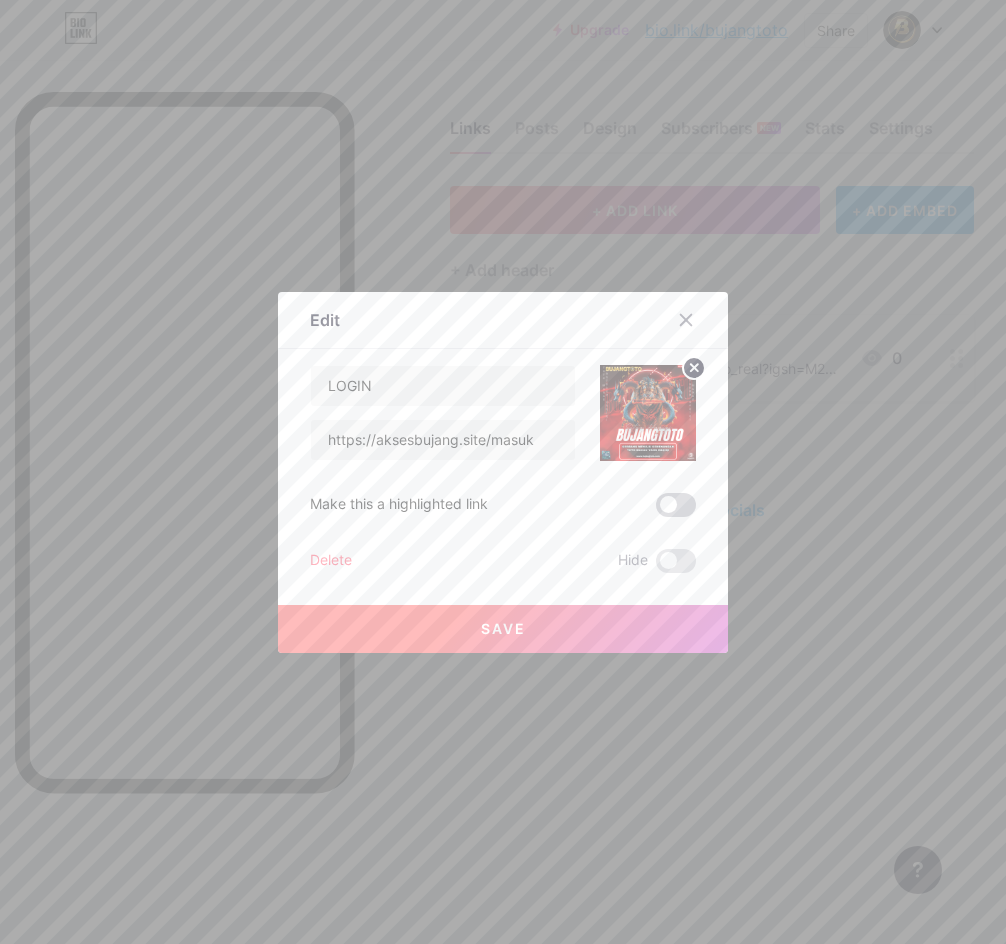 click at bounding box center (676, 505) 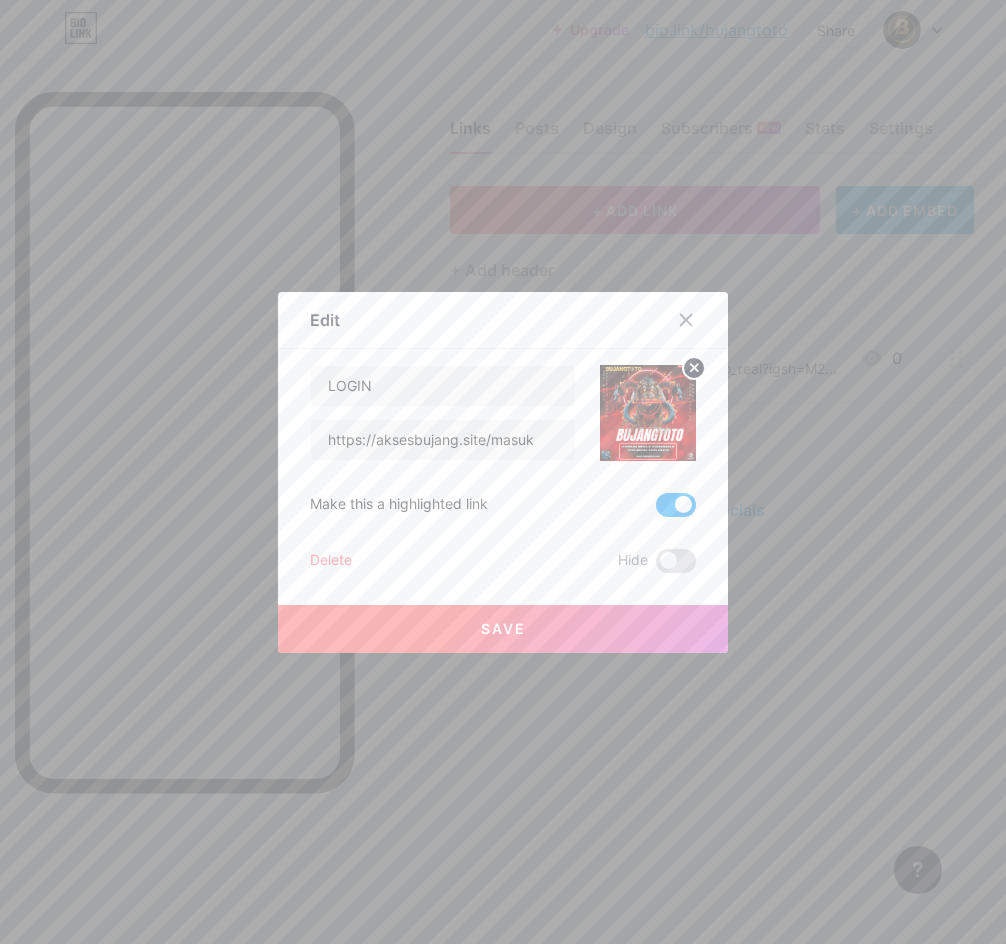 click at bounding box center [676, 505] 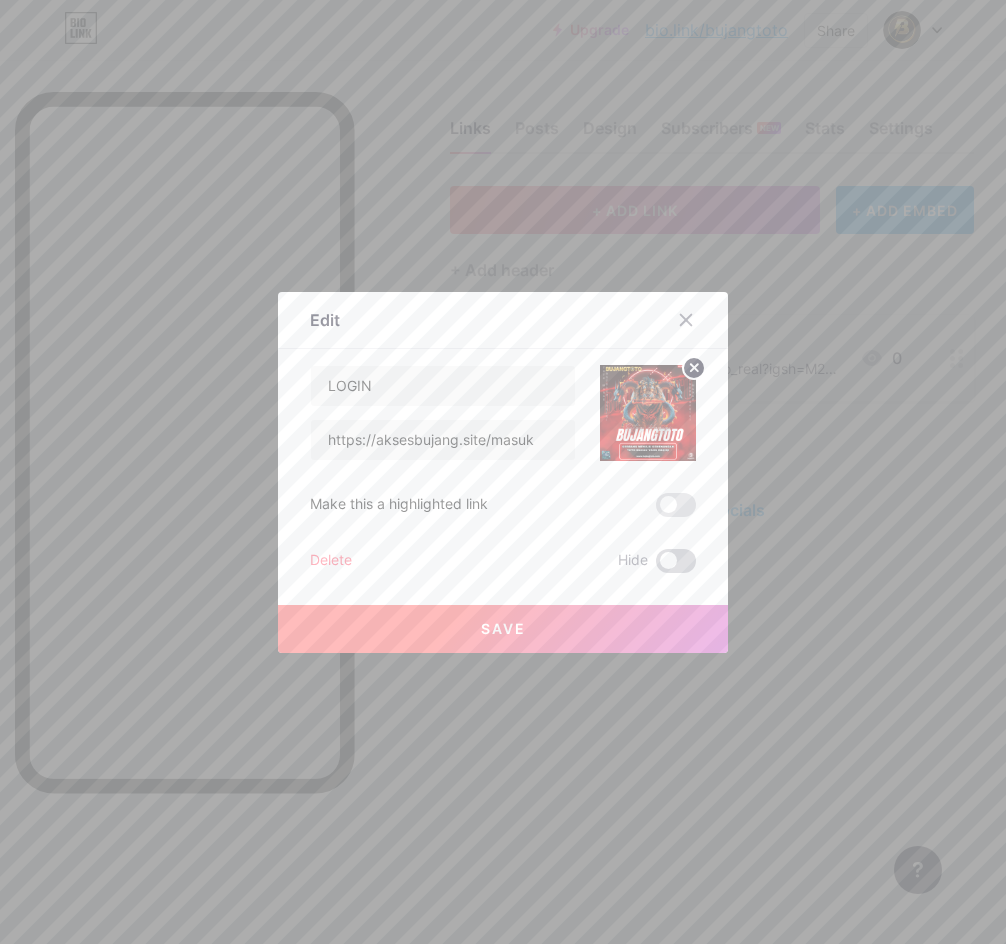 click at bounding box center (676, 561) 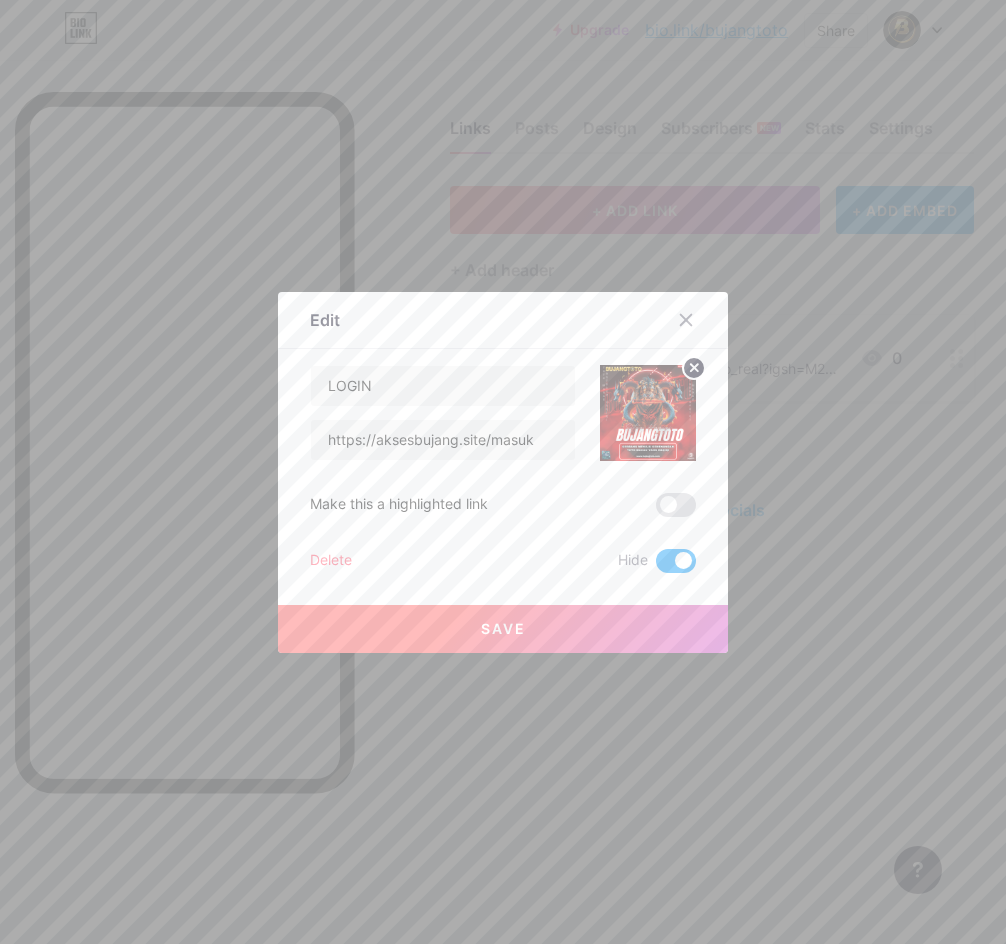 click at bounding box center [676, 561] 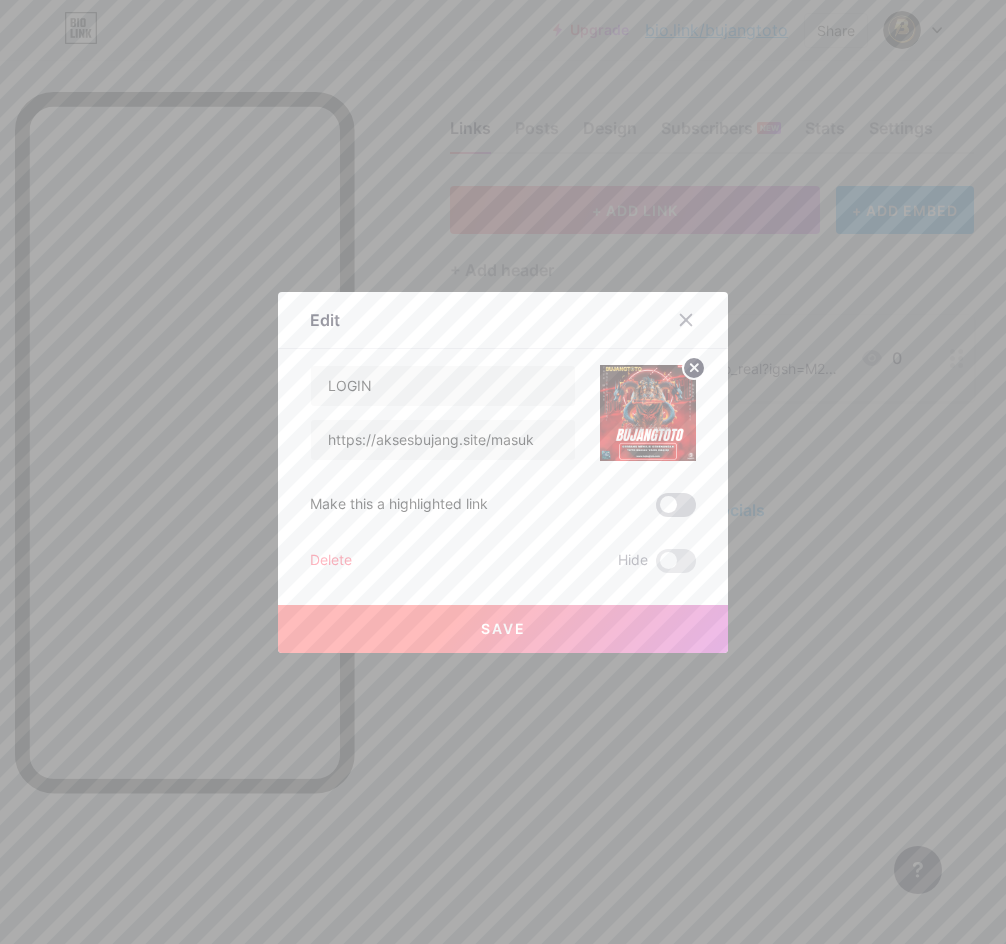 click at bounding box center (676, 505) 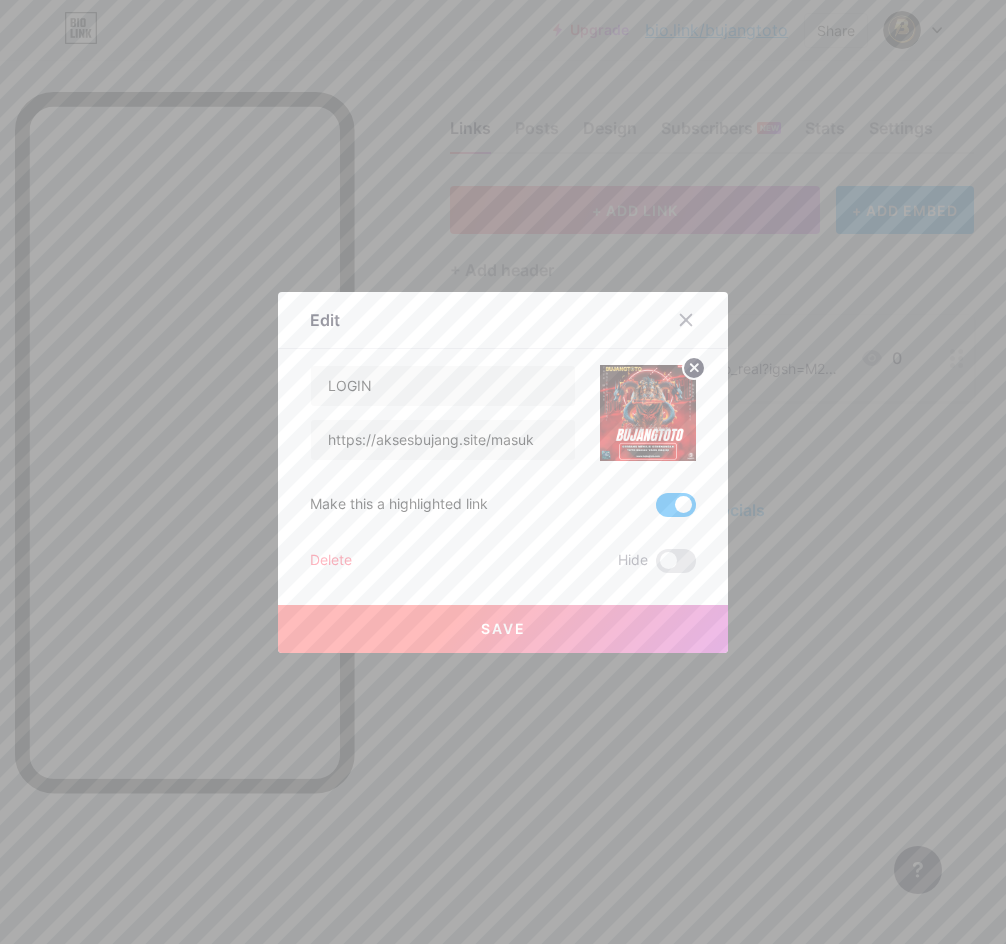 click on "Content
YouTube
Play YouTube video without leaving your page.
ADD
Vimeo
Play Vimeo video without leaving your page.
ADD
Tiktok
Grow your TikTok following
ADD
Tweet
Embed a tweet.
ADD
Reddit
Showcase your Reddit profile
ADD
Spotify
Embed Spotify to play the preview of a track.
ADD
Twitch
Play Twitch video without leaving your page.
ADD
SoundCloud
ADD" at bounding box center (503, 461) 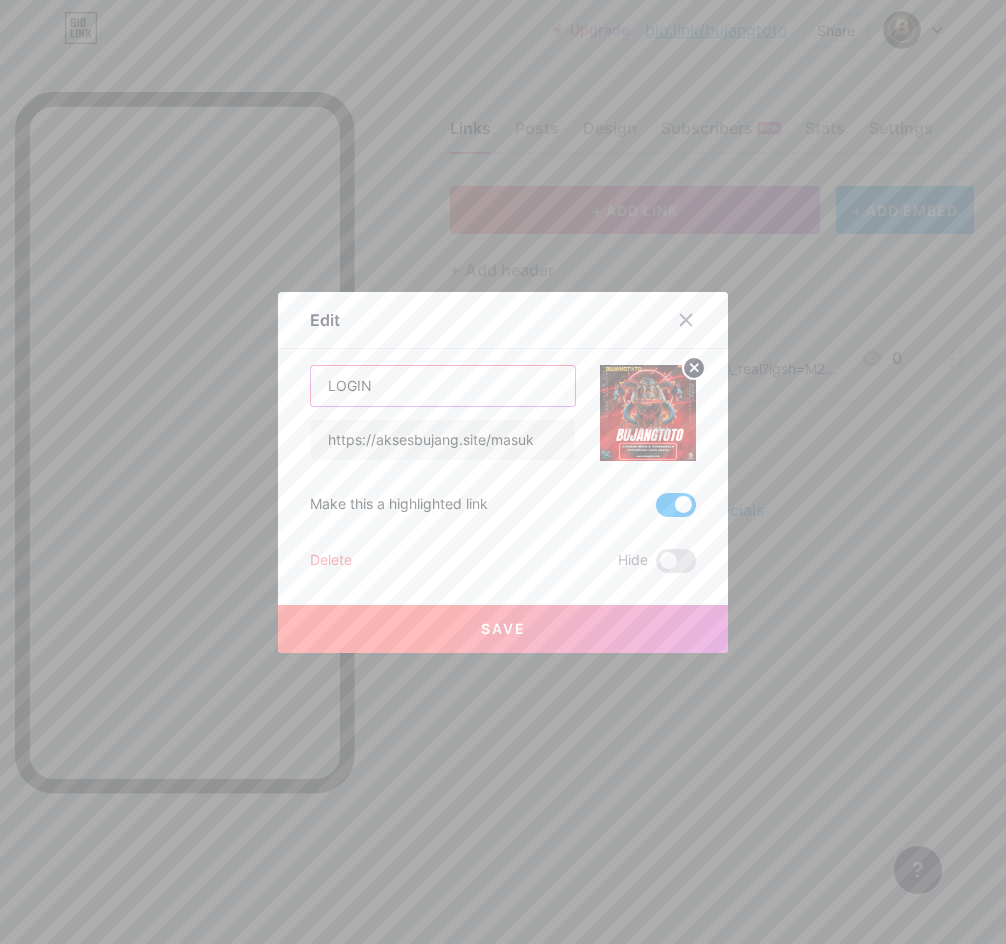 click on "LOGIN" at bounding box center (443, 386) 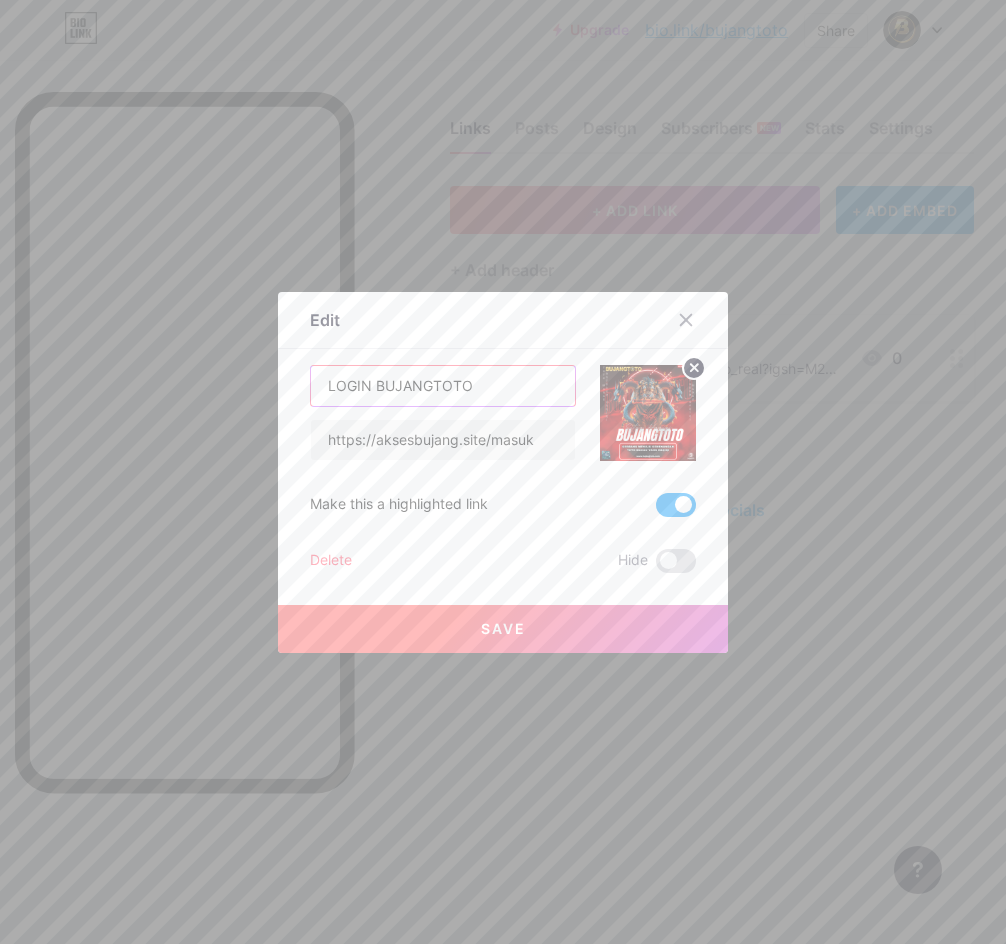 type on "LOGIN BUJANGTOTO" 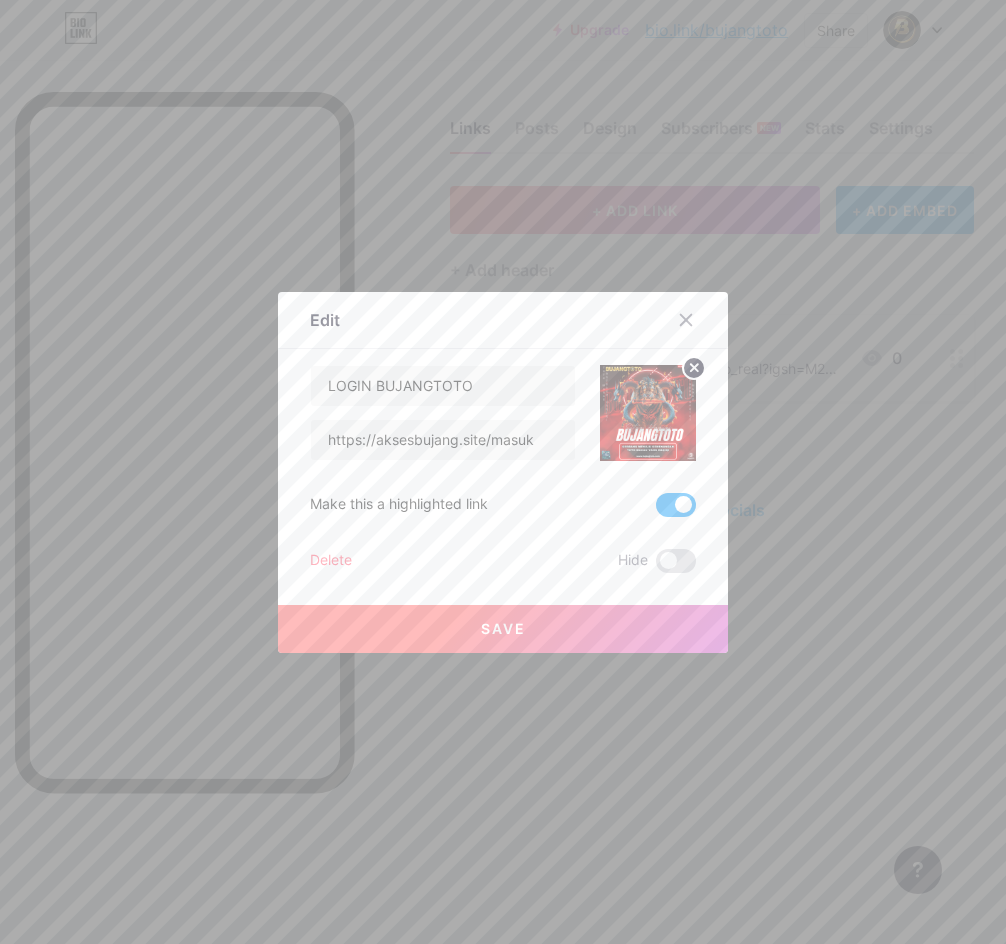 click on "Save" at bounding box center (503, 629) 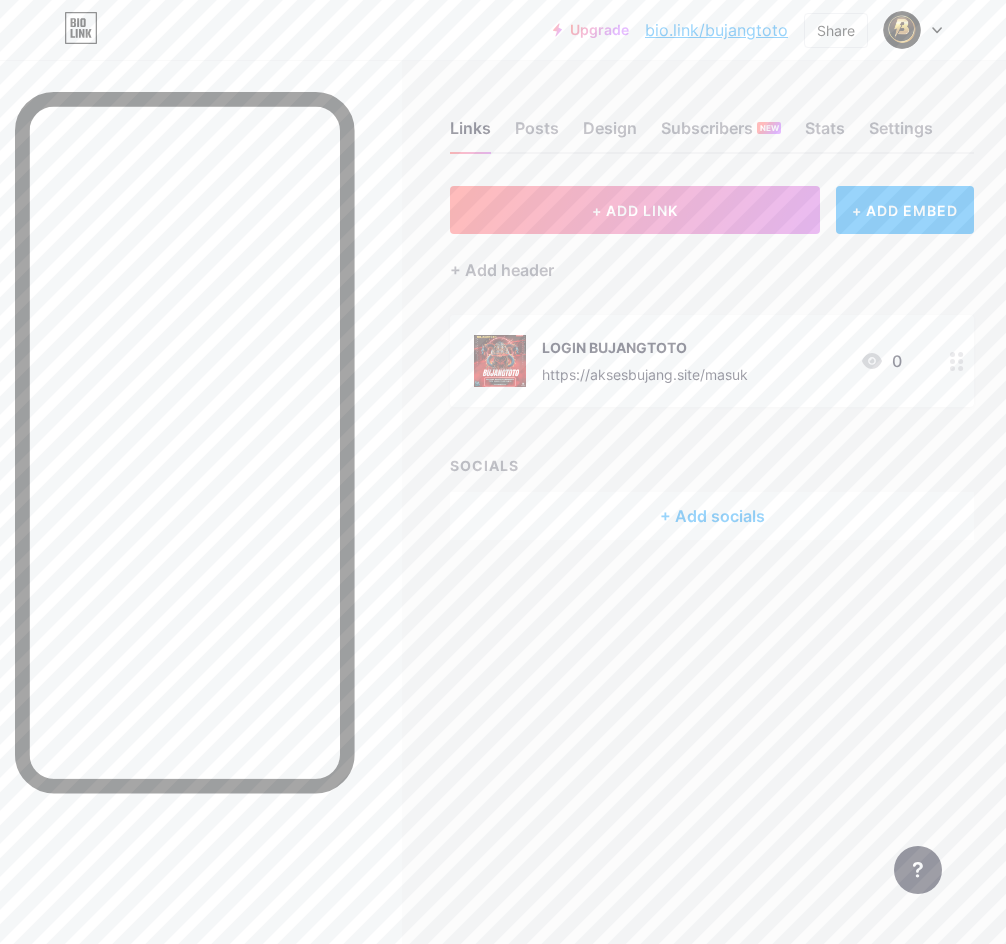 click 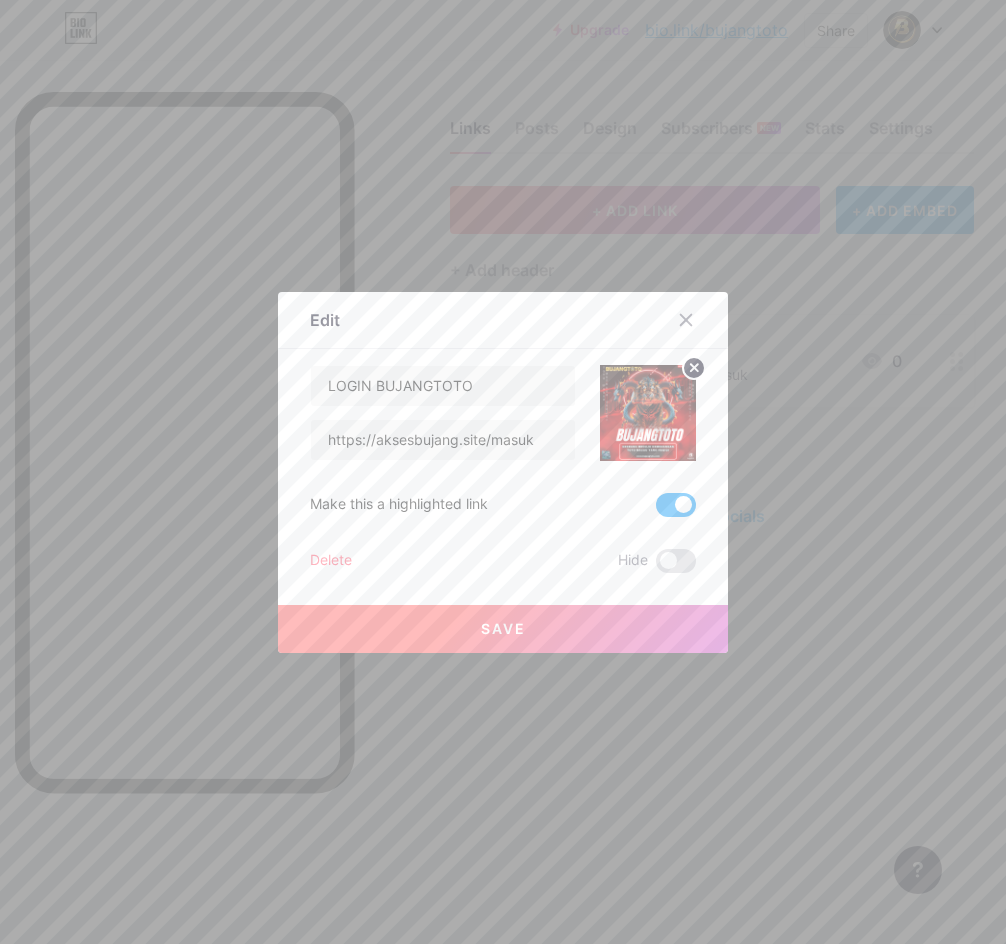 click at bounding box center [503, 472] 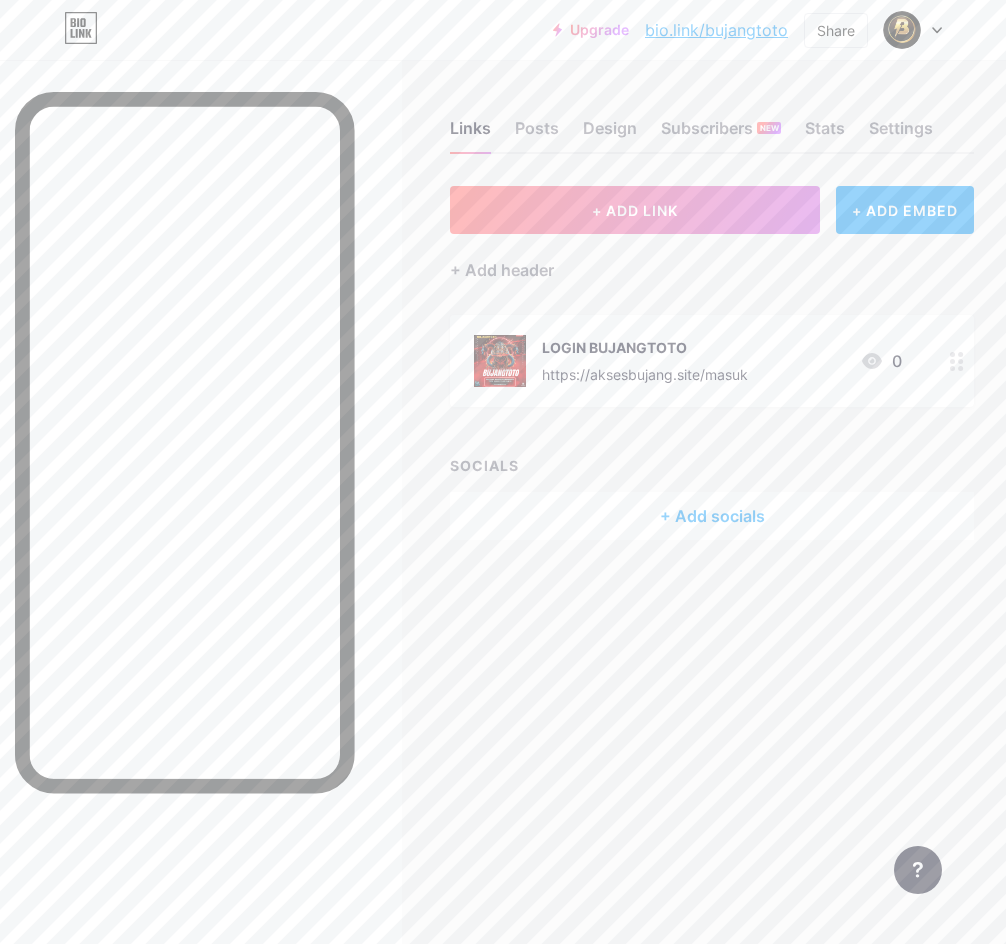 click on "bio.link/bujangtoto" at bounding box center (716, 30) 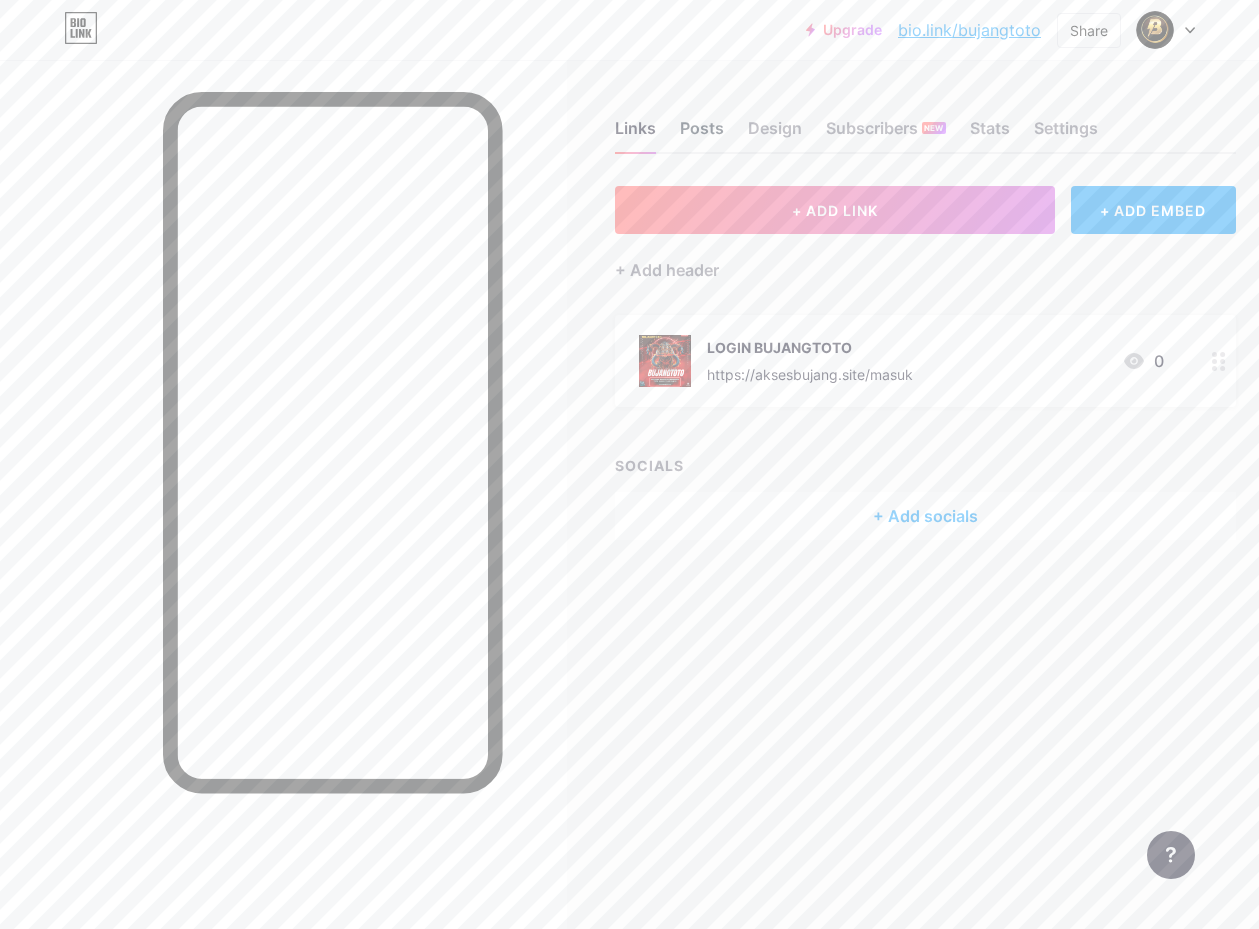 click on "Posts" at bounding box center [702, 134] 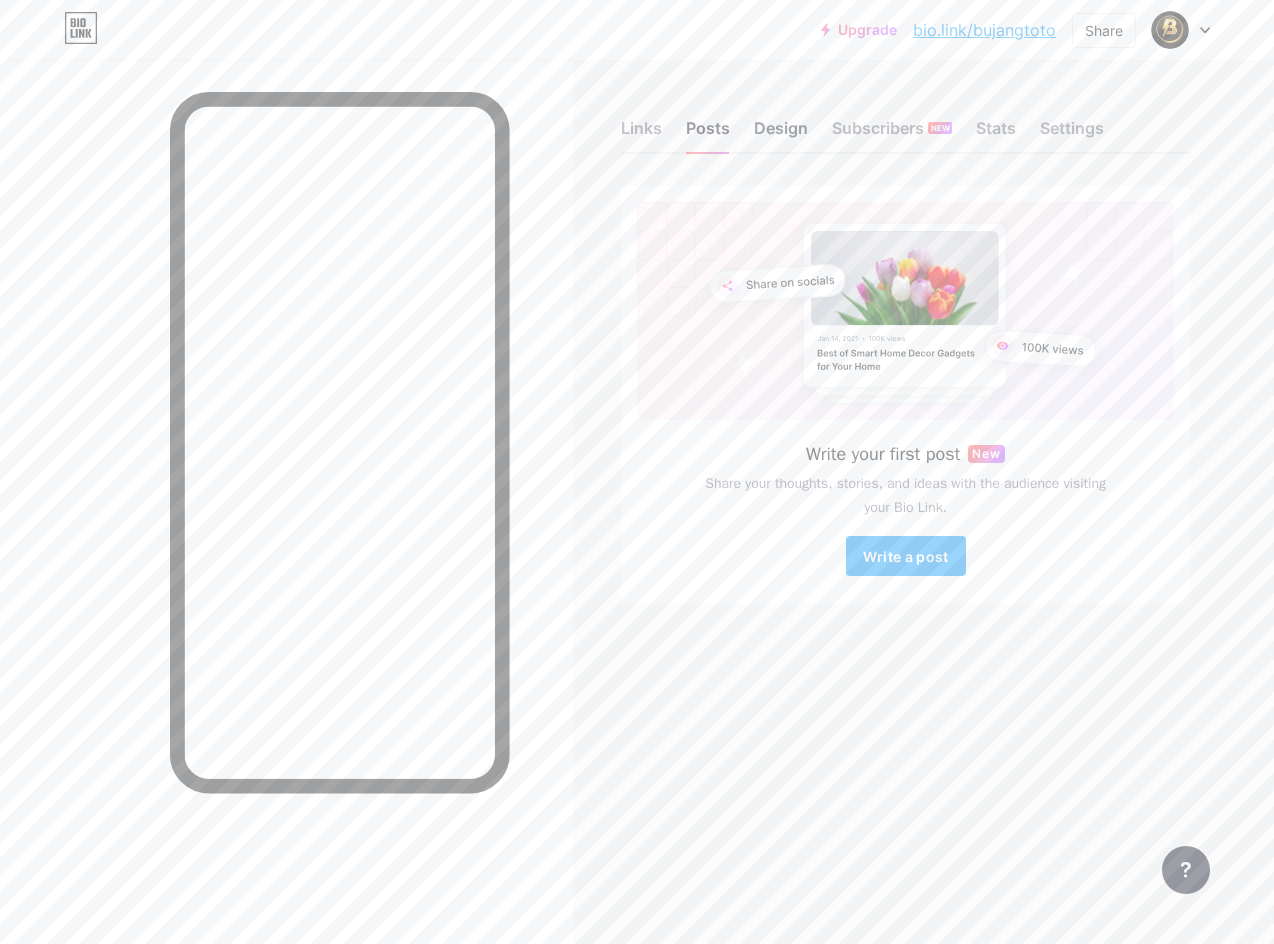 click on "Design" at bounding box center (781, 134) 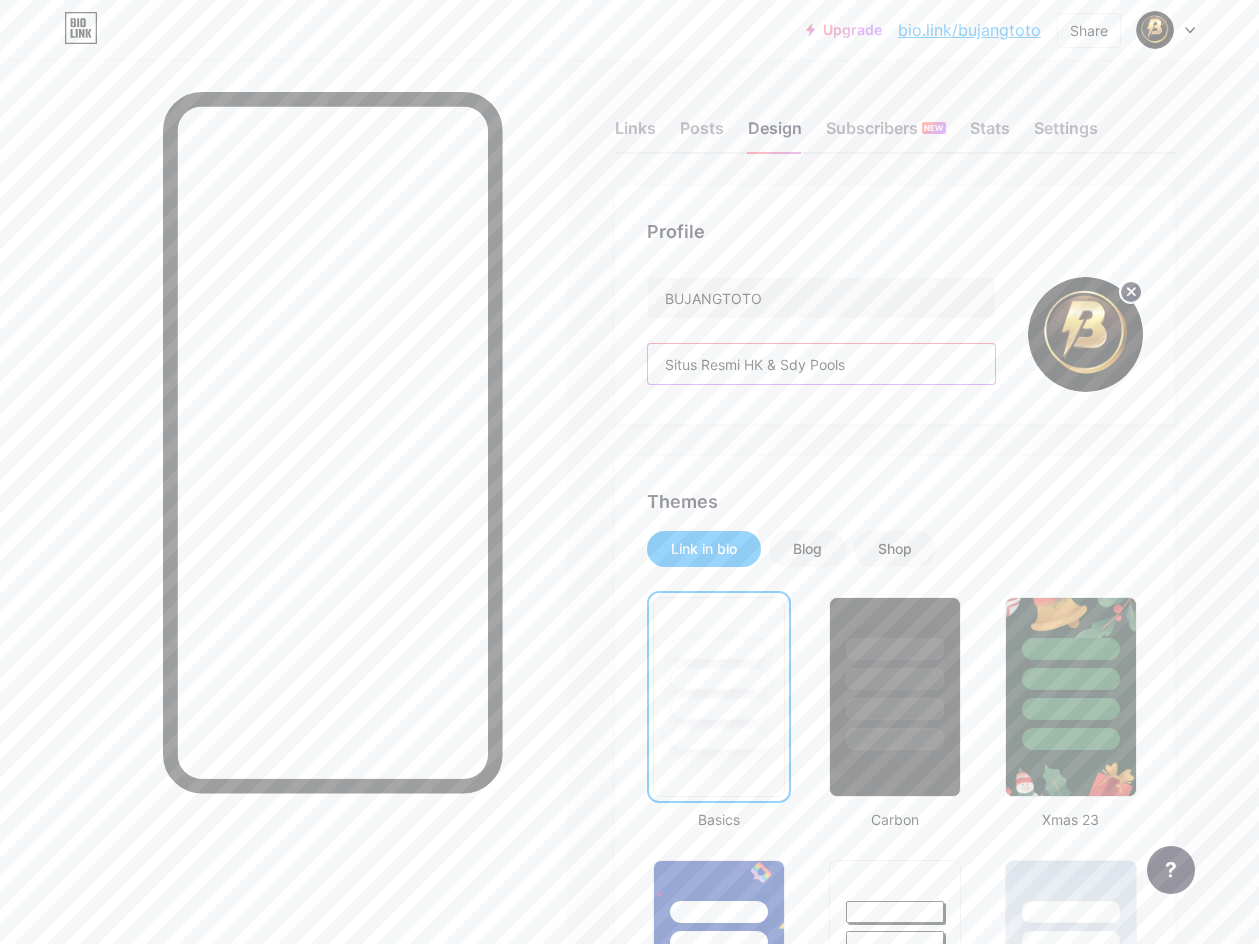 drag, startPoint x: 885, startPoint y: 366, endPoint x: 627, endPoint y: 366, distance: 258 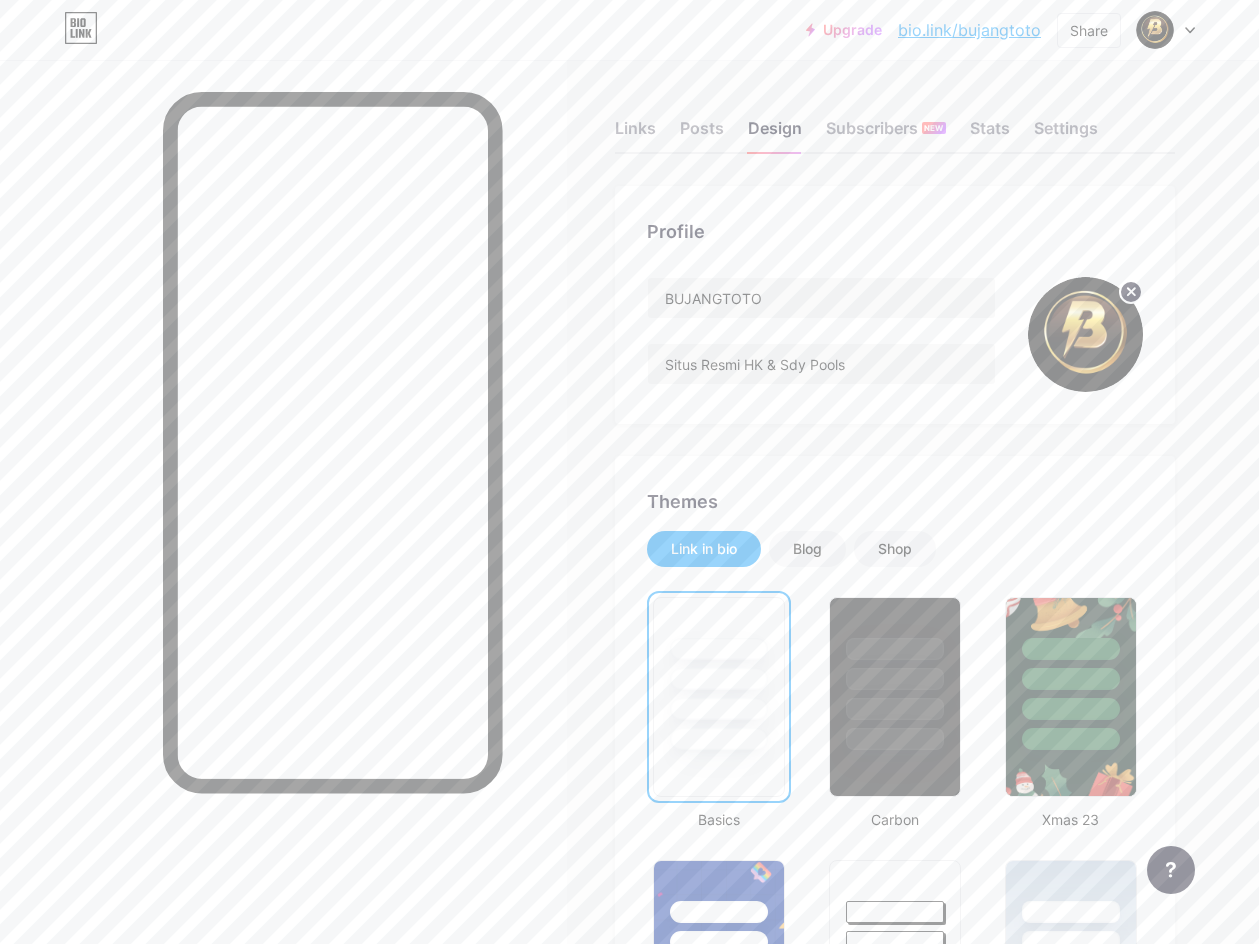 click on "Profile   [BRAND]     Situs Resmi HK & Sdy Pools                   Themes   Link in bio   Blog   Shop       Basics       Carbon       Xmas 23       Pride       Glitch       Winter · Live       Glassy · Live       Chameleon · Live       Rainy Night · Live       Neon · Live       Summer       Retro       Strawberry · Live       Desert       Sunny       Autumn       Leaf       Clear Sky       Blush       Unicorn       Minimal       Cloudy       Shadow     Create your own           Changes saved       Position to display socials                 Top                     Bottom
Disable Bio Link branding
Will hide the Bio Link branding from homepage     Display Share button
Enables social sharing options on your page including a QR code.   Changes saved" at bounding box center [895, 1741] 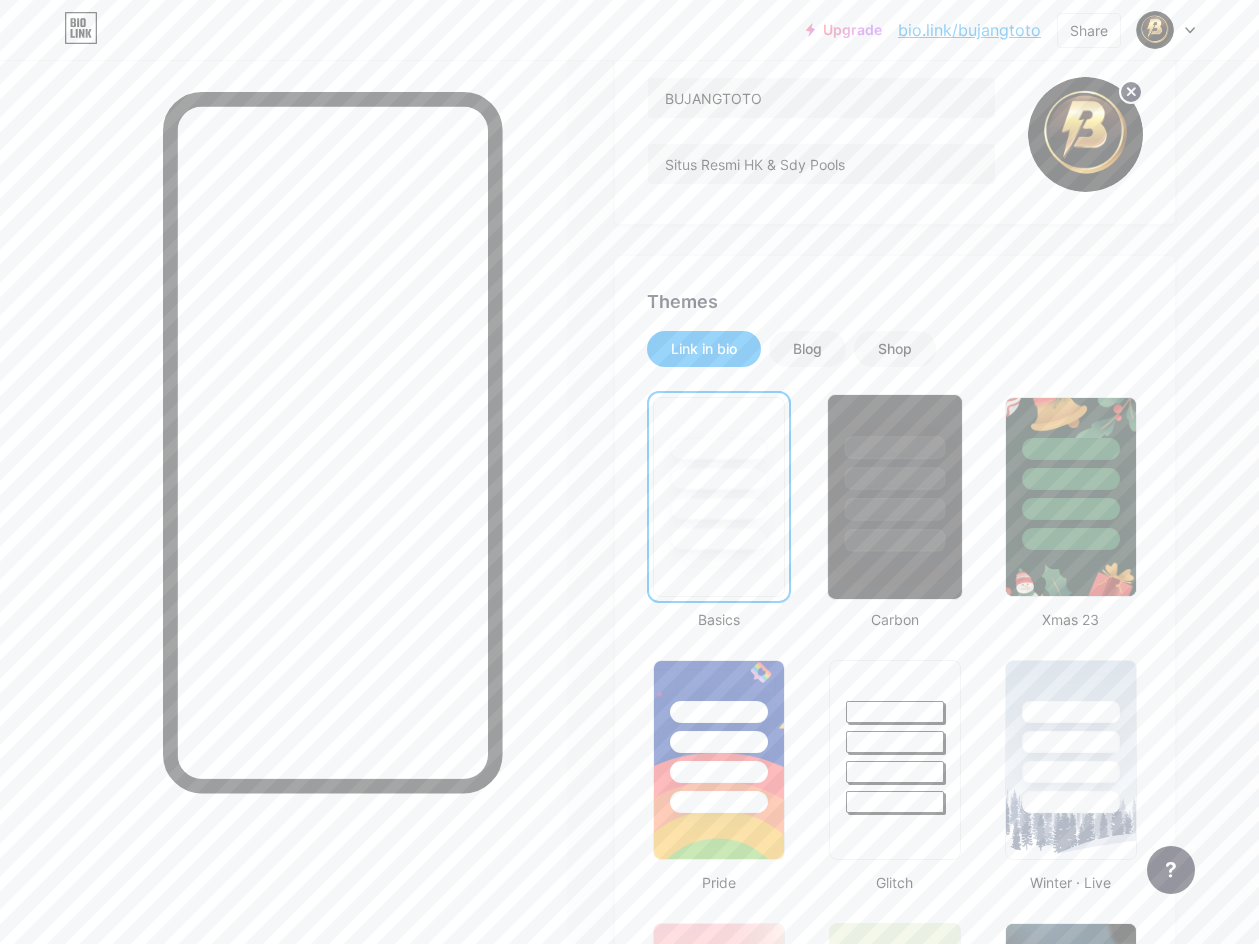 click at bounding box center [894, 540] 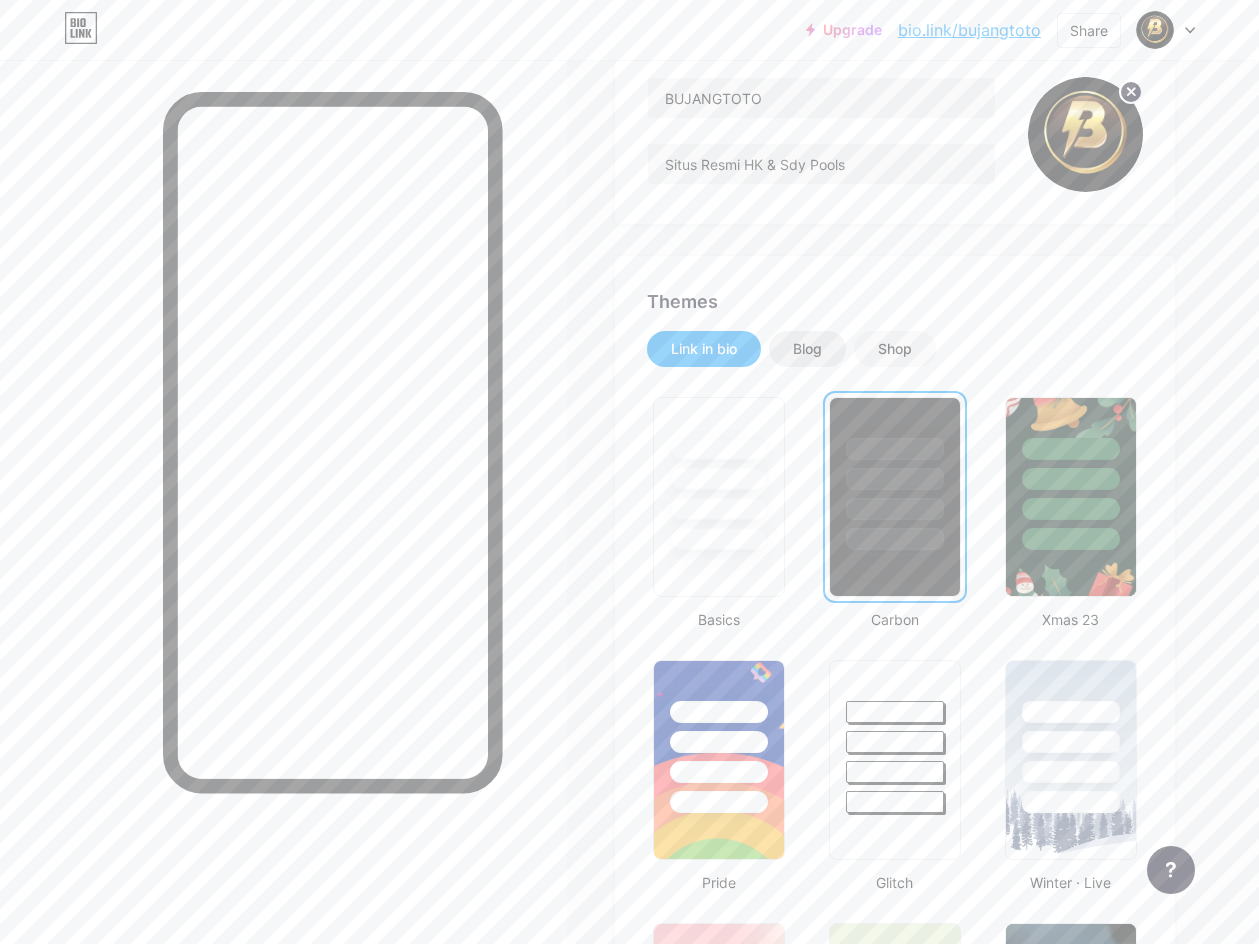 click on "Blog" at bounding box center (807, 349) 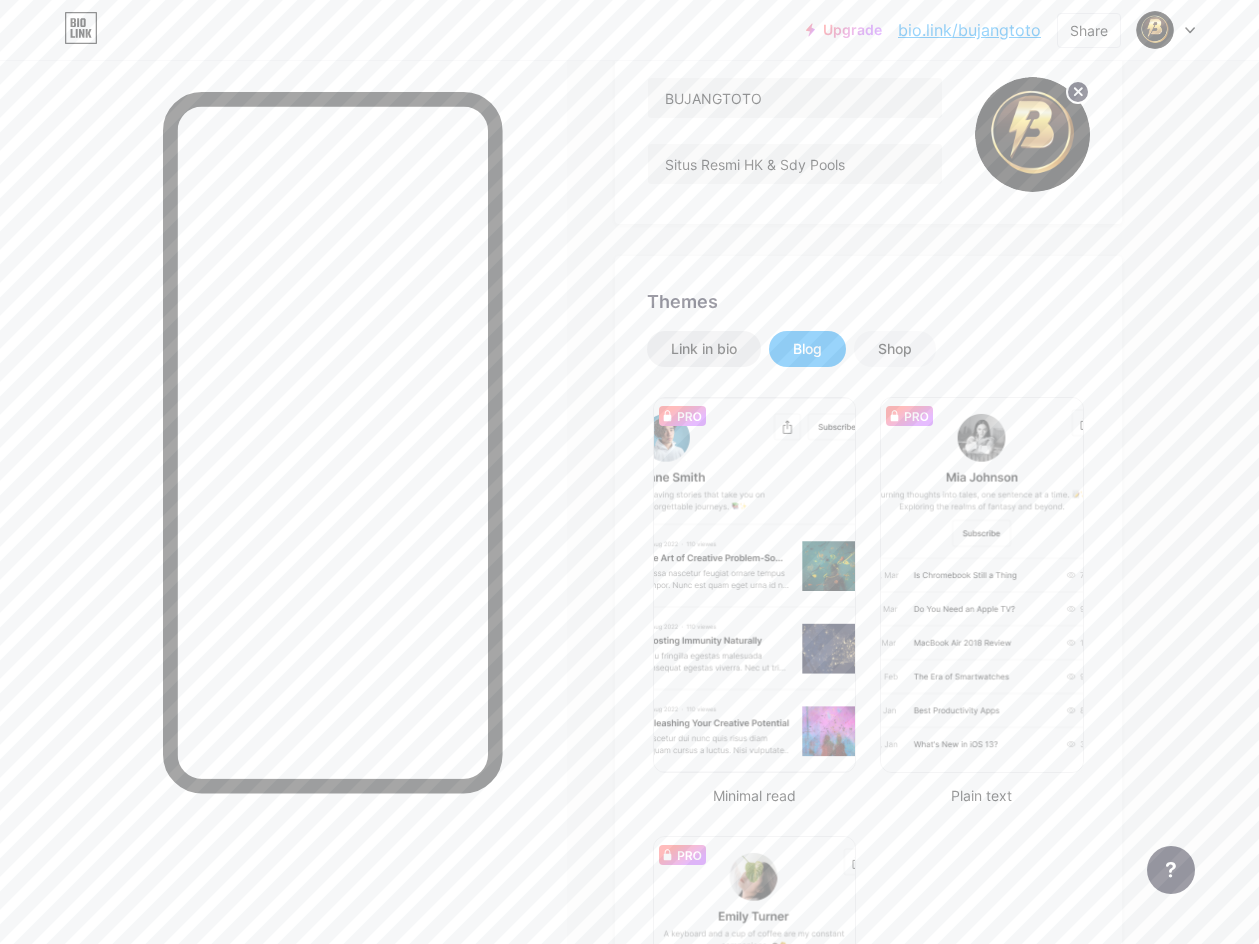click on "Link in bio" at bounding box center [704, 349] 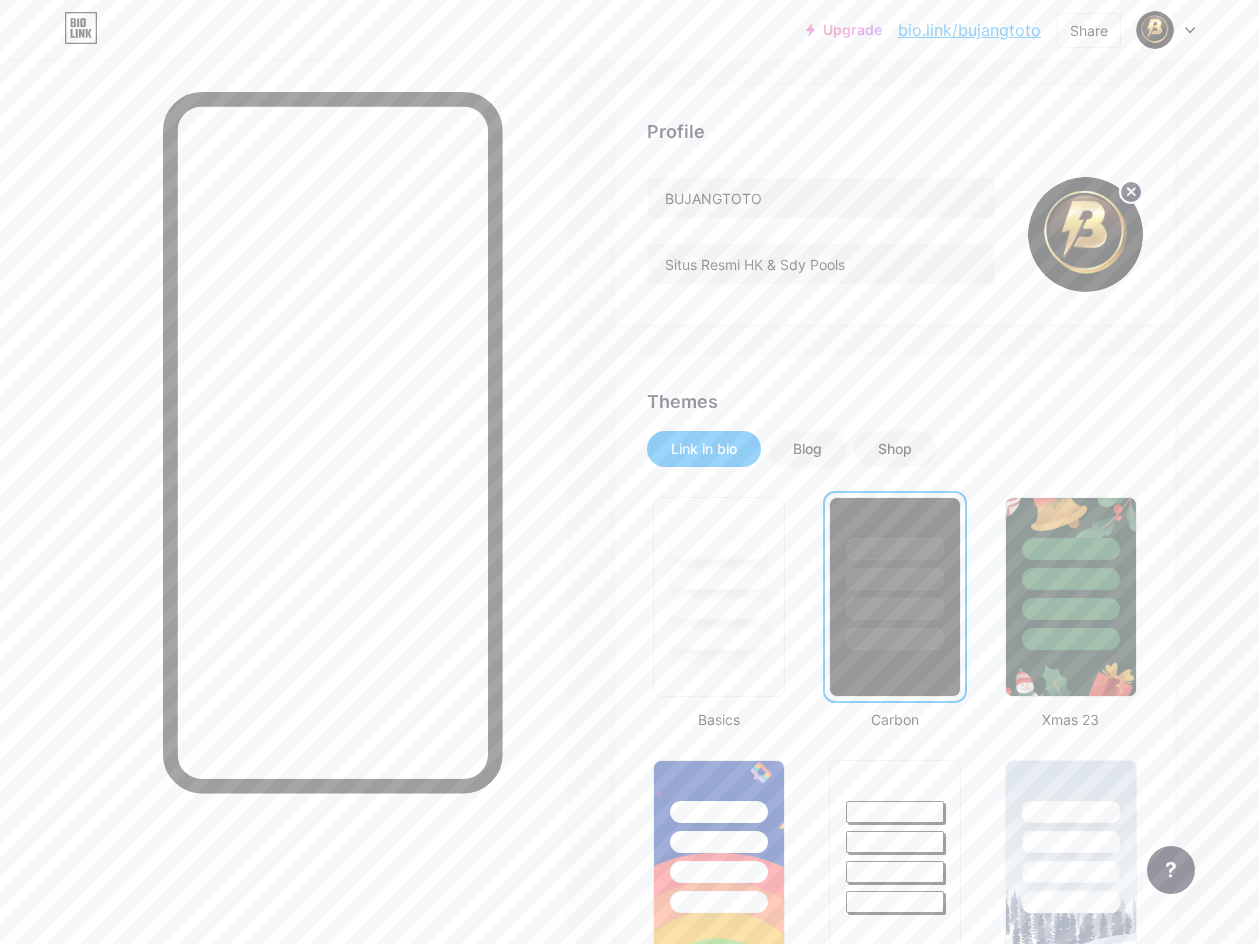 scroll, scrollTop: 0, scrollLeft: 0, axis: both 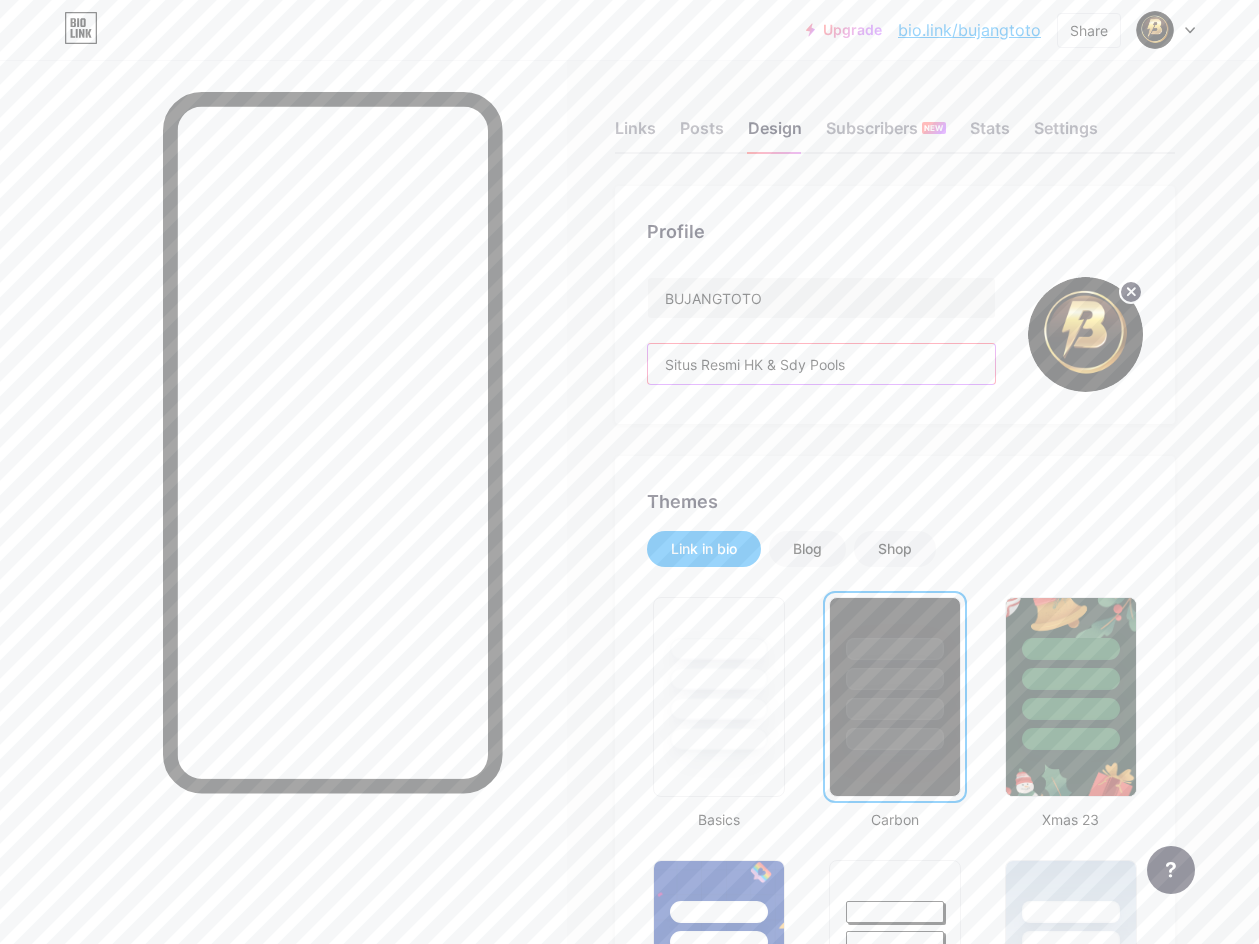drag, startPoint x: 901, startPoint y: 370, endPoint x: 697, endPoint y: 363, distance: 204.12006 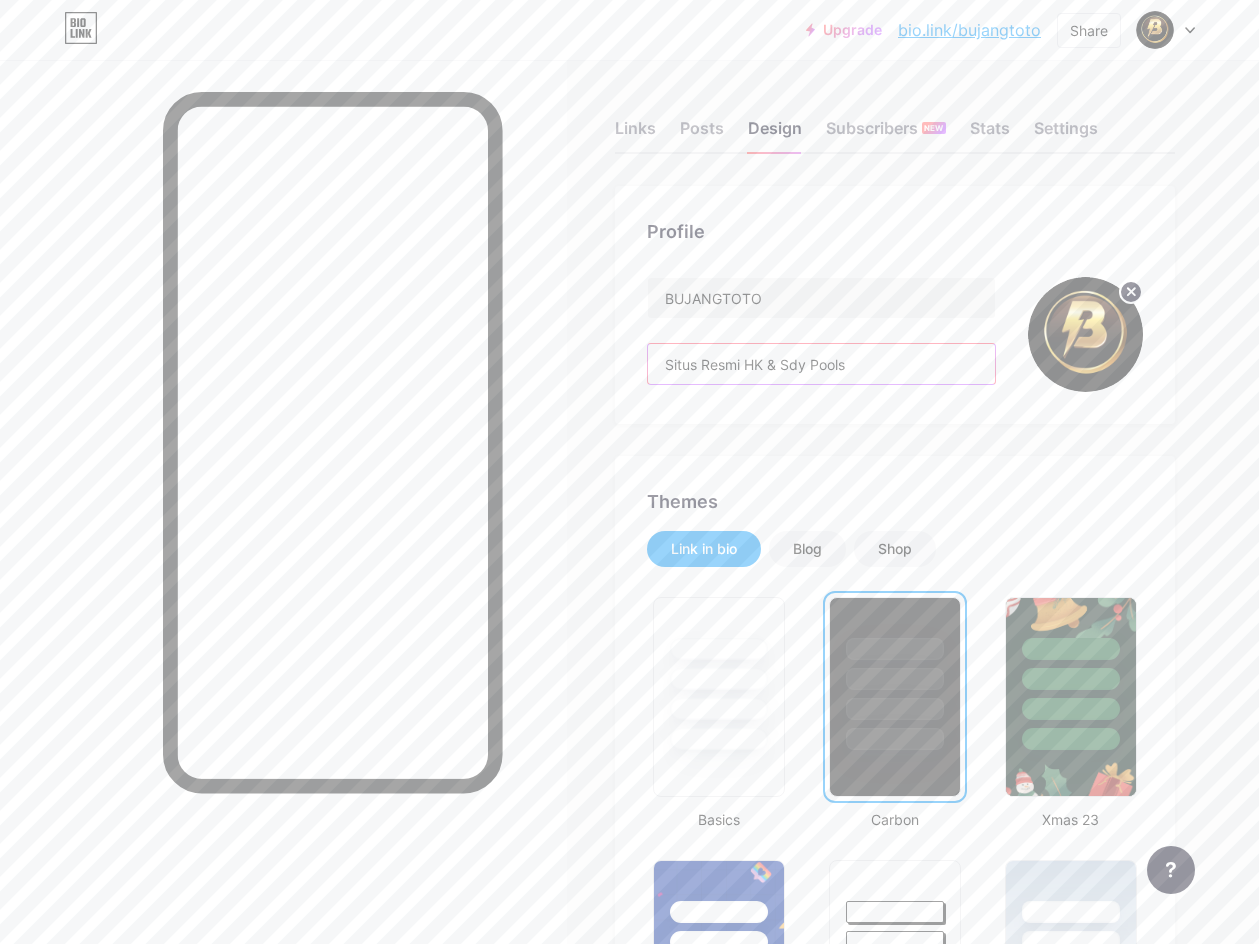 click on "Situs Resmi HK & Sdy Pools" at bounding box center (821, 364) 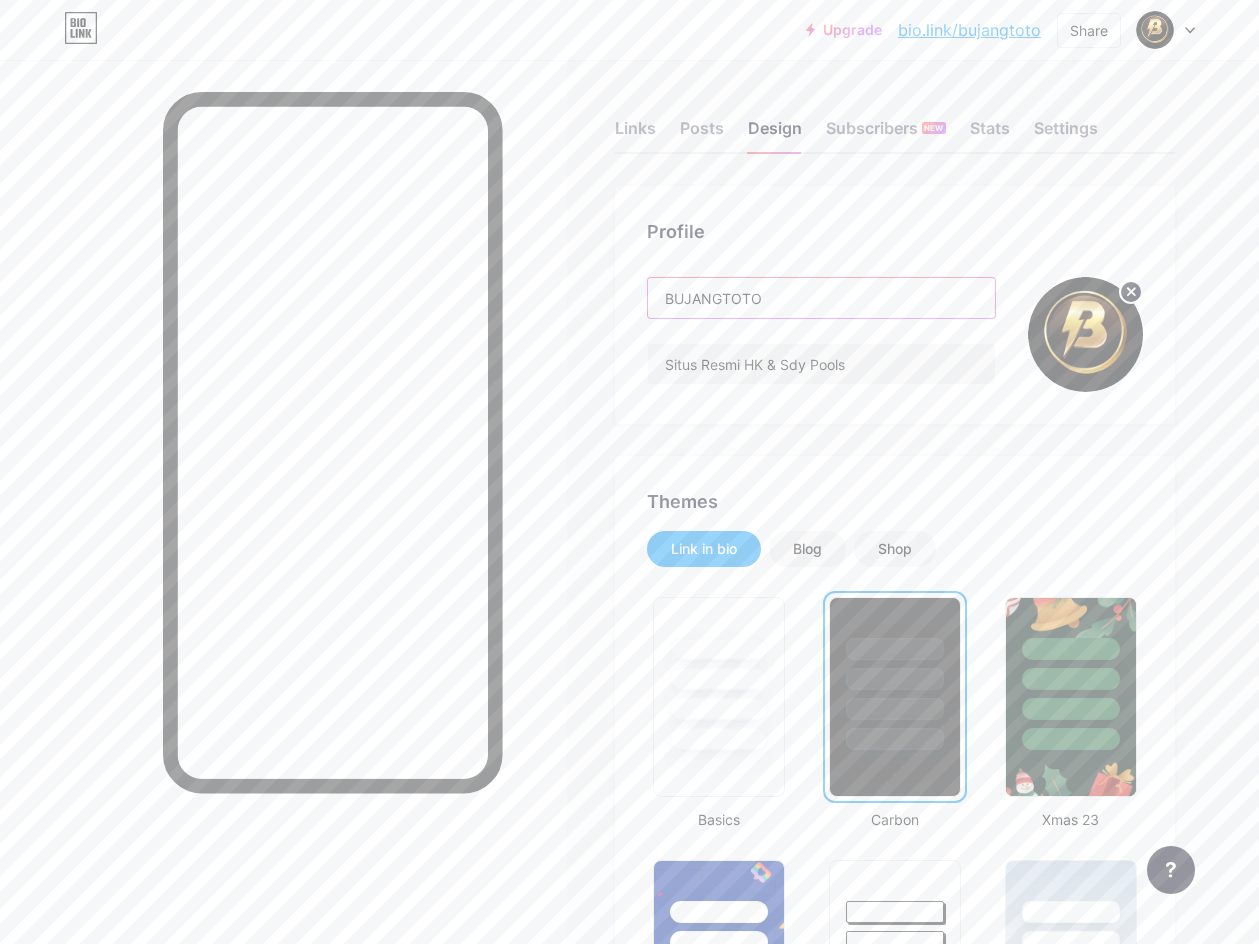 click on "BUJANGTOTO" at bounding box center [821, 298] 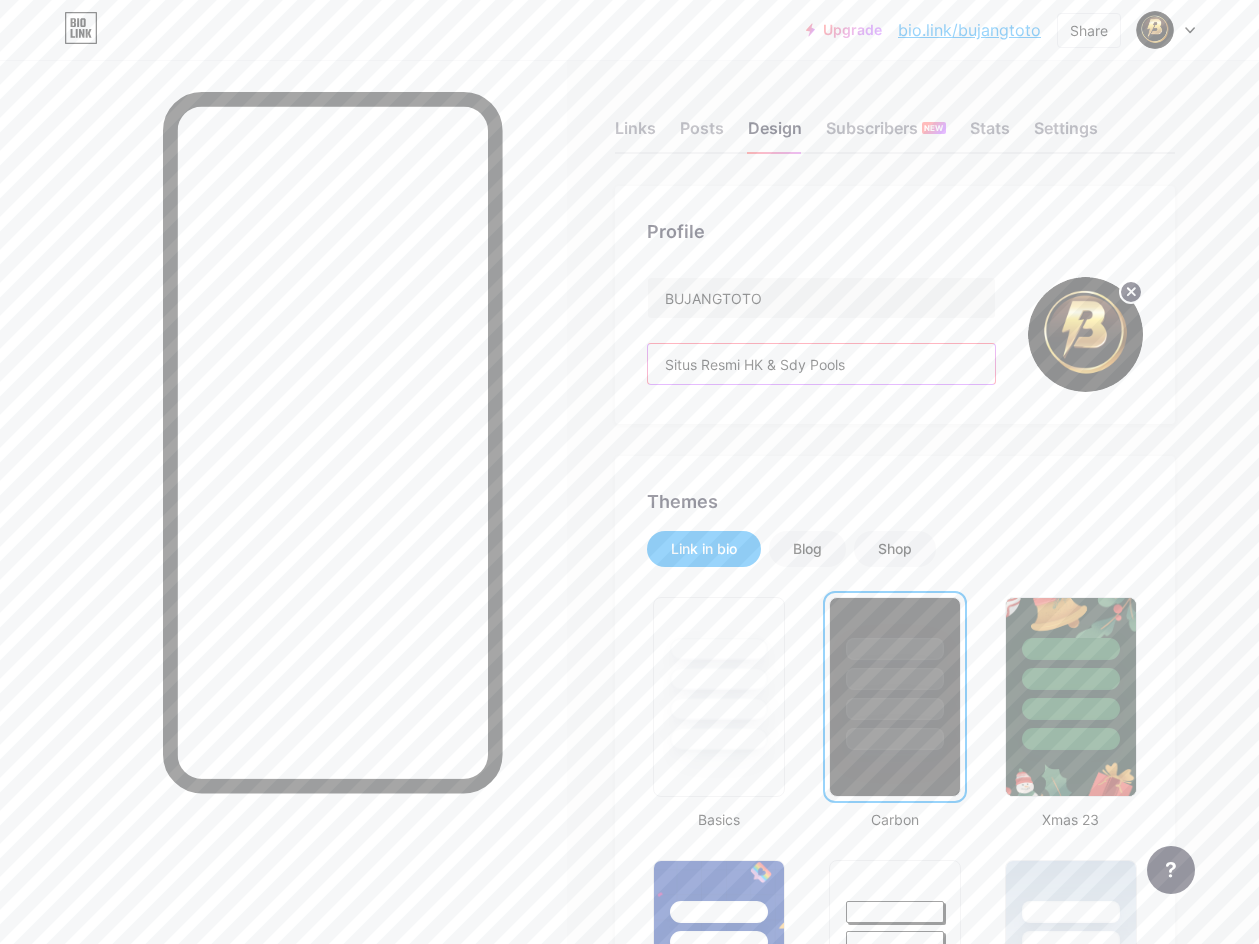 click on "Situs Resmi HK & Sdy Pools" at bounding box center (821, 364) 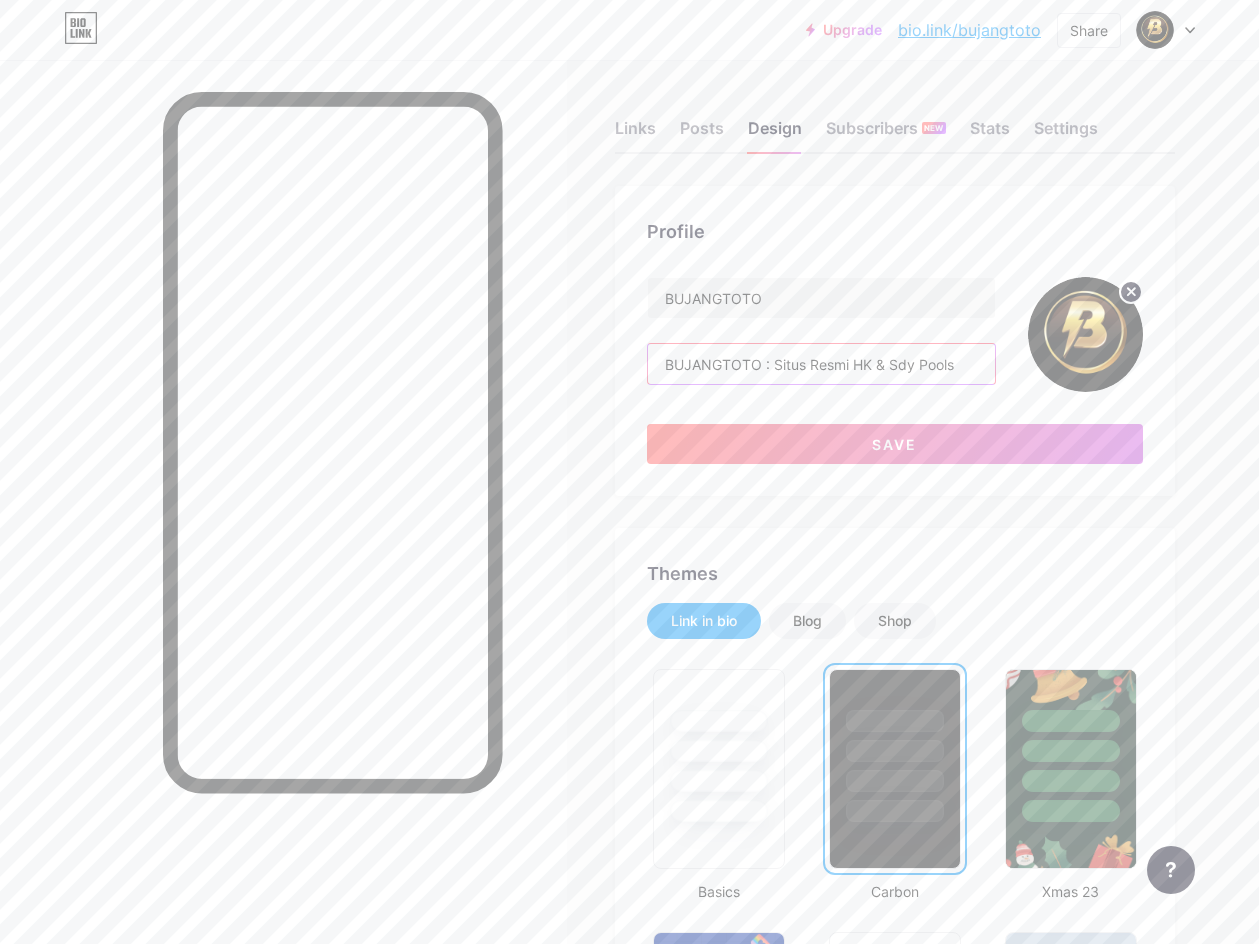 click on "BUJANGTOTO : Situs Resmi HK & Sdy Pools" at bounding box center (821, 364) 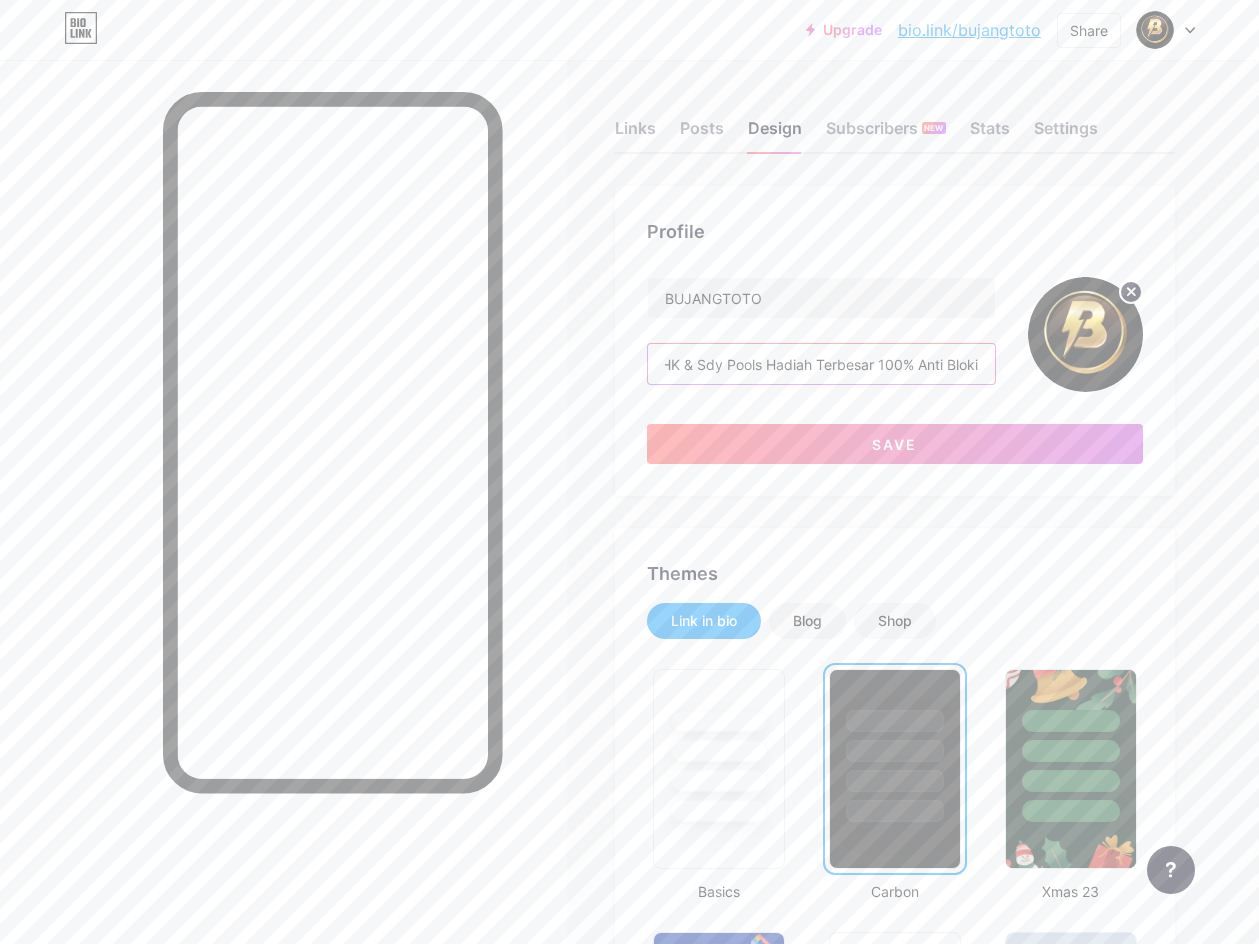 scroll, scrollTop: 0, scrollLeft: 206, axis: horizontal 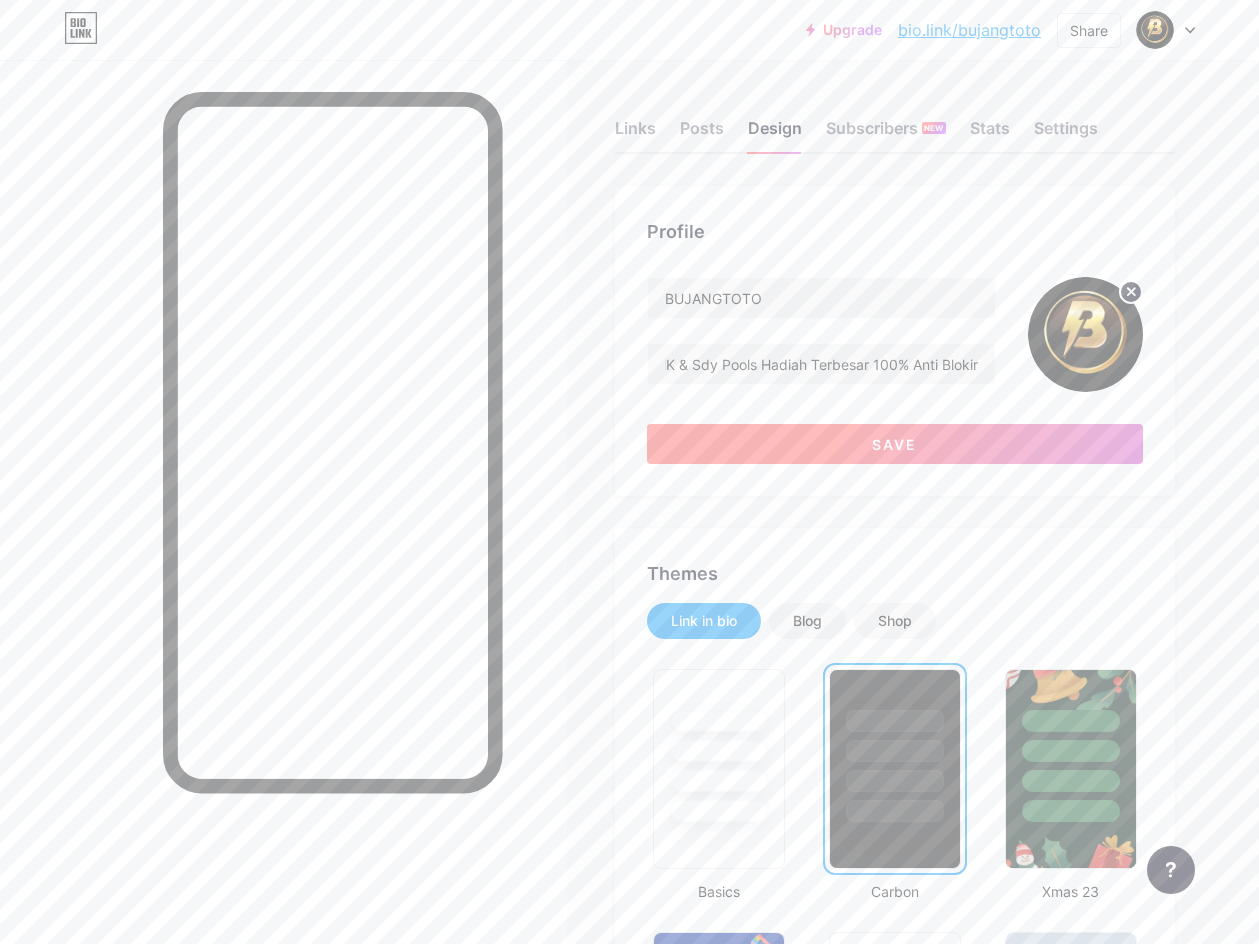 click on "Save" at bounding box center [895, 444] 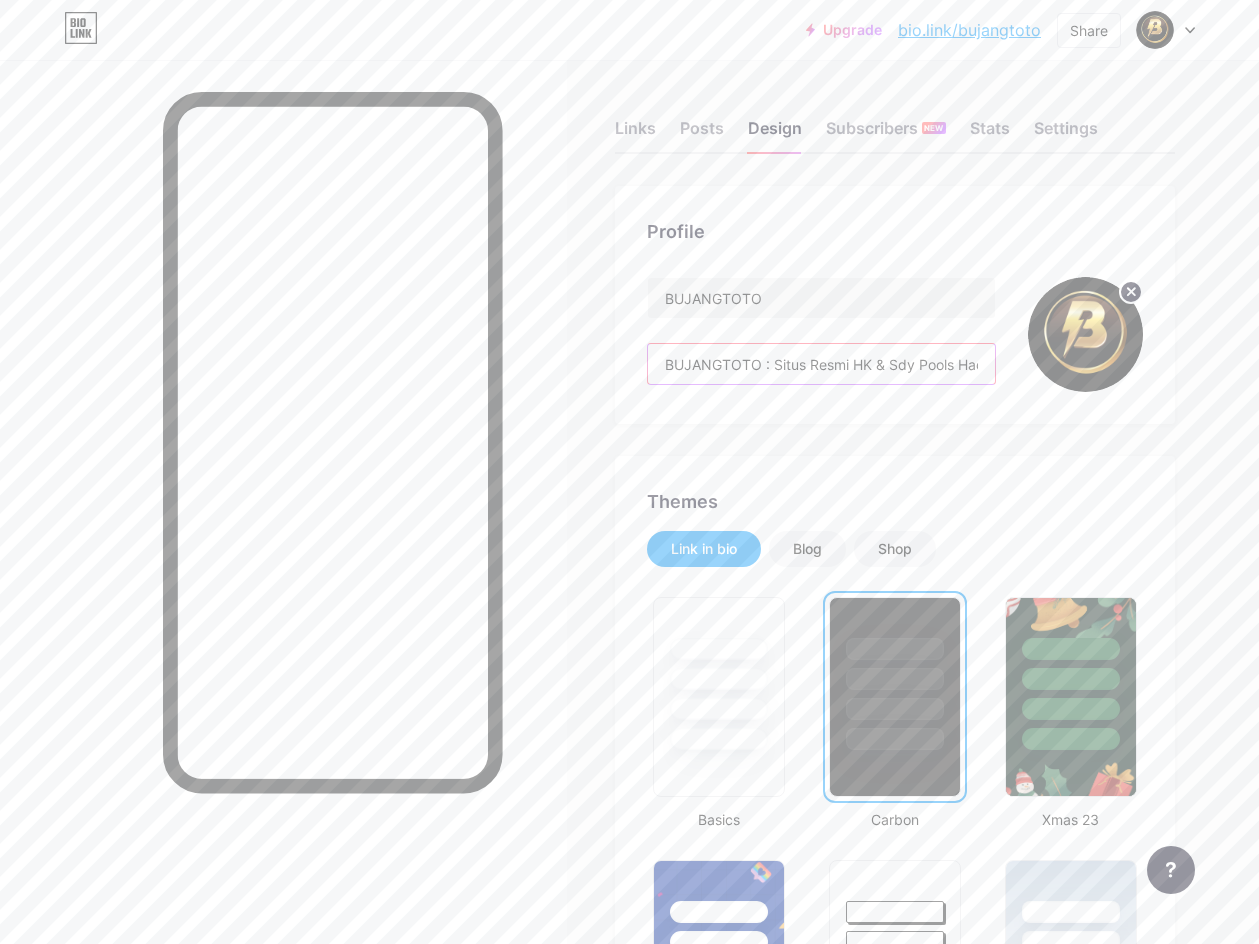 click on "BUJANGTOTO : Situs Resmi HK & Sdy Pools Hadiah Terbesar 100% Anti Blokir" at bounding box center (821, 364) 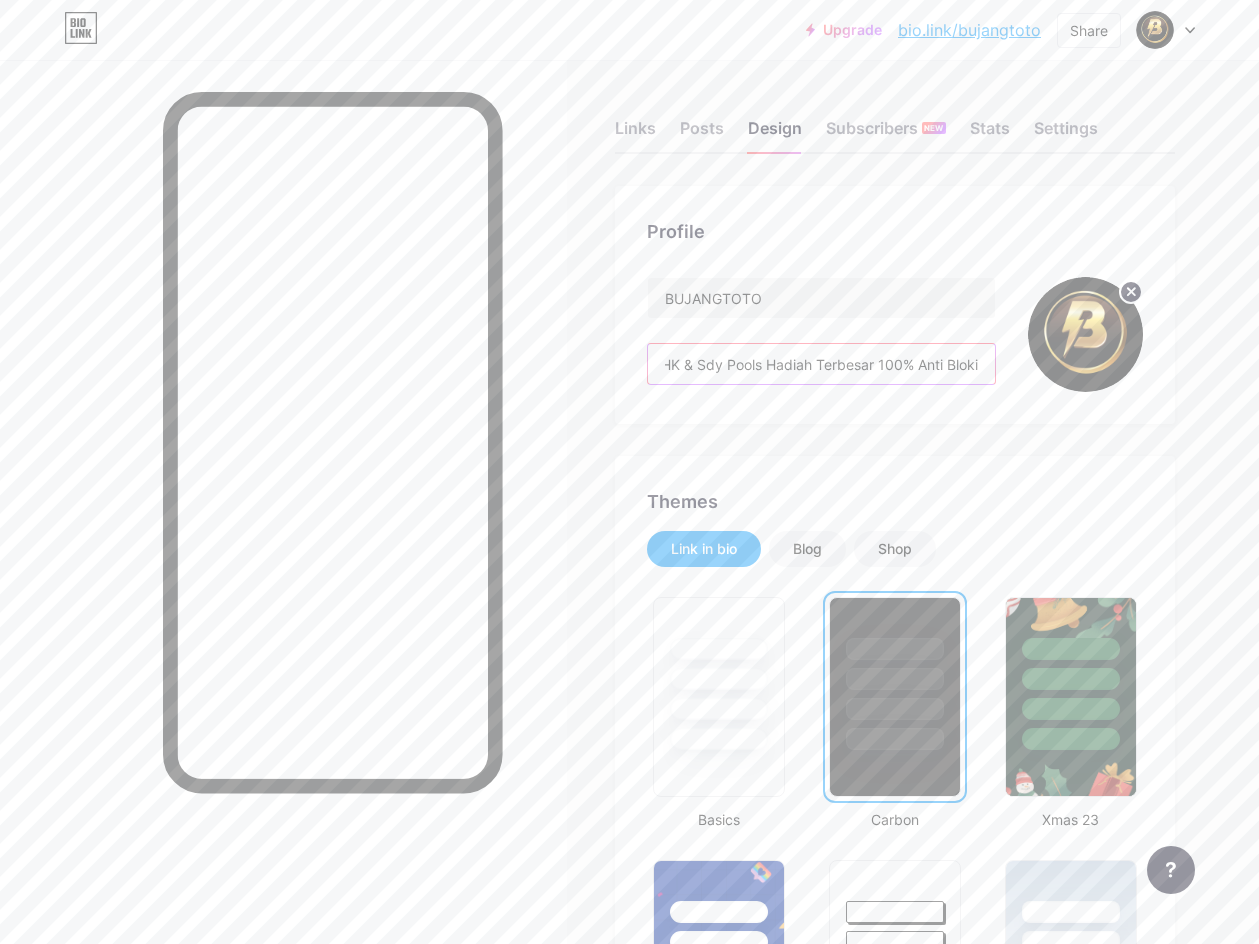 scroll, scrollTop: 0, scrollLeft: 206, axis: horizontal 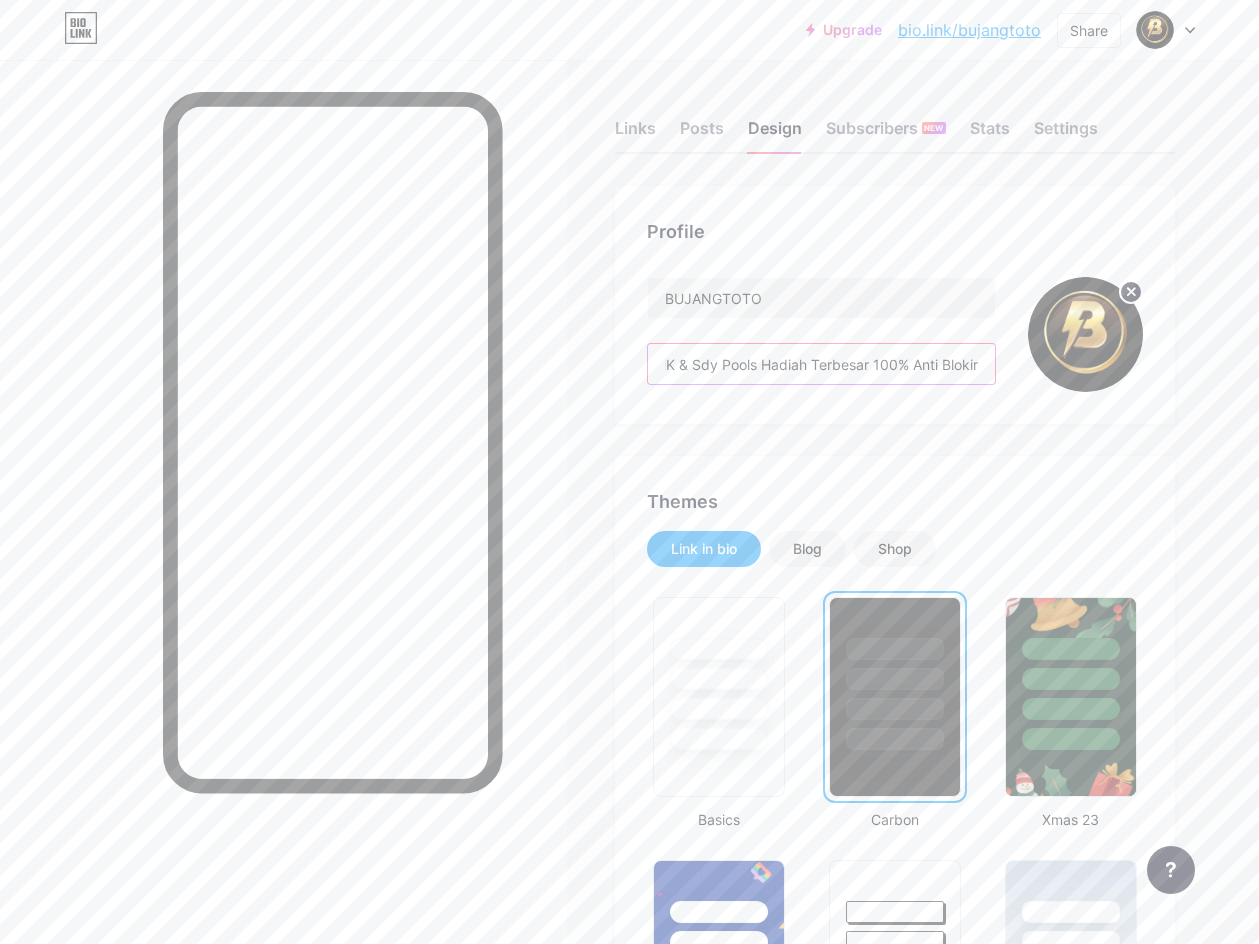drag, startPoint x: 923, startPoint y: 369, endPoint x: 1004, endPoint y: 380, distance: 81.7435 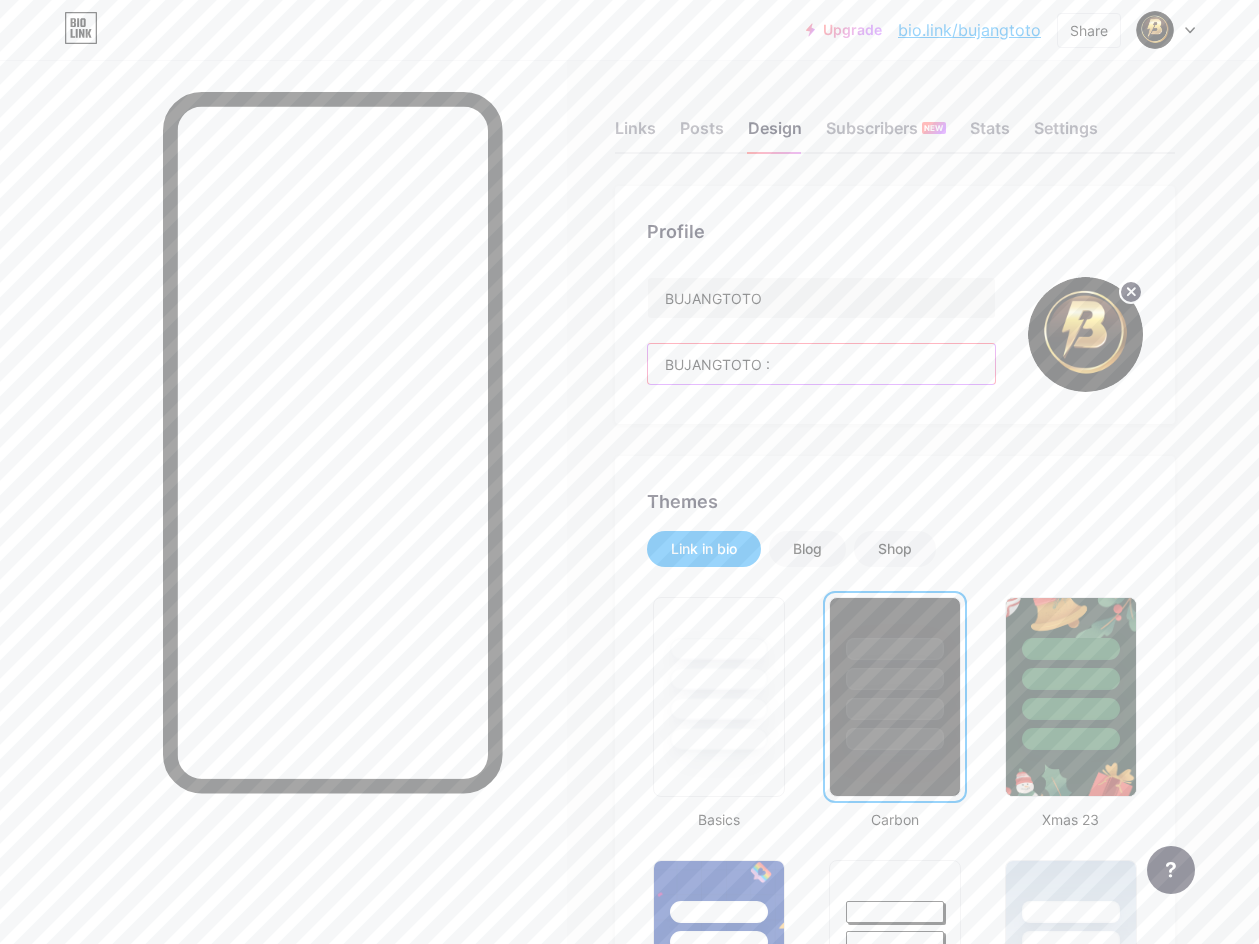 scroll, scrollTop: 0, scrollLeft: 0, axis: both 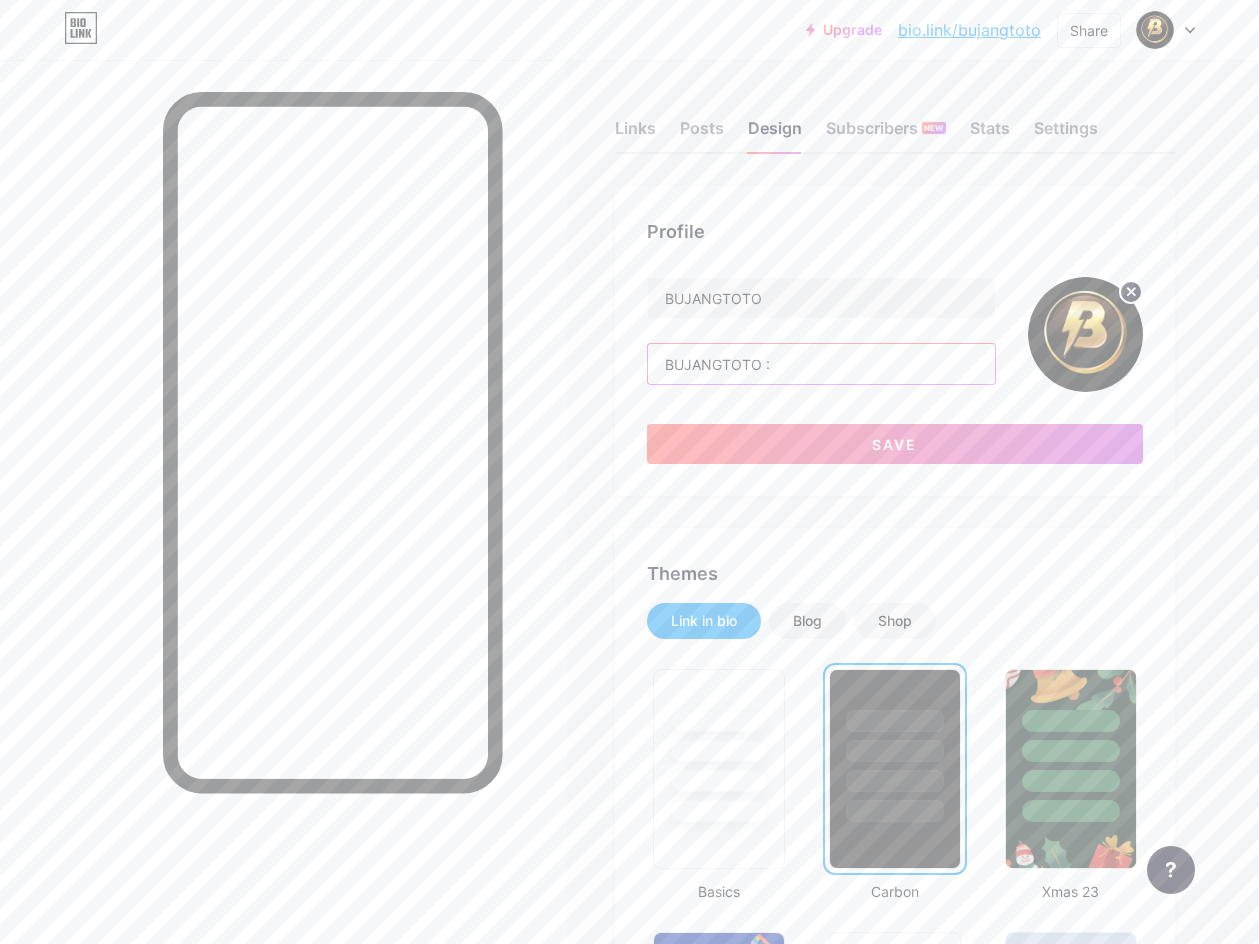 click on "BUJANGTOTO :" at bounding box center [821, 364] 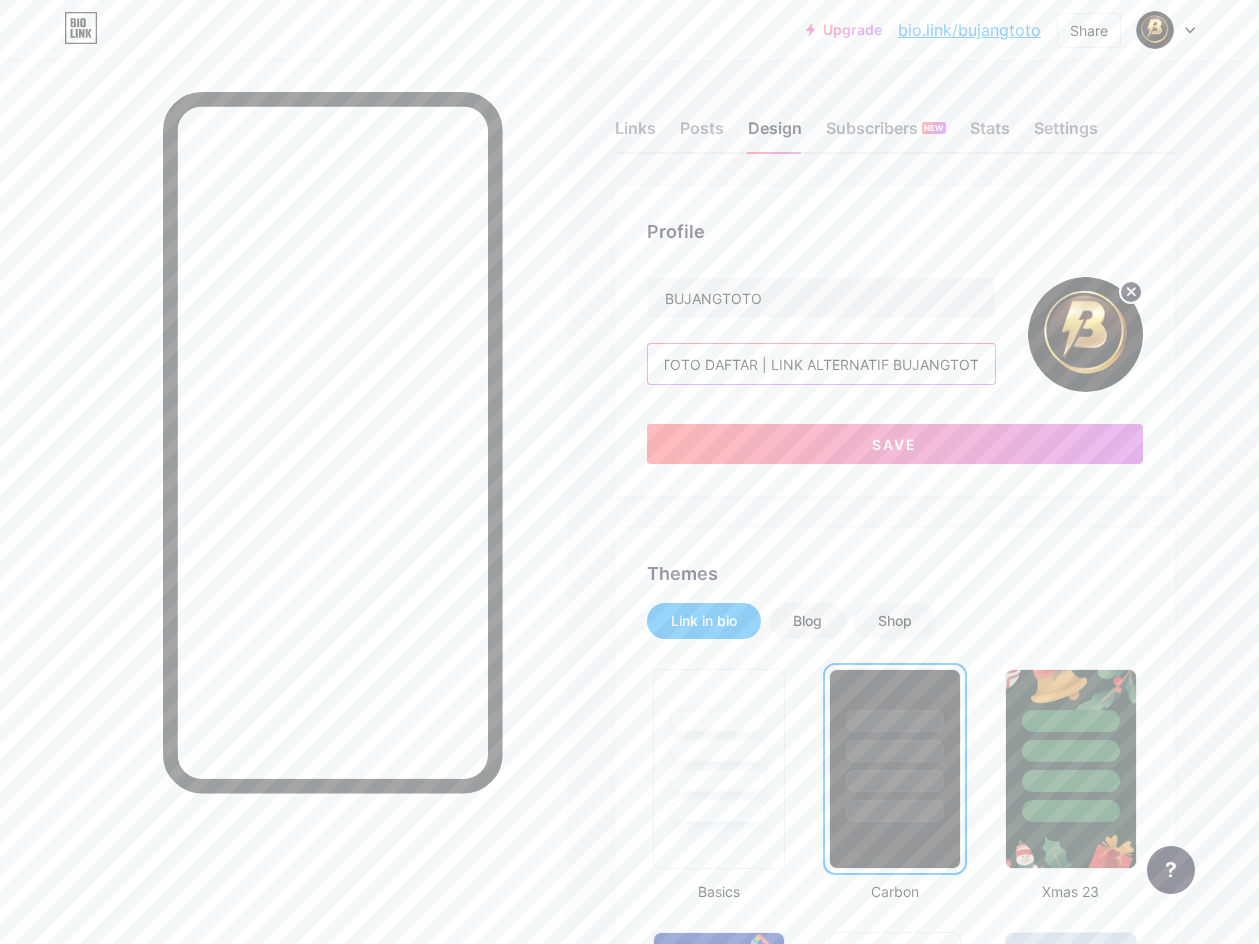 scroll, scrollTop: 0, scrollLeft: 340, axis: horizontal 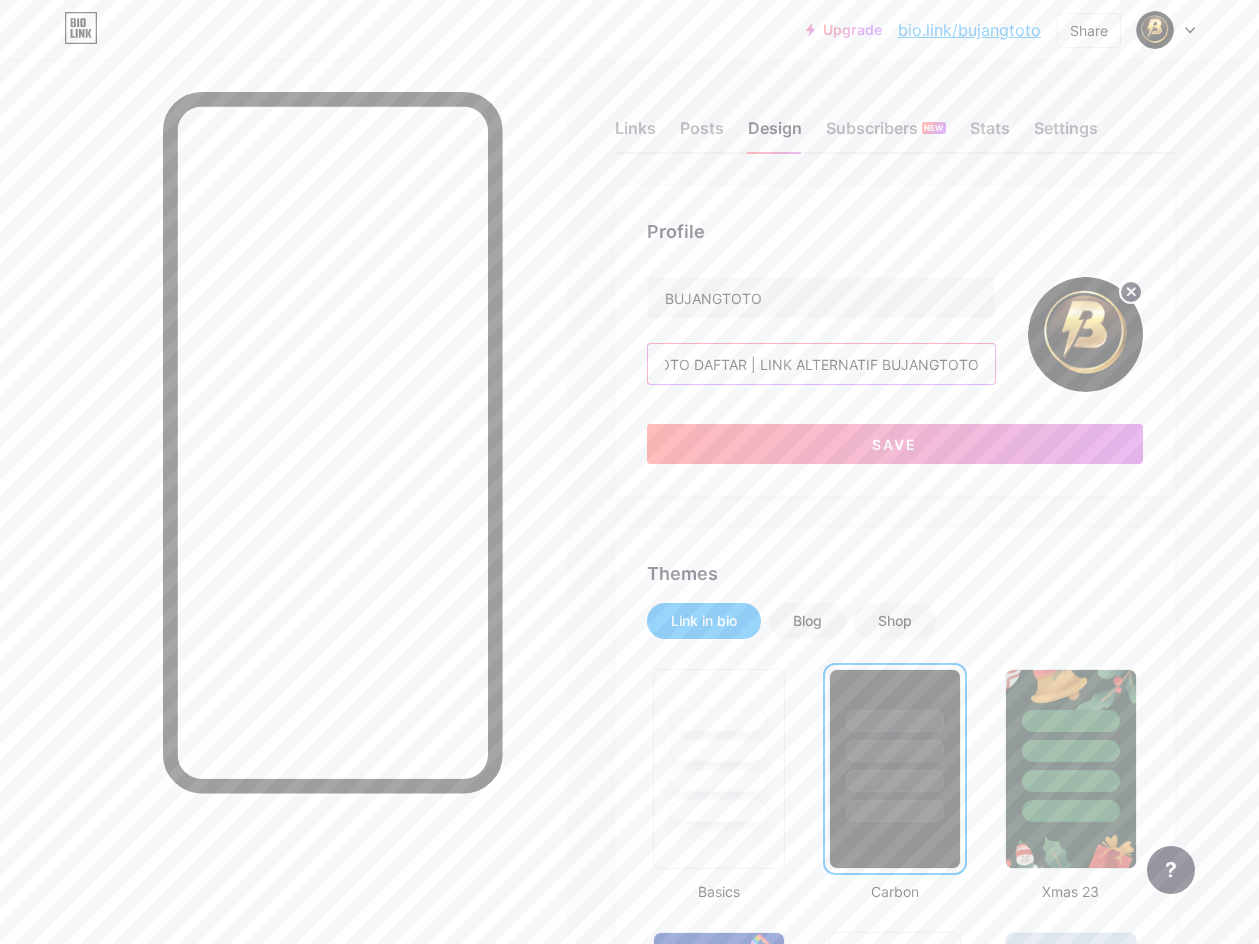 click on "BUJANGTOTO | BUJANGTOTO LOGIN | BUJANGTOTO DAFTAR | LINK ALTERNATIF BUJANGTOTO" at bounding box center (821, 364) 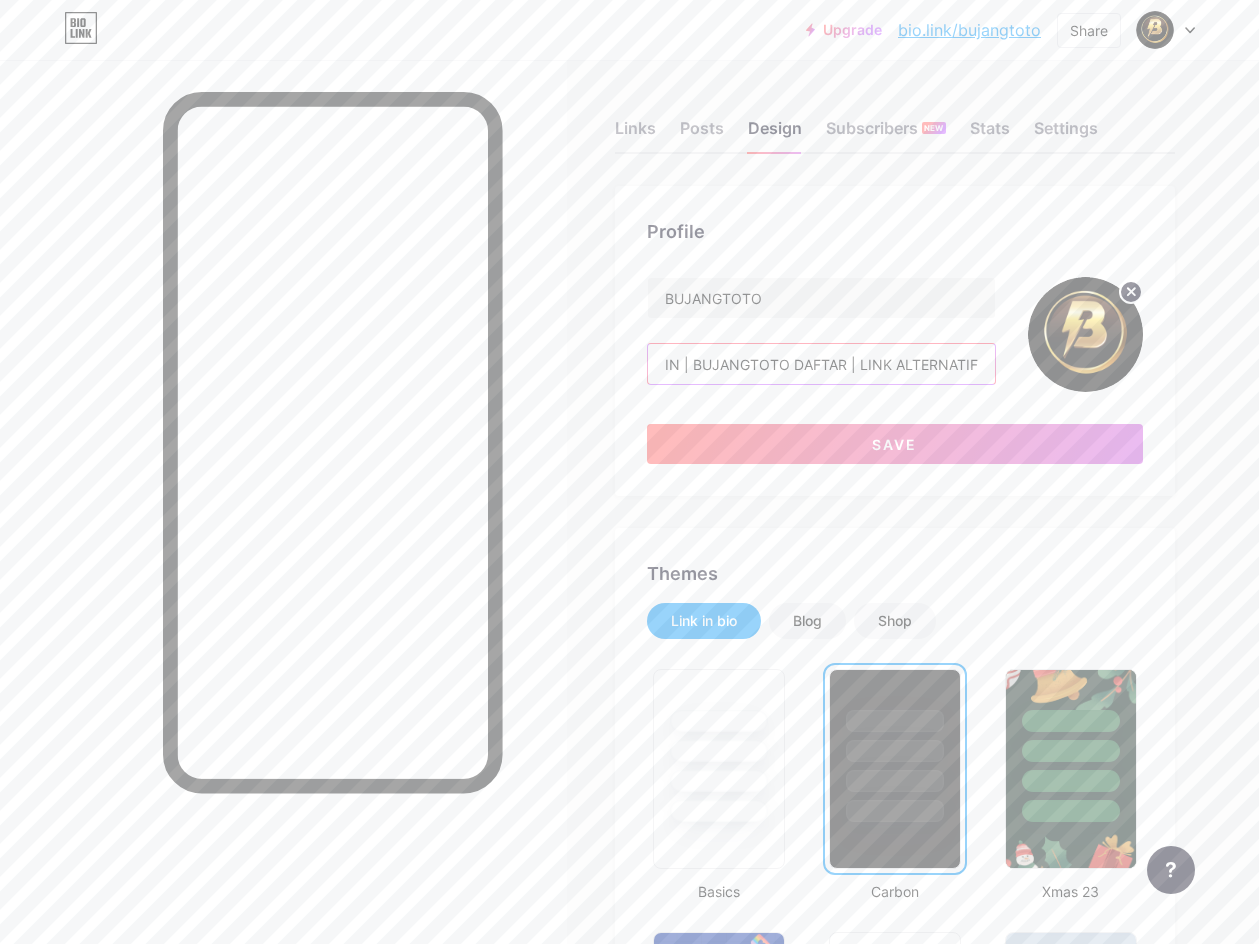 scroll, scrollTop: 0, scrollLeft: 244, axis: horizontal 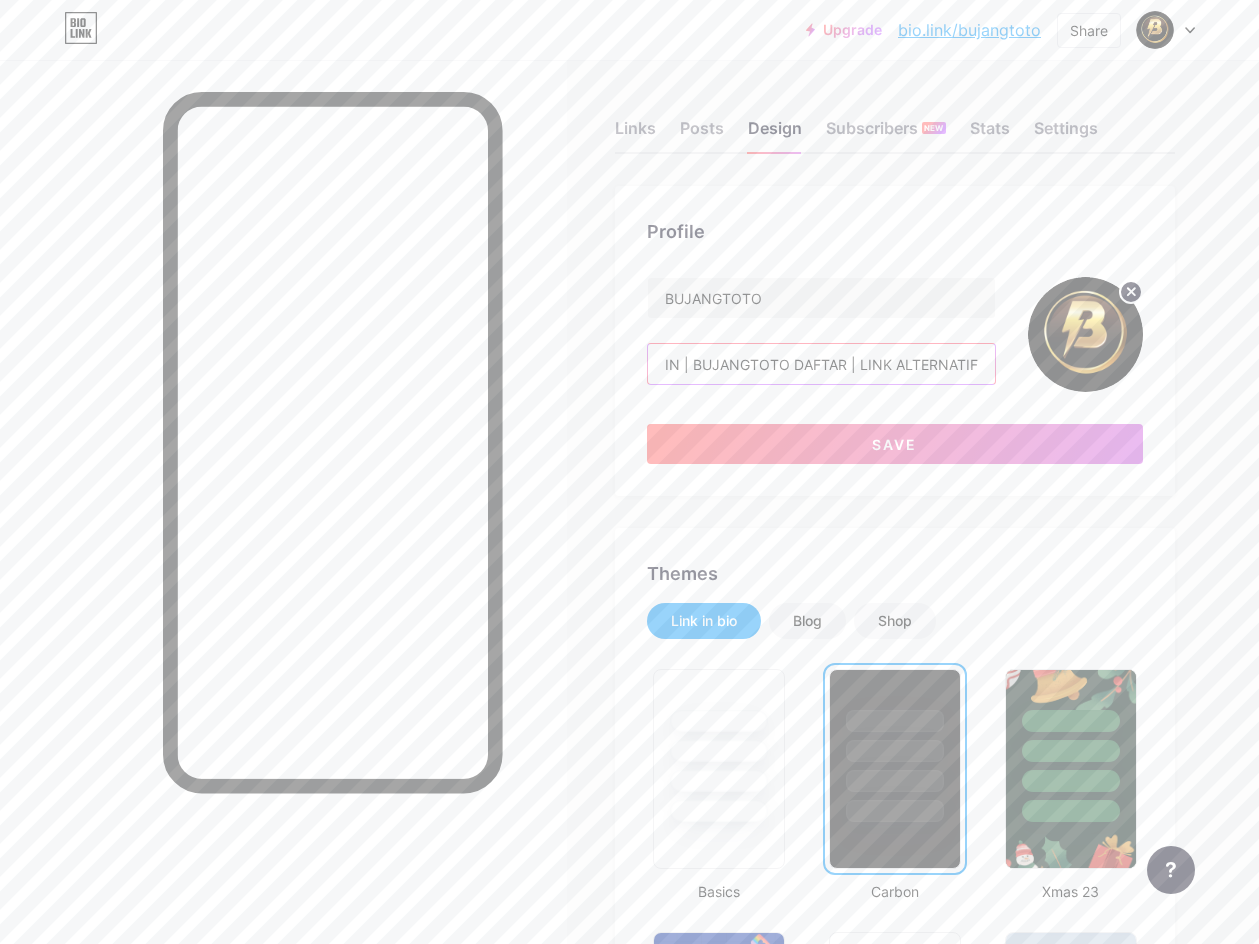 click on "BUJANGTOTO | BUJANGTOTO LOGIN | BUJANGTOTO DAFTAR | LINK ALTERNATIF" at bounding box center [821, 364] 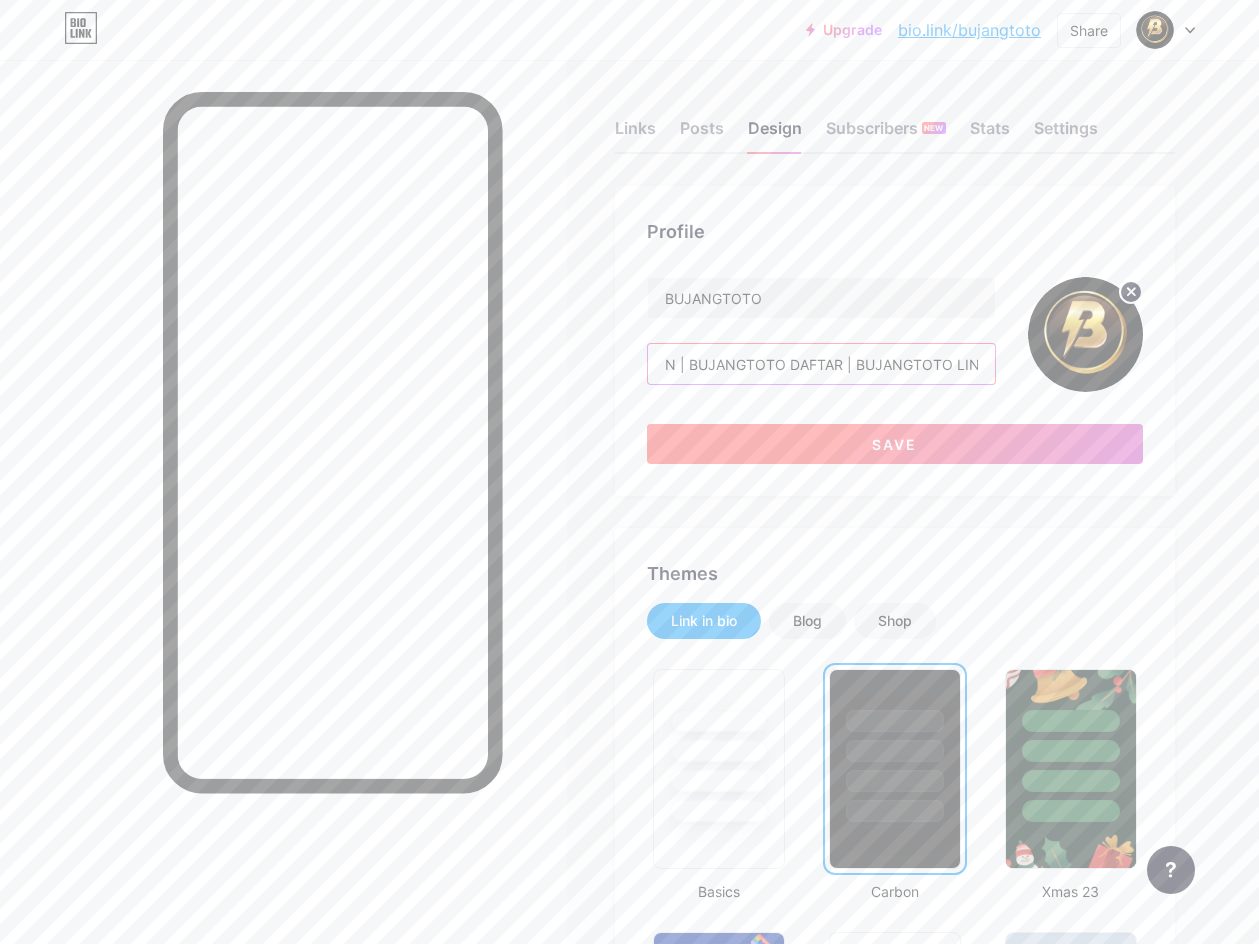 type on "BUJANGTOTO | BUJANGTOTO LOGIN | BUJANGTOTO DAFTAR | BUJANGTOTO LINK ALTERNATIF" 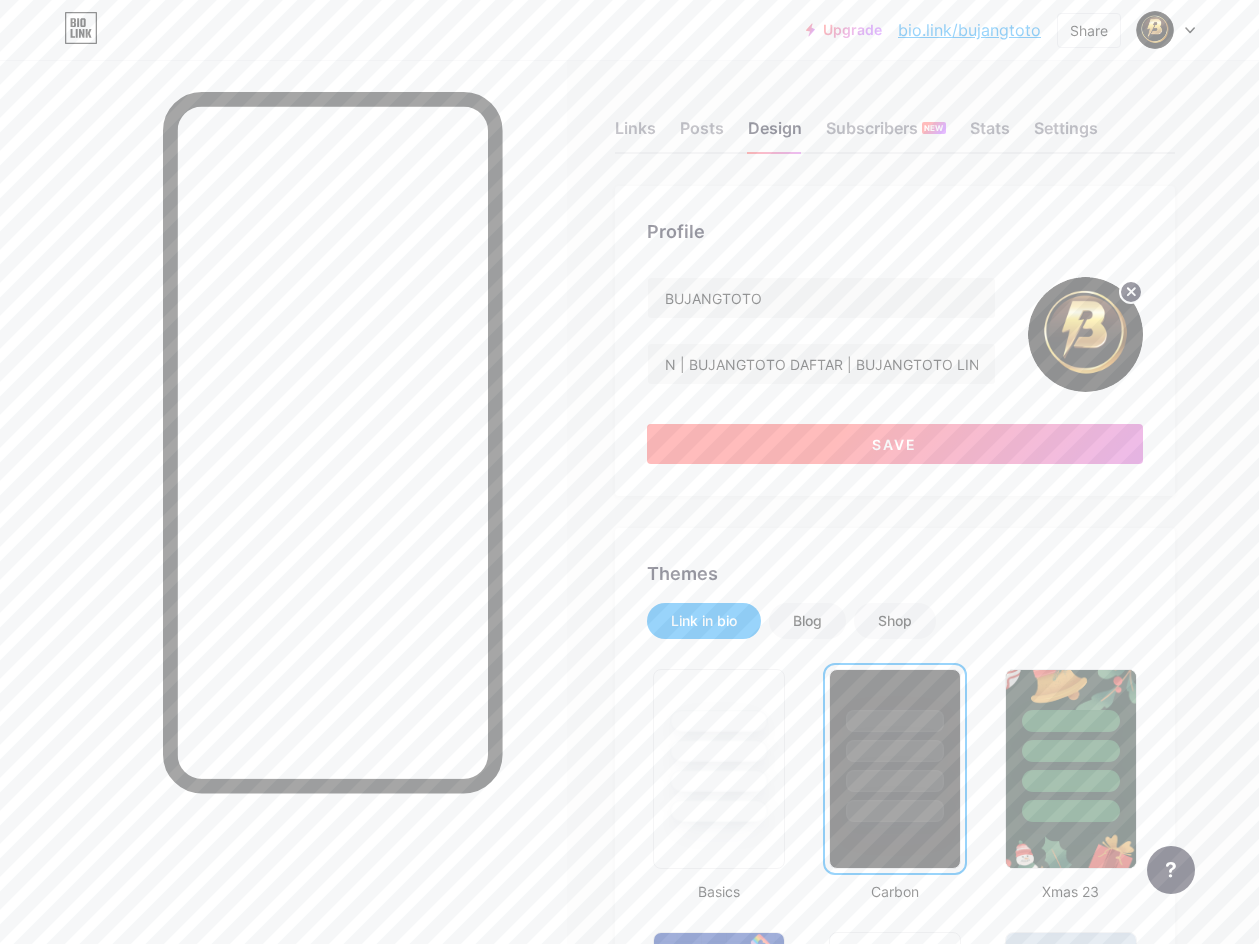click on "Save" at bounding box center (894, 444) 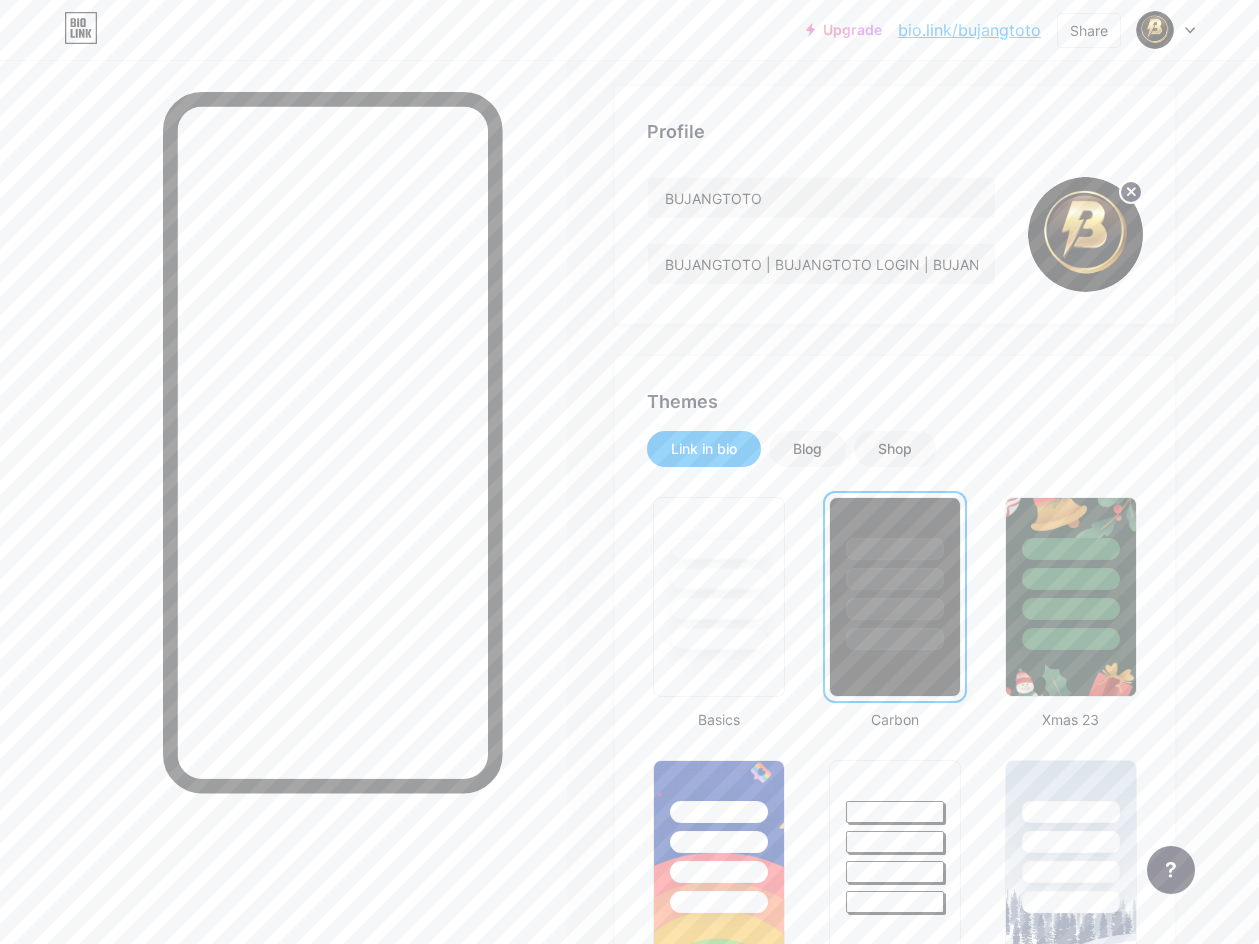scroll, scrollTop: 0, scrollLeft: 0, axis: both 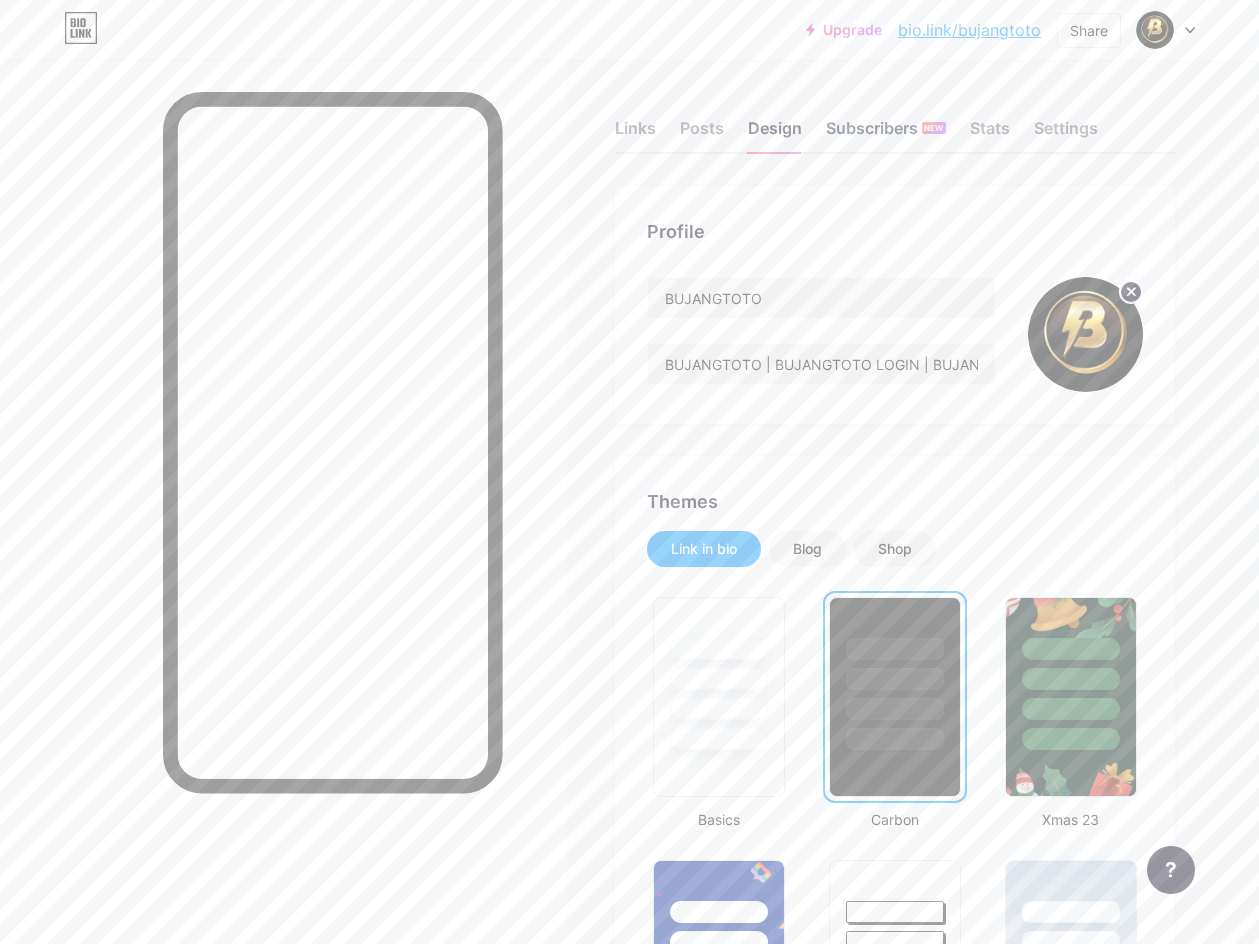 click on "Subscribers
NEW" at bounding box center (886, 134) 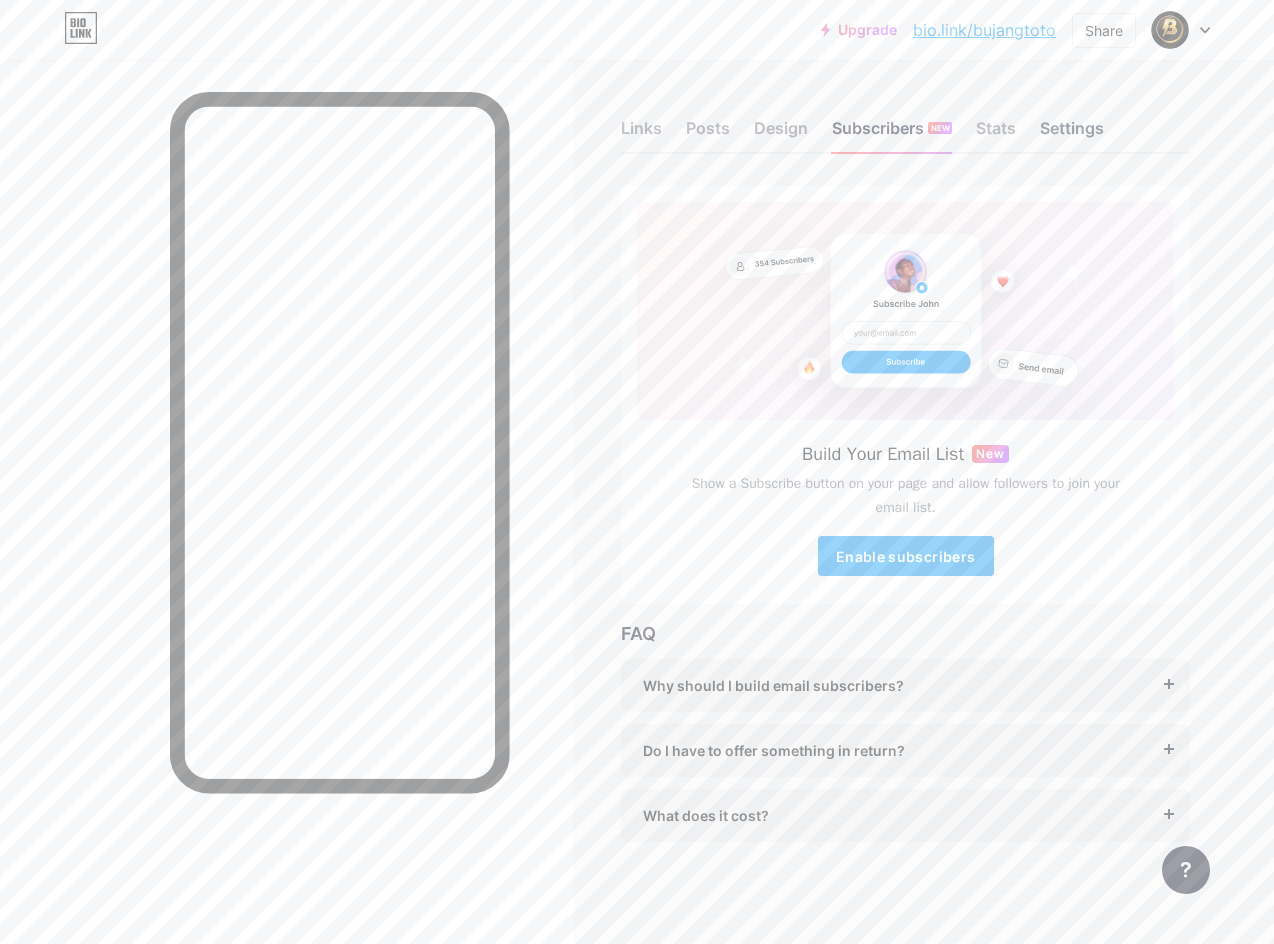 click on "Settings" at bounding box center (1072, 134) 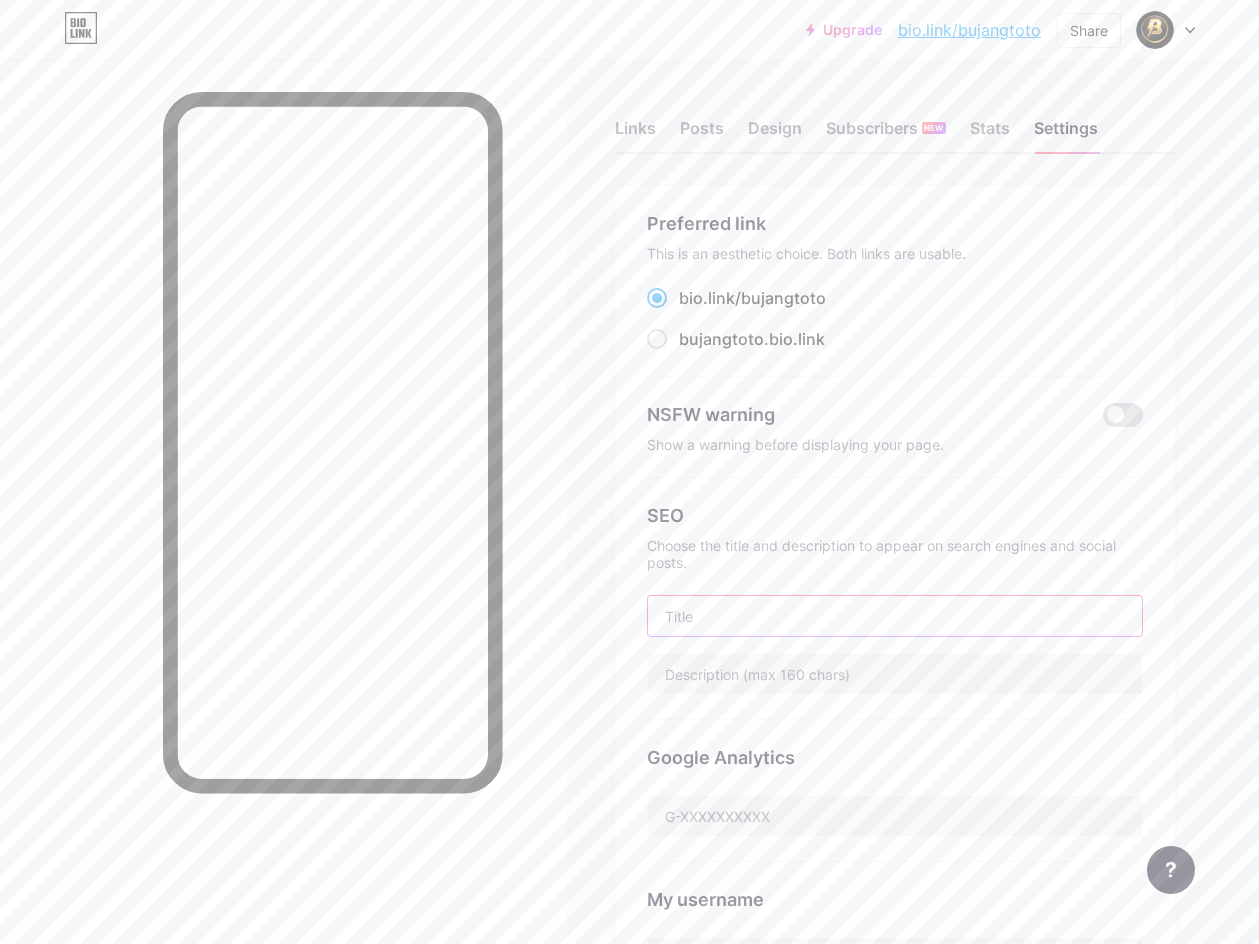 click at bounding box center (895, 616) 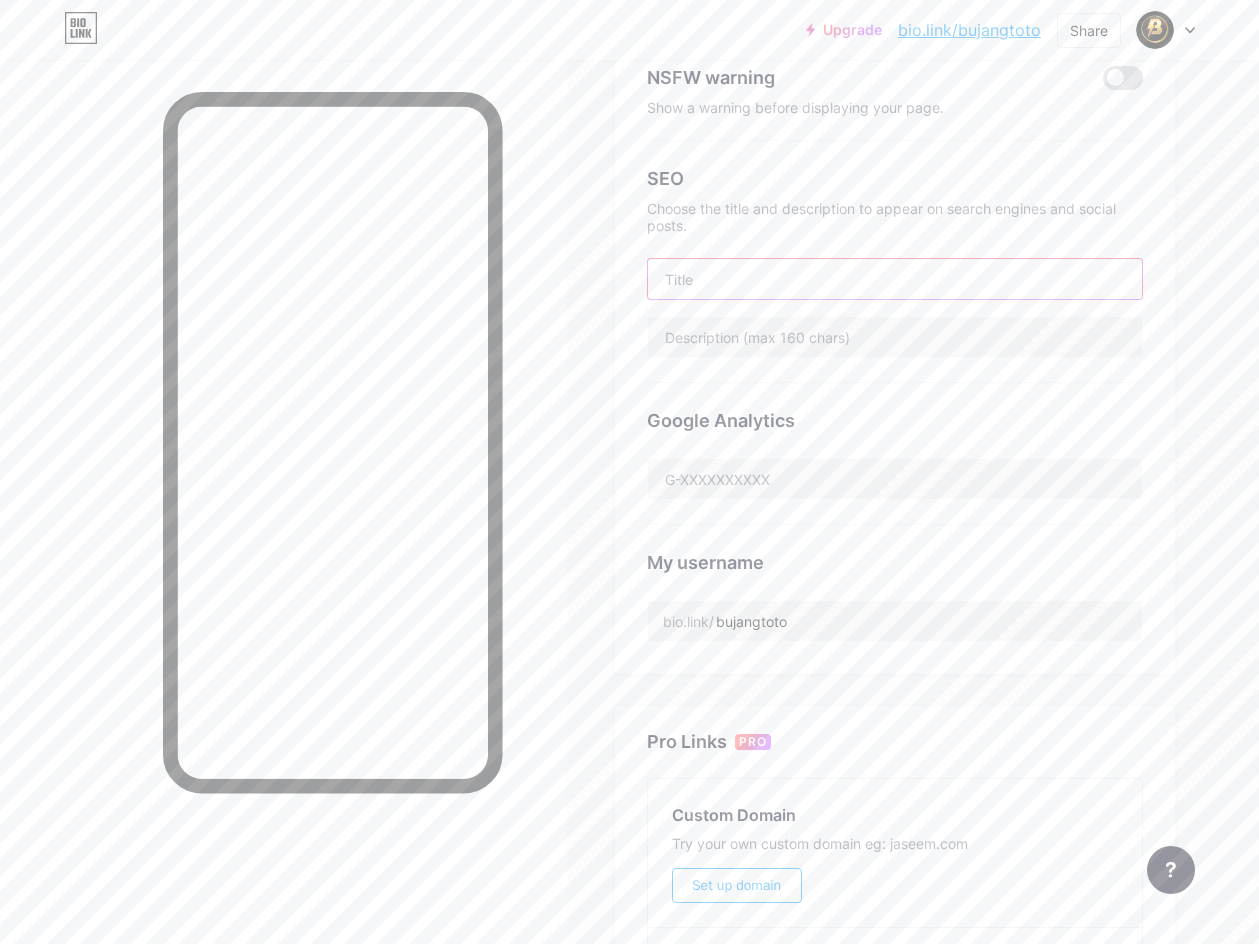 scroll, scrollTop: 37, scrollLeft: 0, axis: vertical 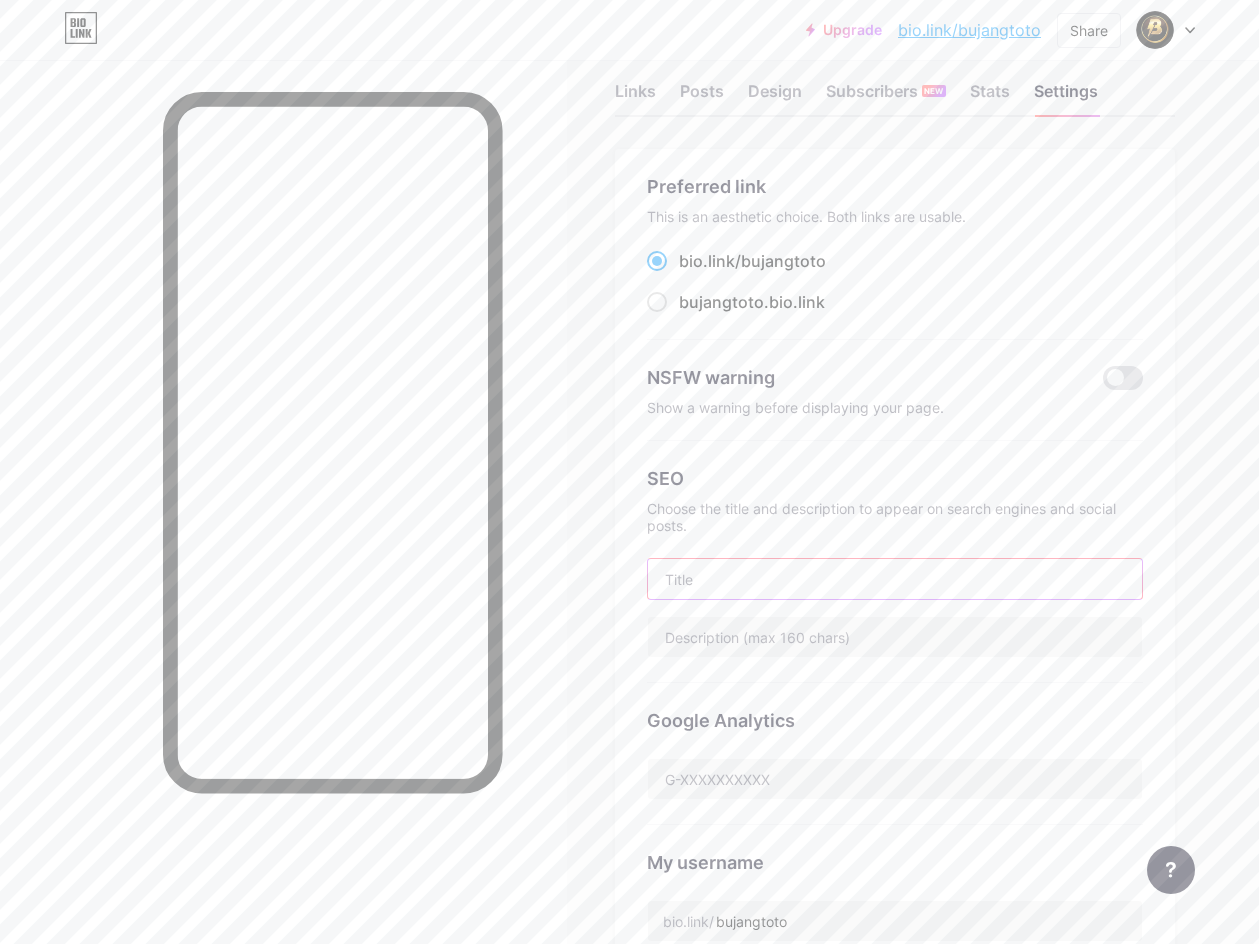 click at bounding box center [895, 579] 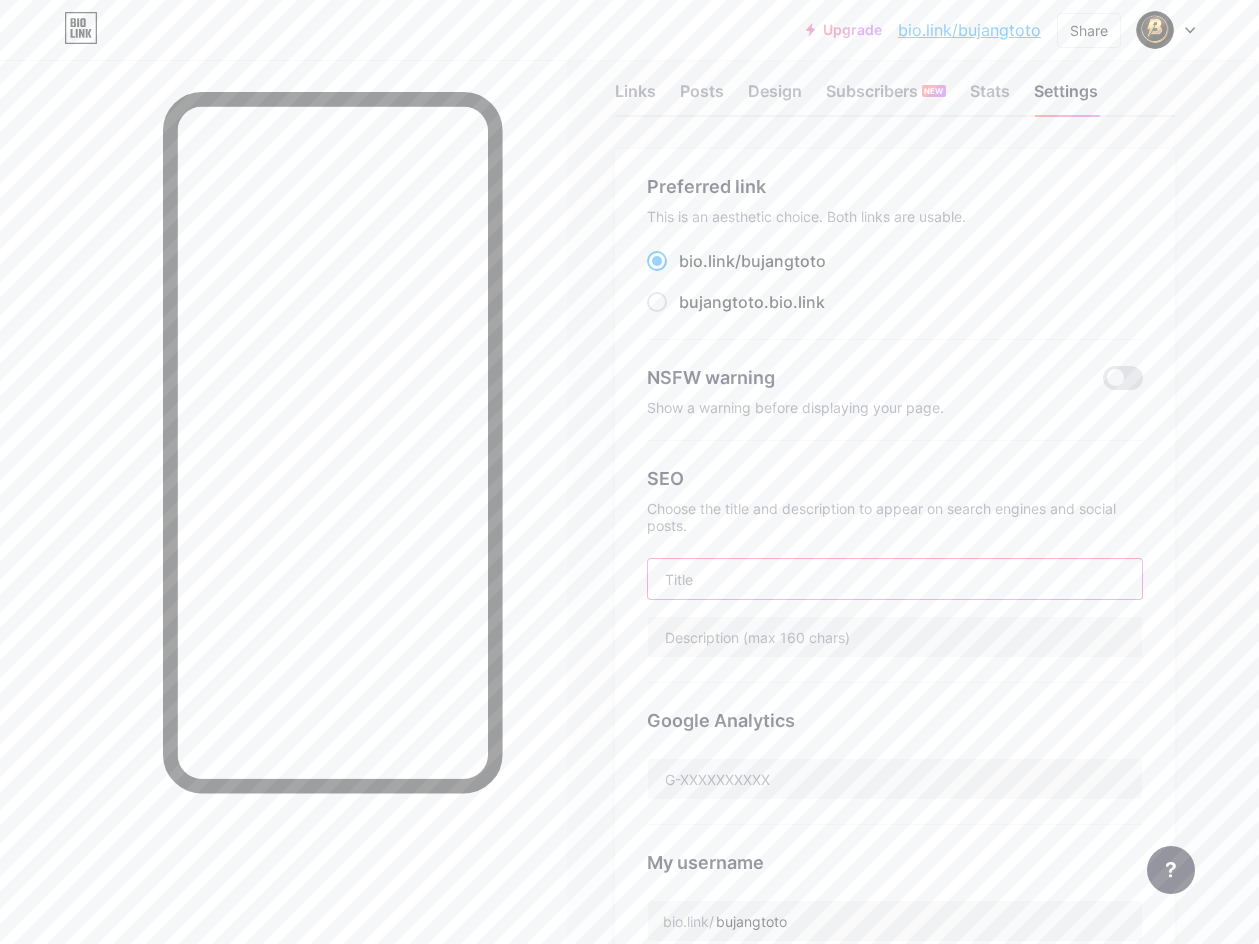 type on "b" 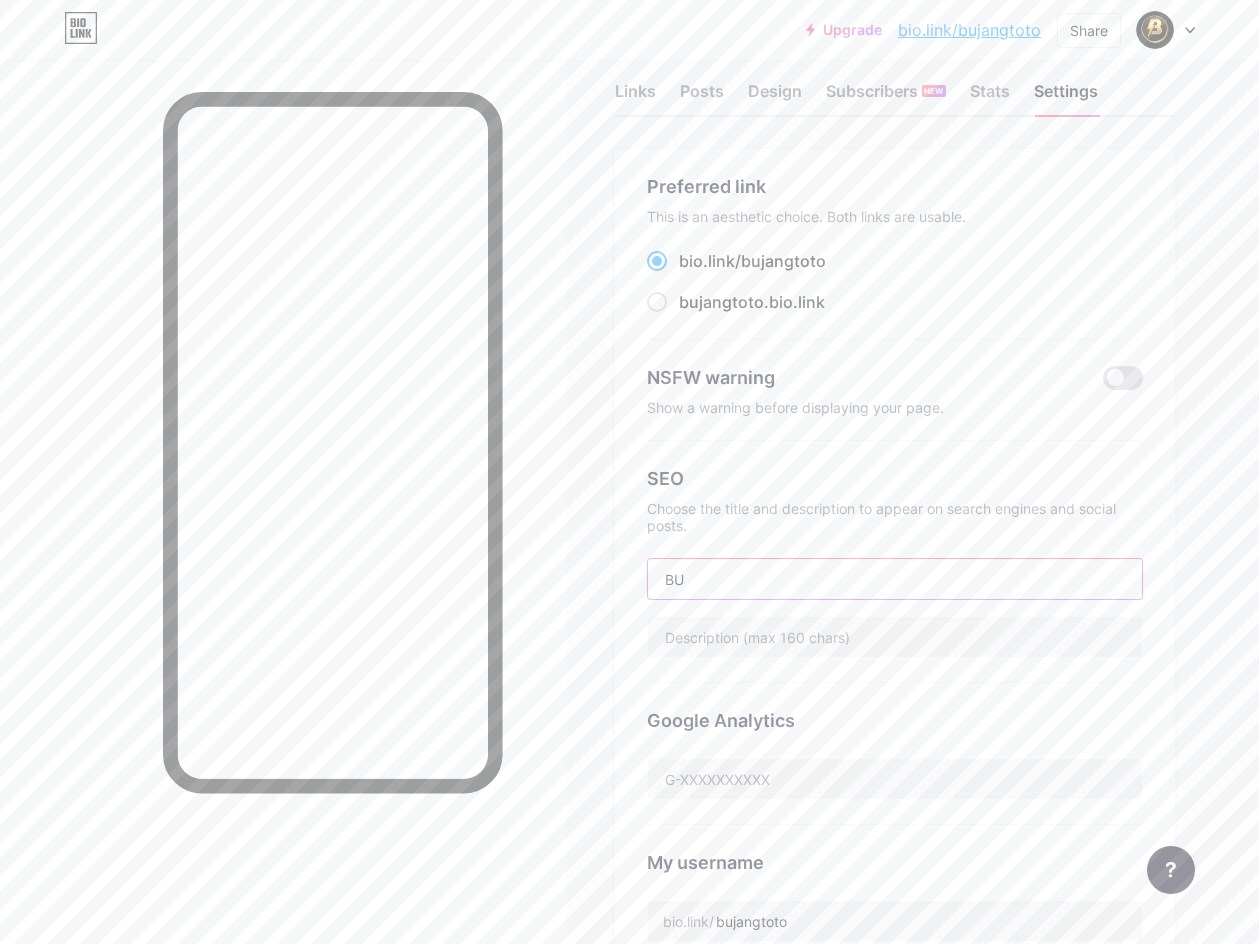 type on "B" 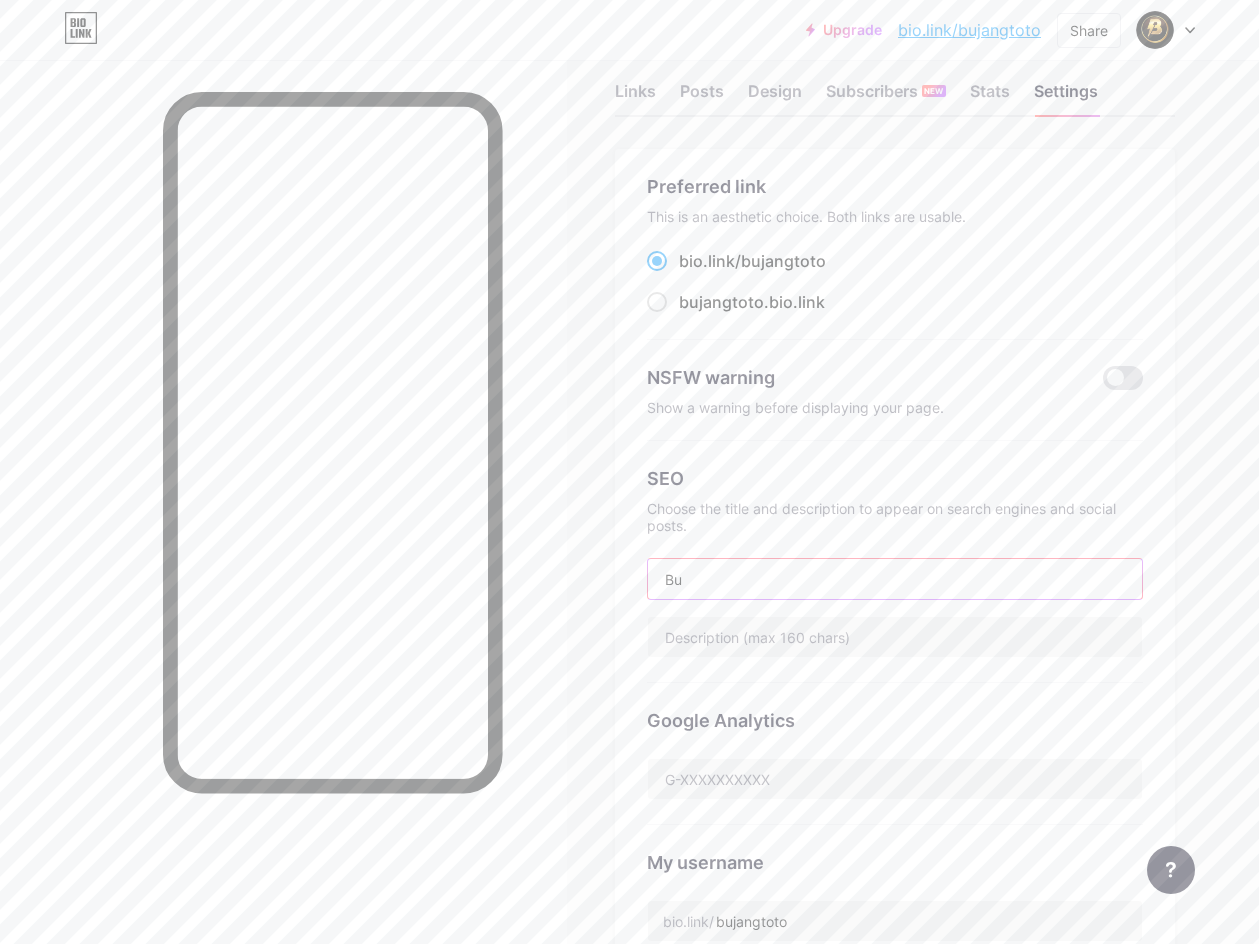 type on "B" 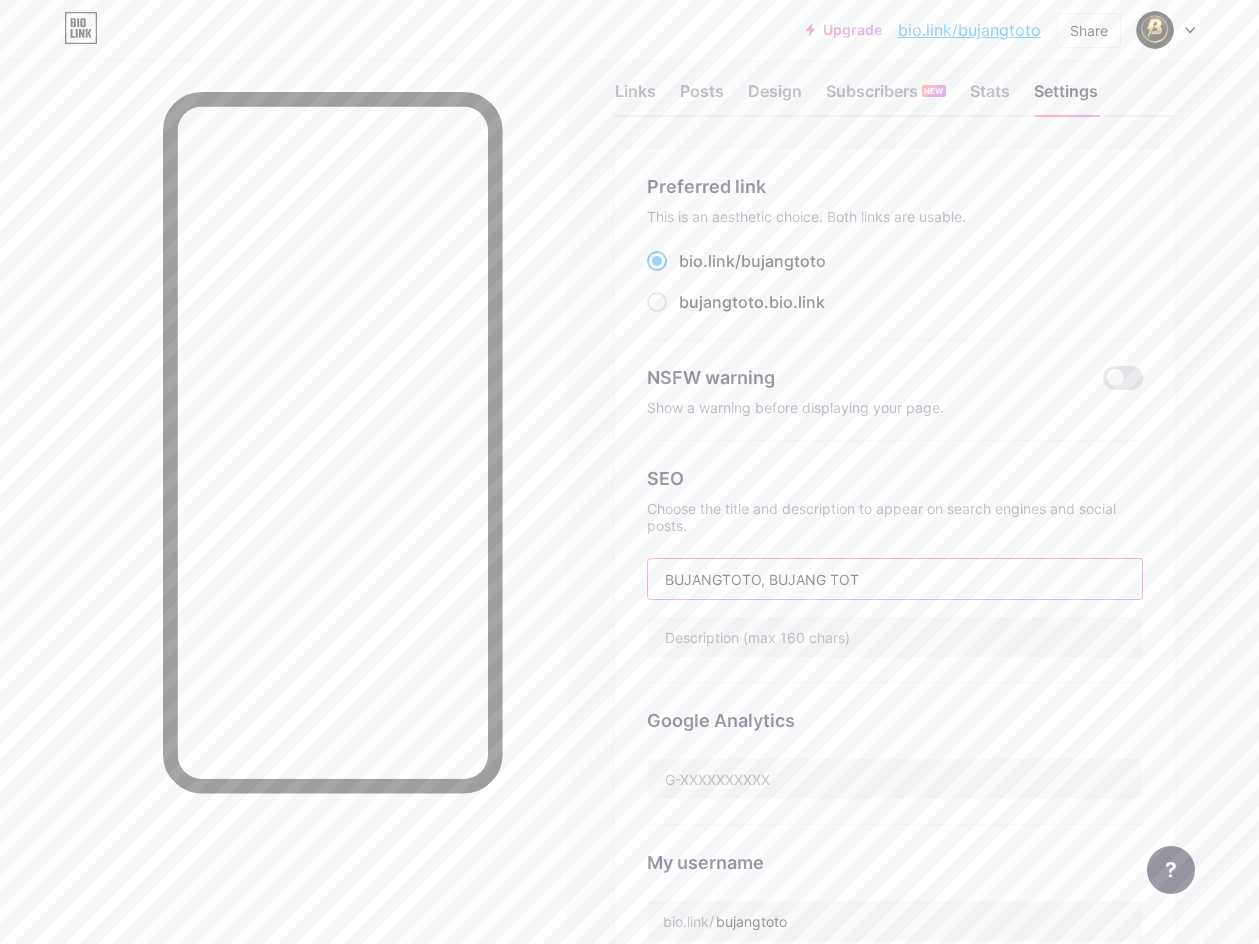 type on "BUJANGTOTO, BUJANG TOTO" 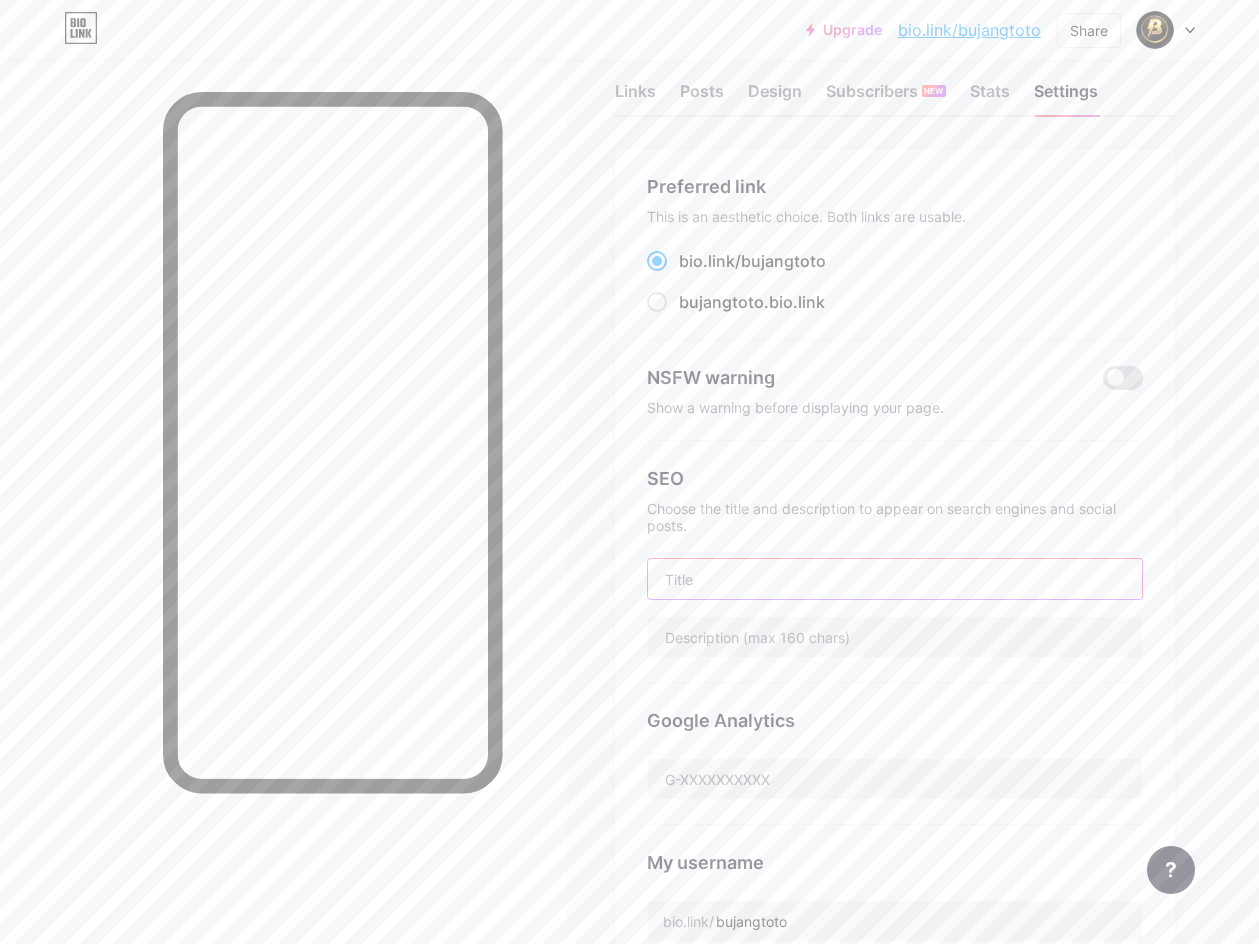 type on "B" 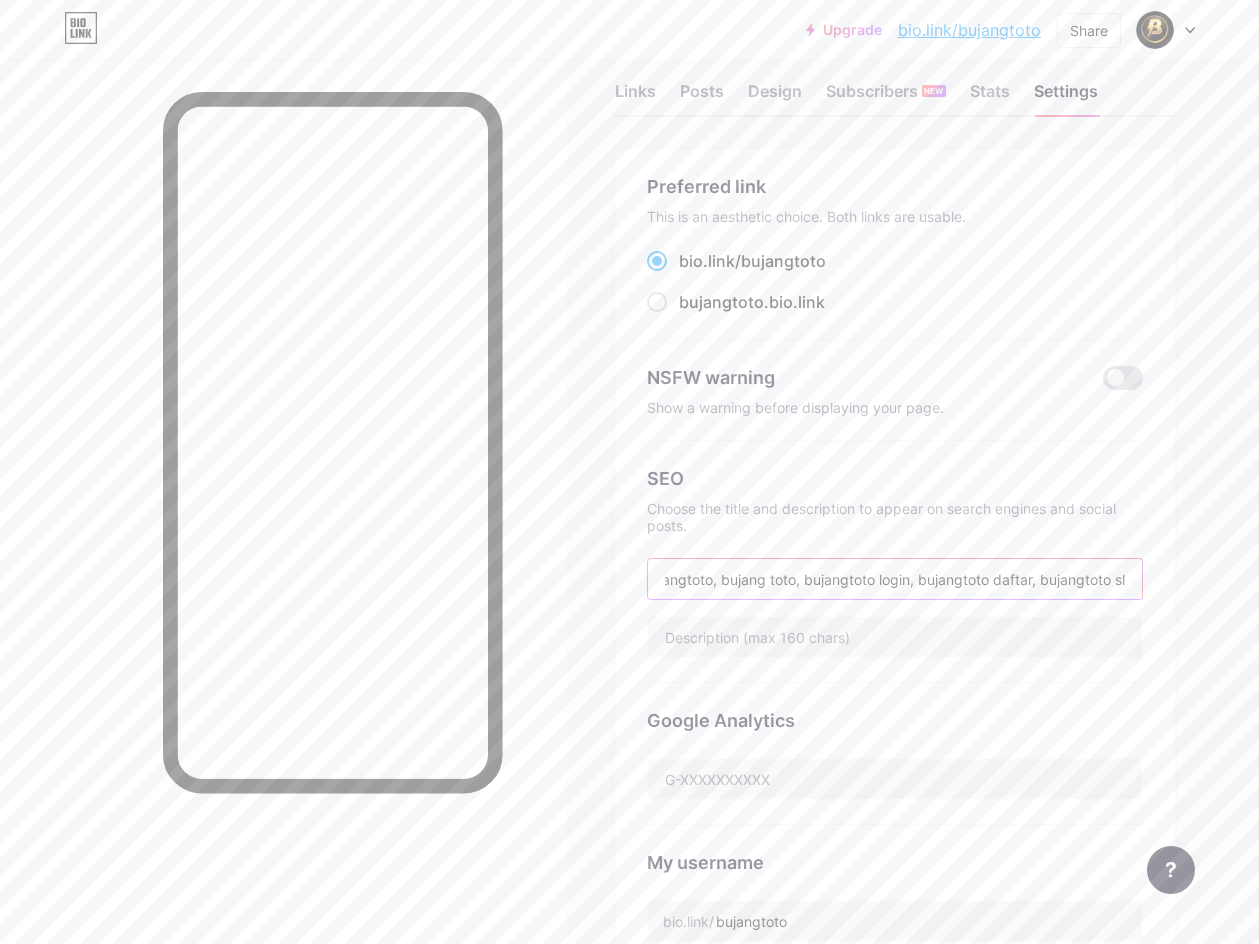 scroll, scrollTop: 0, scrollLeft: 45, axis: horizontal 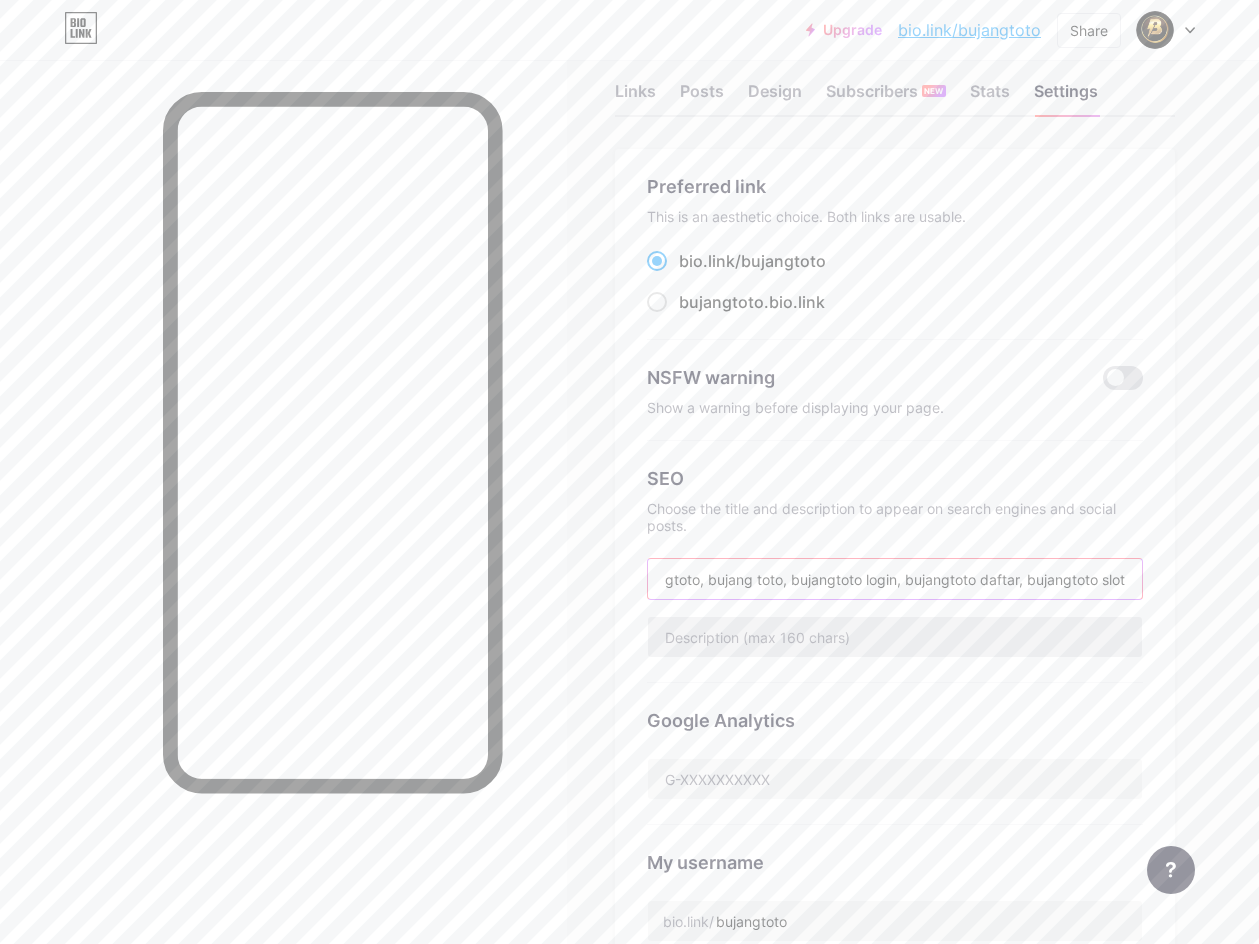 type on "bujangtoto, bujang toto, bujangtoto login, bujangtoto daftar, bujangtoto slot" 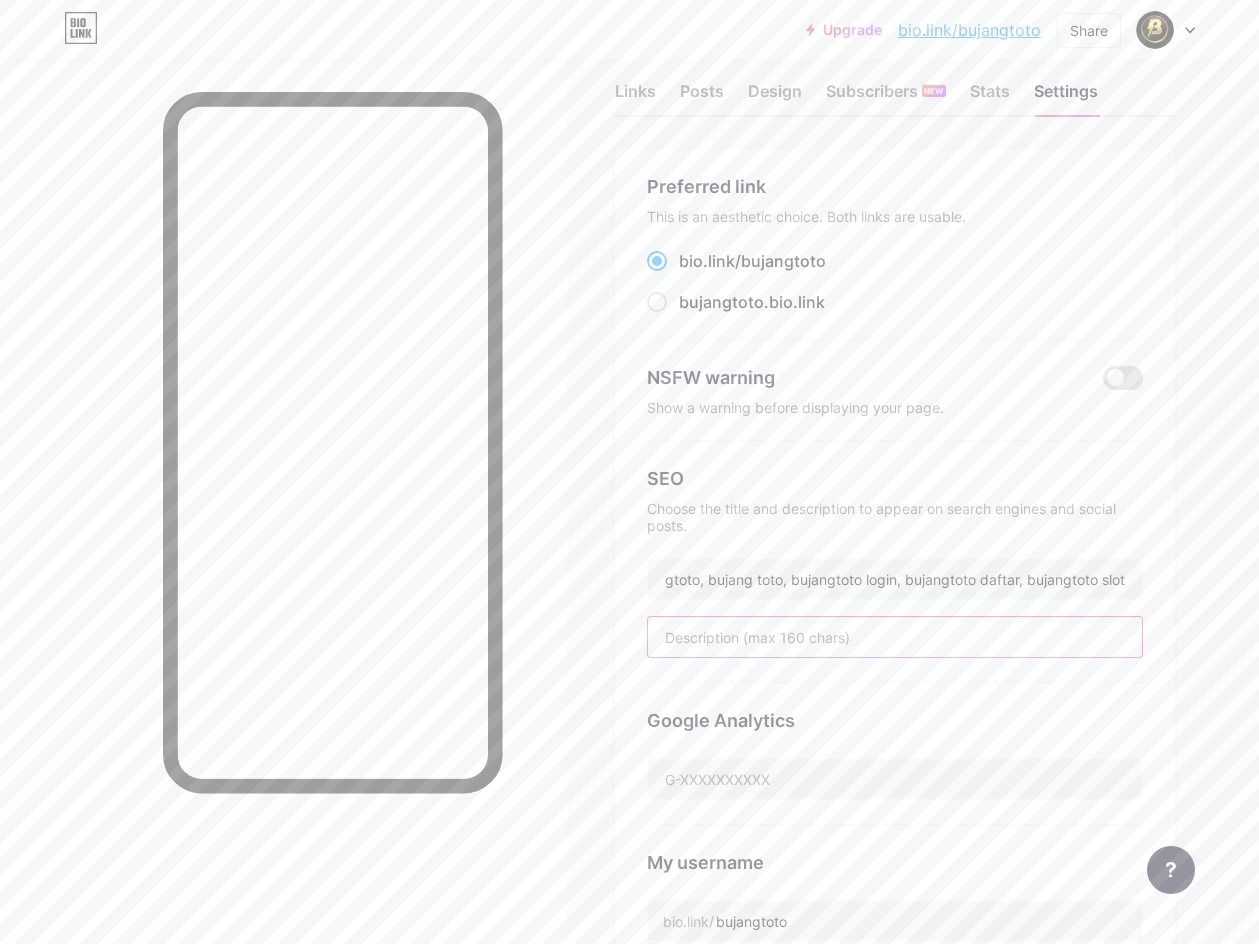 click at bounding box center [895, 637] 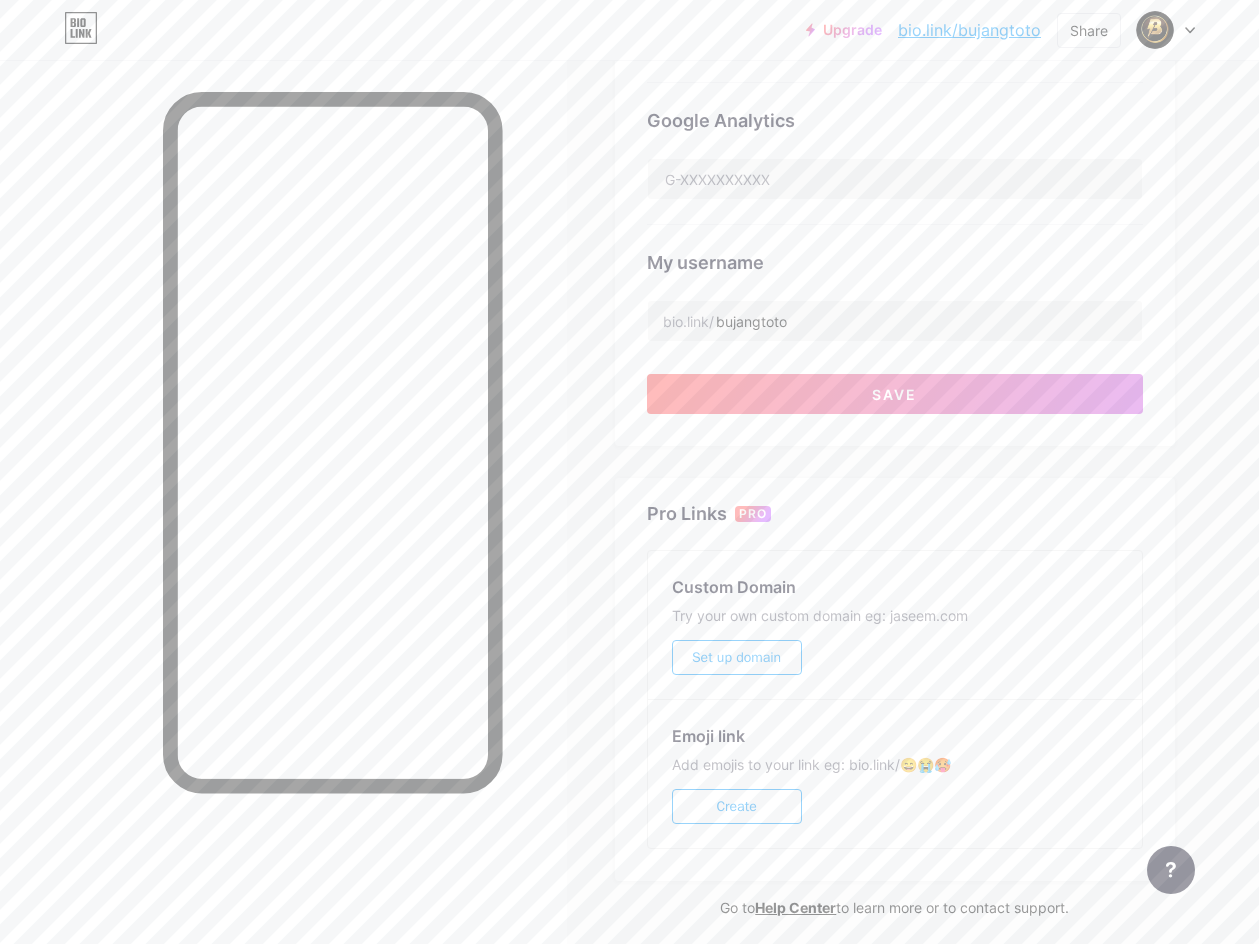 scroll, scrollTop: 337, scrollLeft: 0, axis: vertical 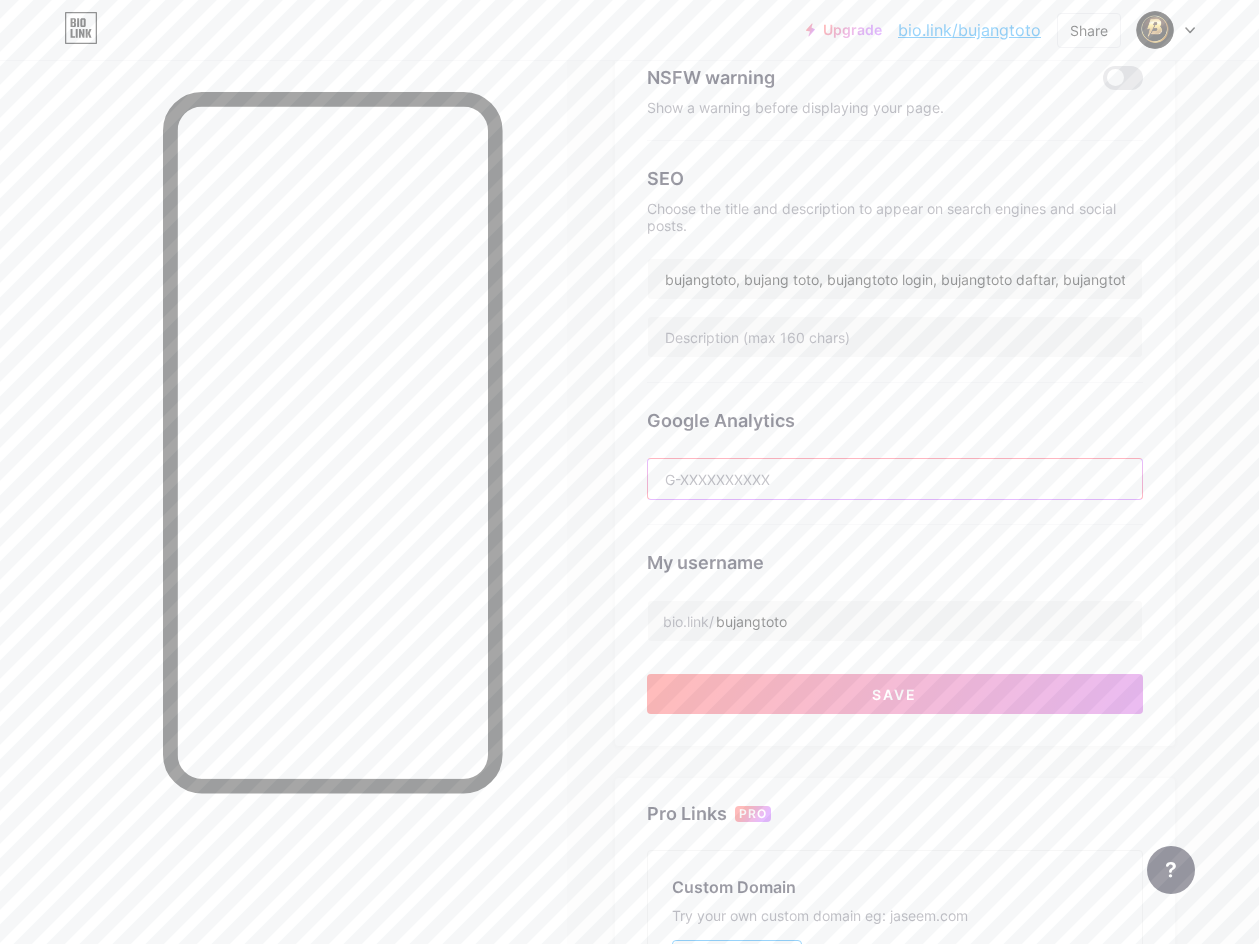 click at bounding box center [895, 479] 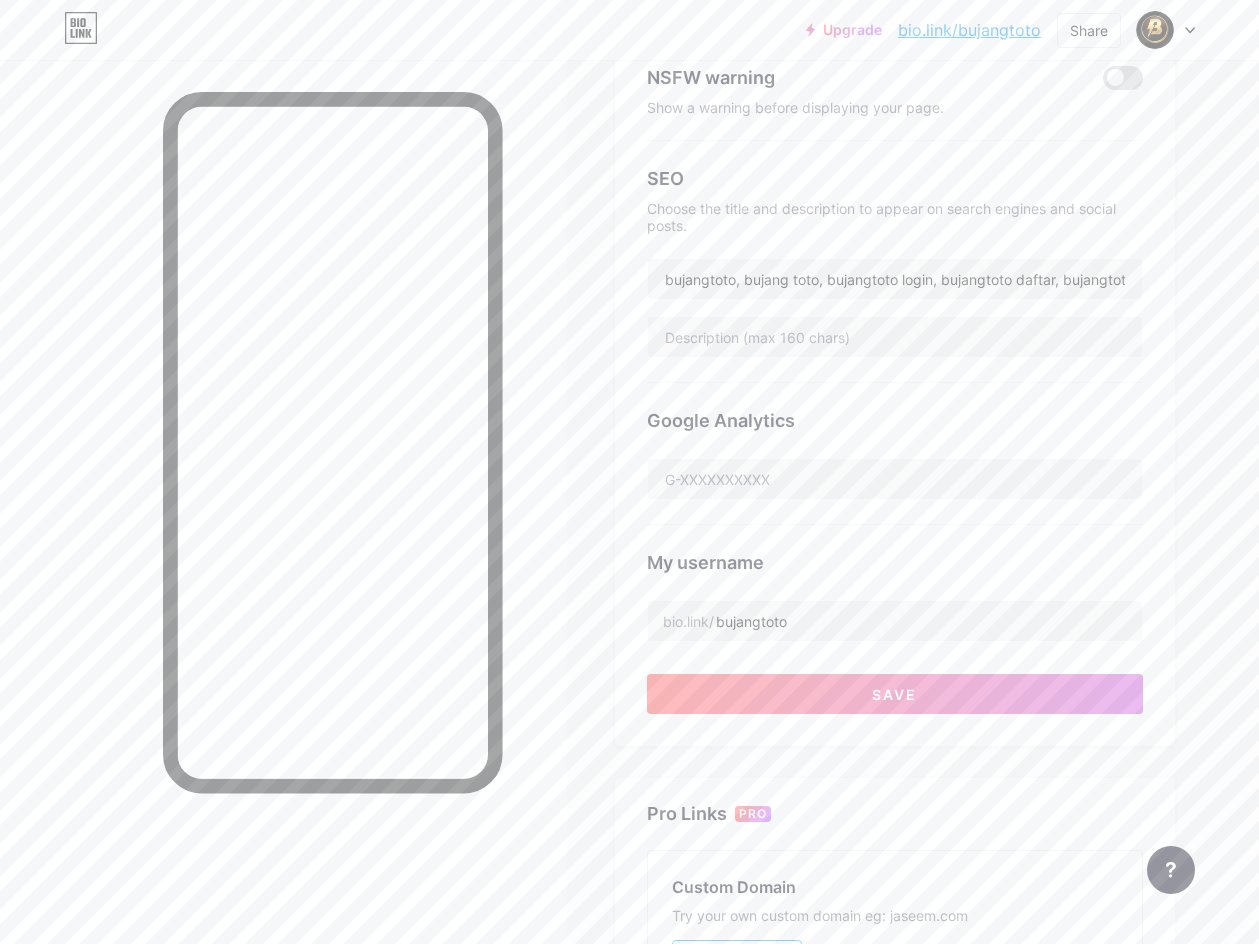 click on "Google Analytics" at bounding box center [895, 420] 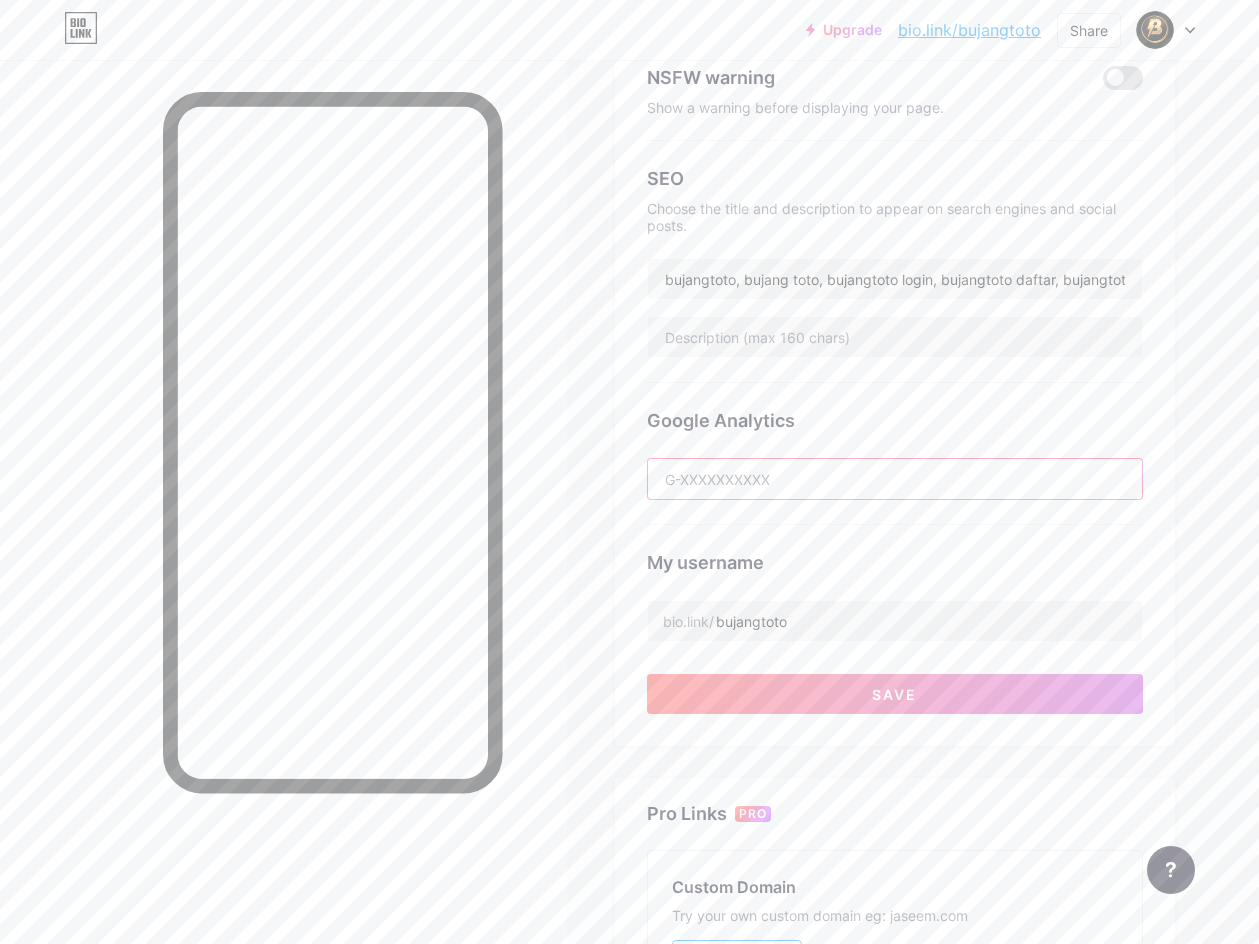 click at bounding box center (895, 479) 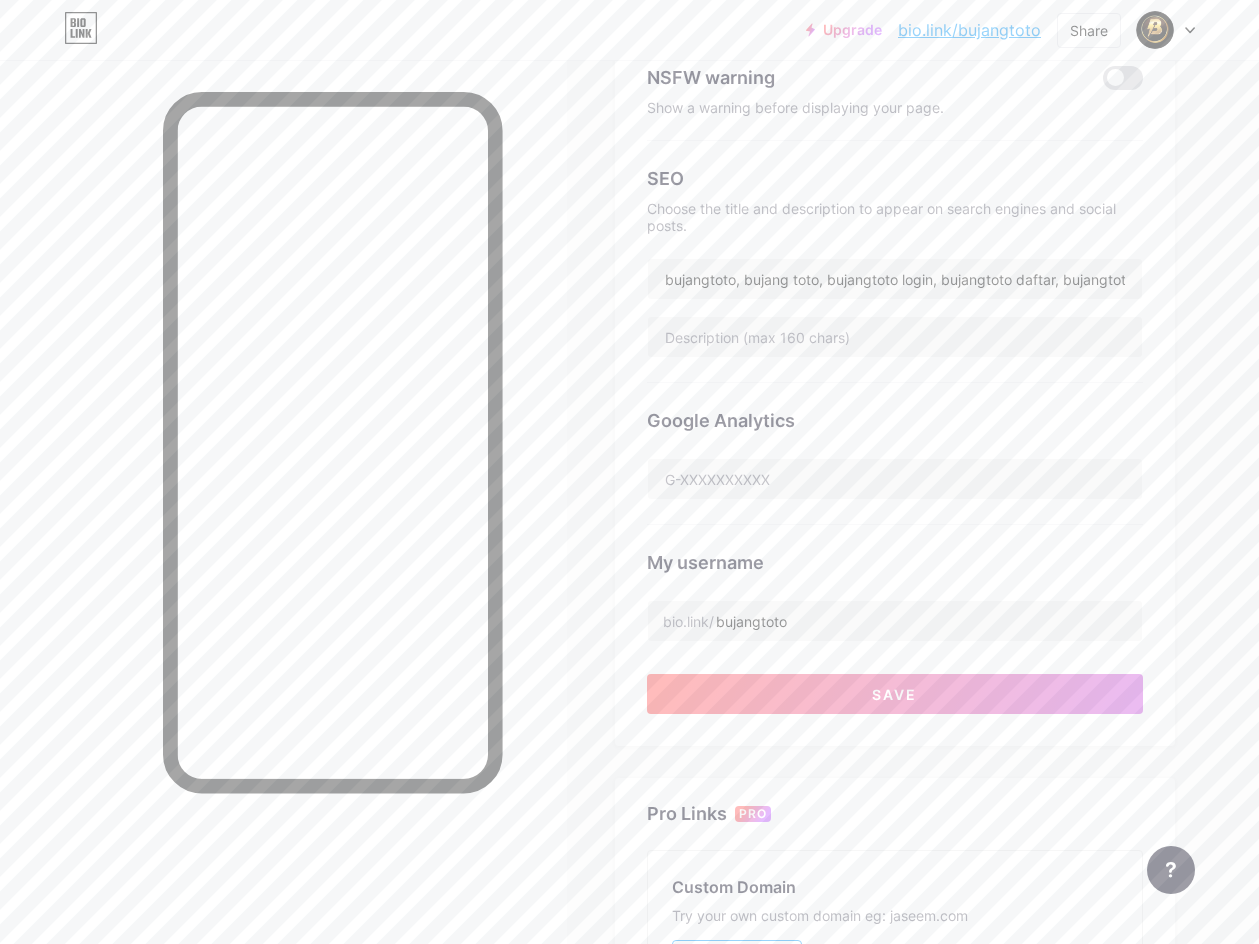 click on "Google Analytics" at bounding box center (895, 420) 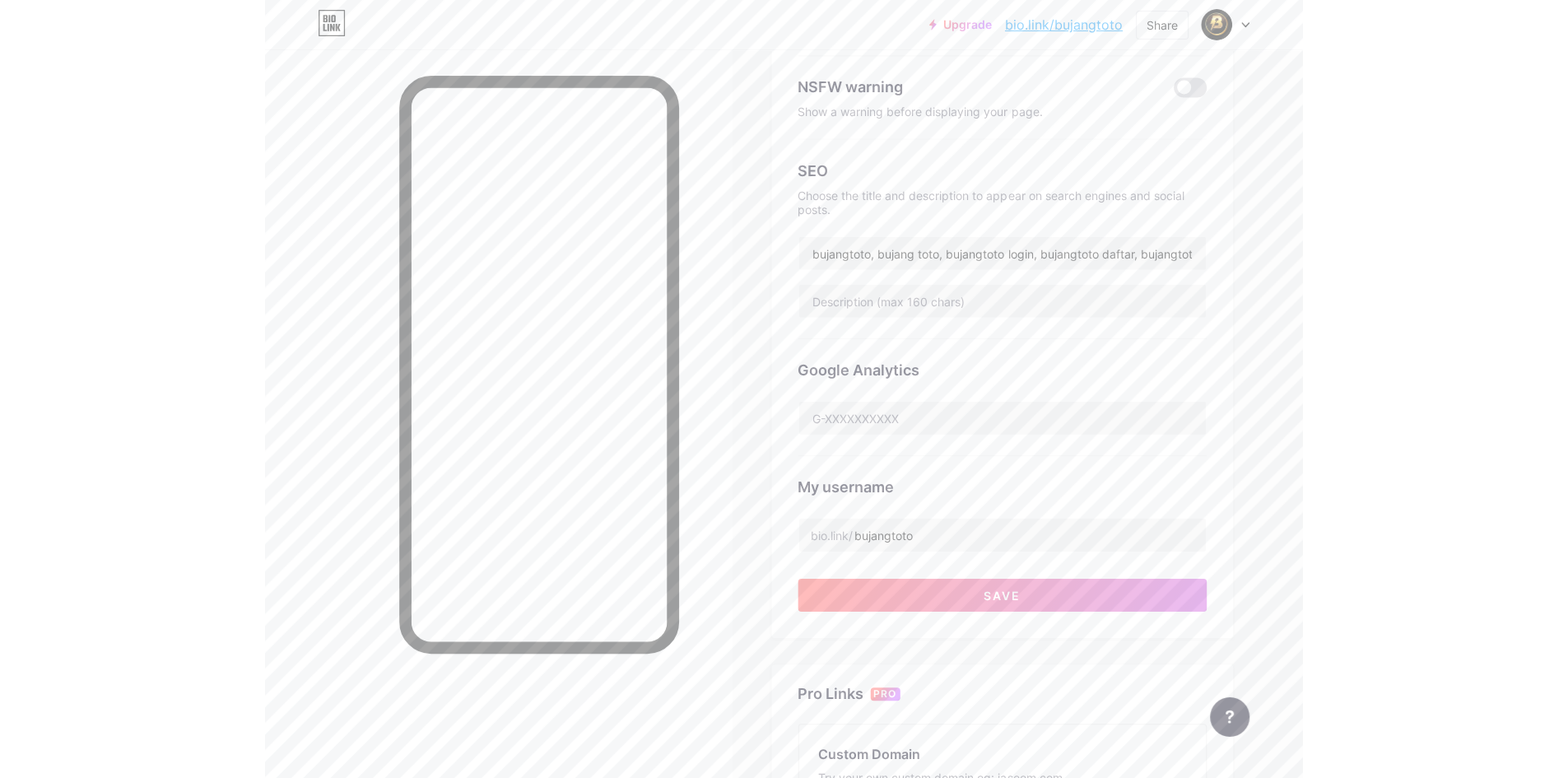 scroll, scrollTop: 90, scrollLeft: 0, axis: vertical 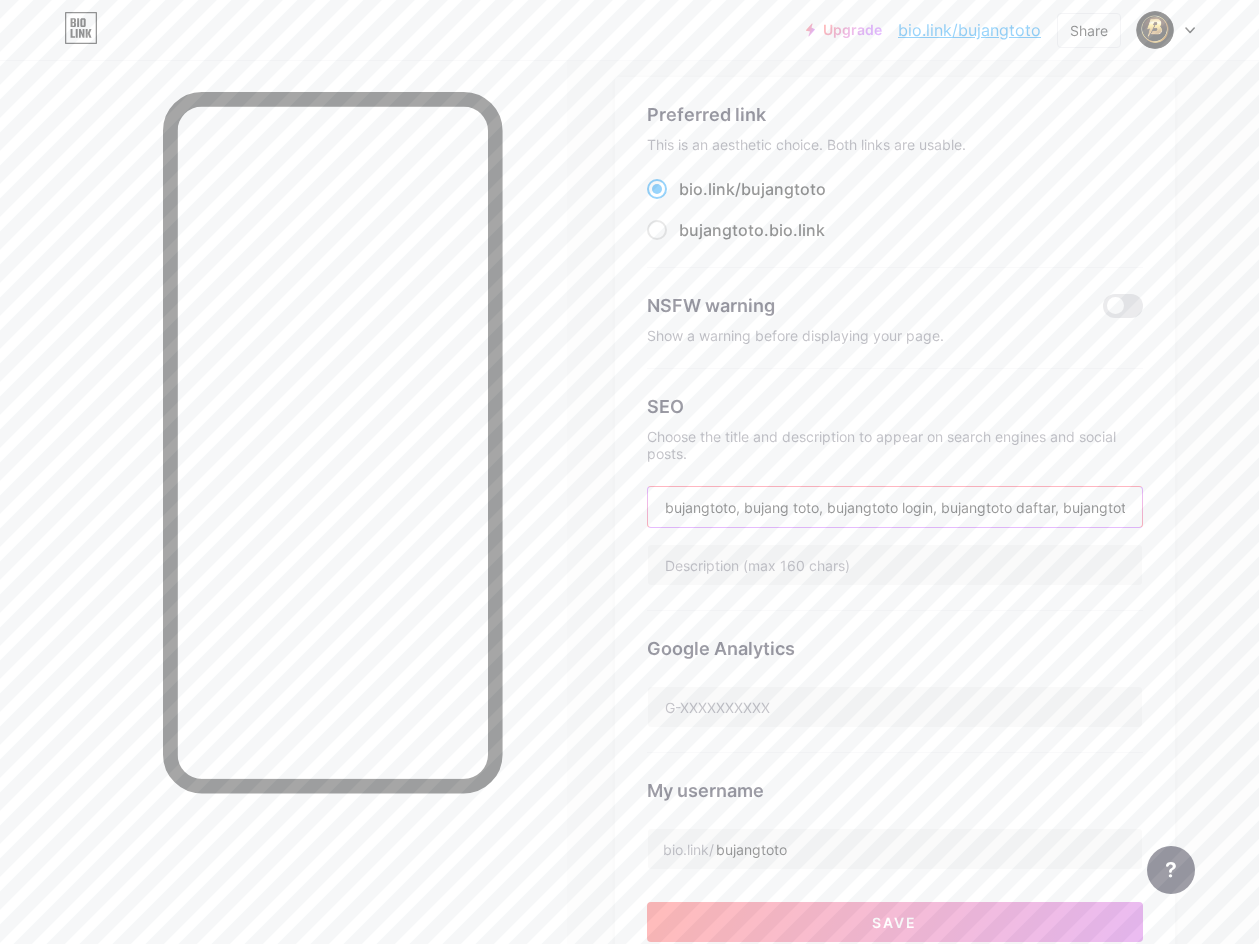 click on "bujangtoto, bujang toto, bujangtoto login, bujangtoto daftar, bujangtoto slot" at bounding box center (895, 507) 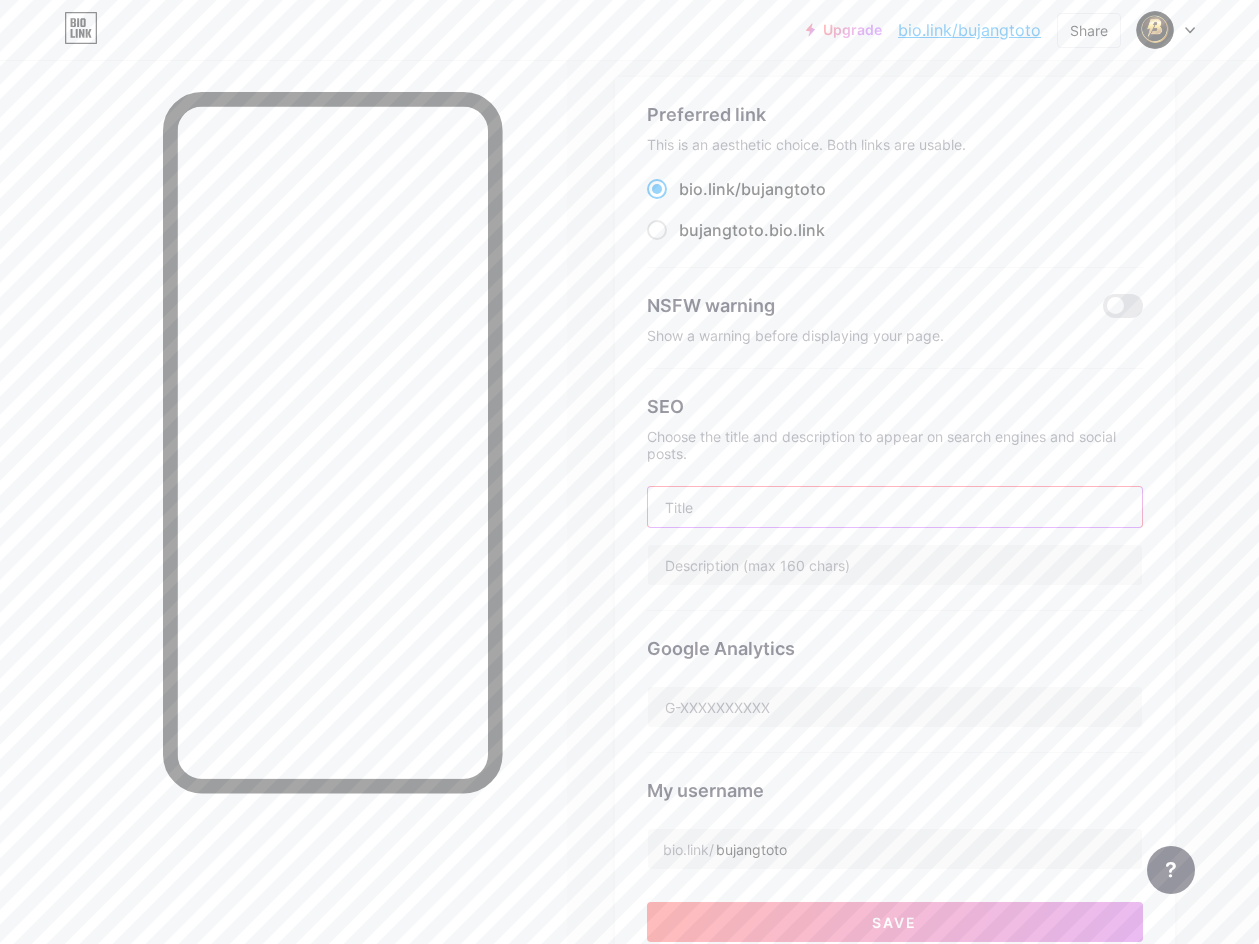 type on "\" 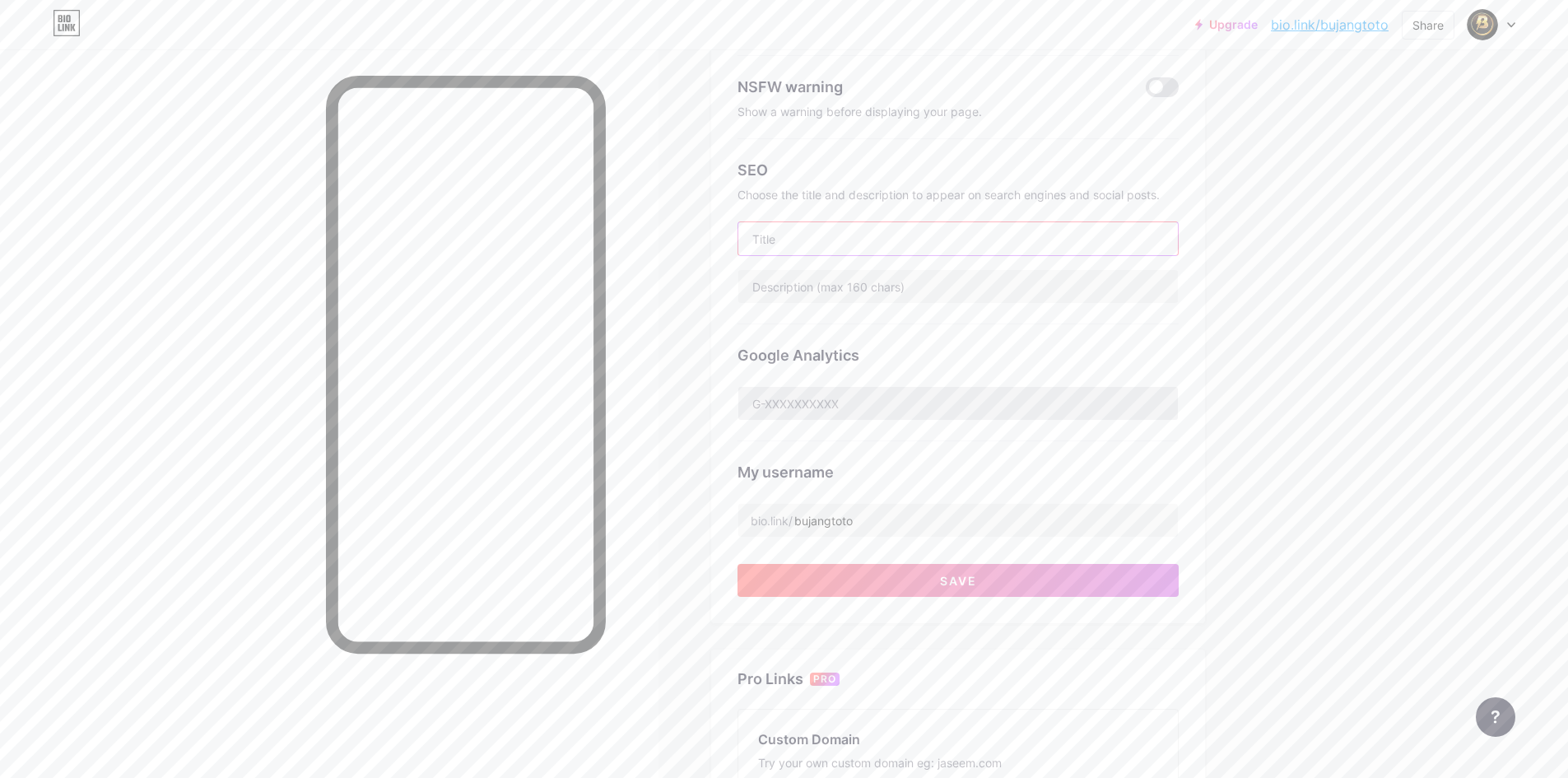 scroll, scrollTop: 501, scrollLeft: 0, axis: vertical 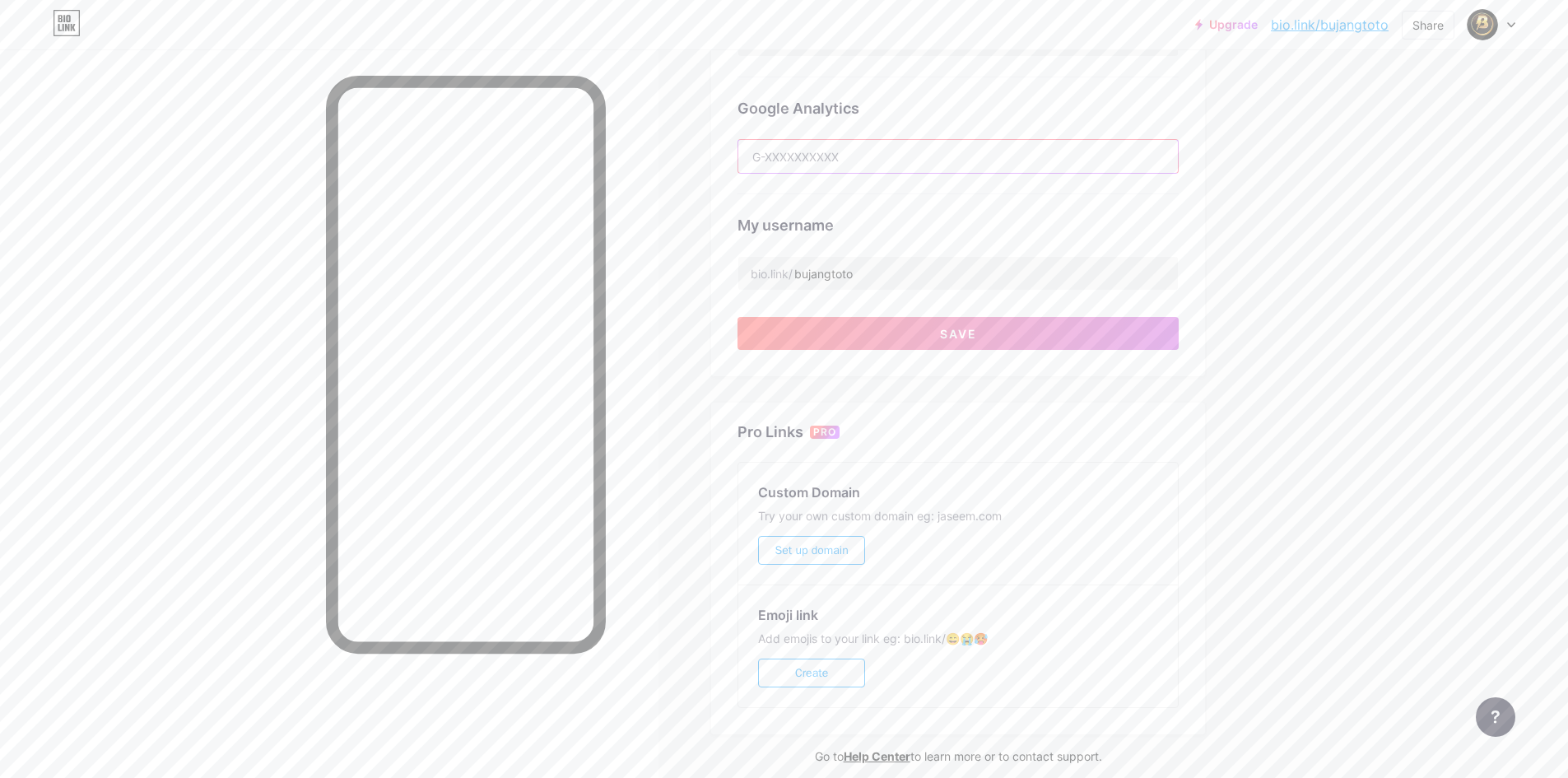 click at bounding box center [958, 156] 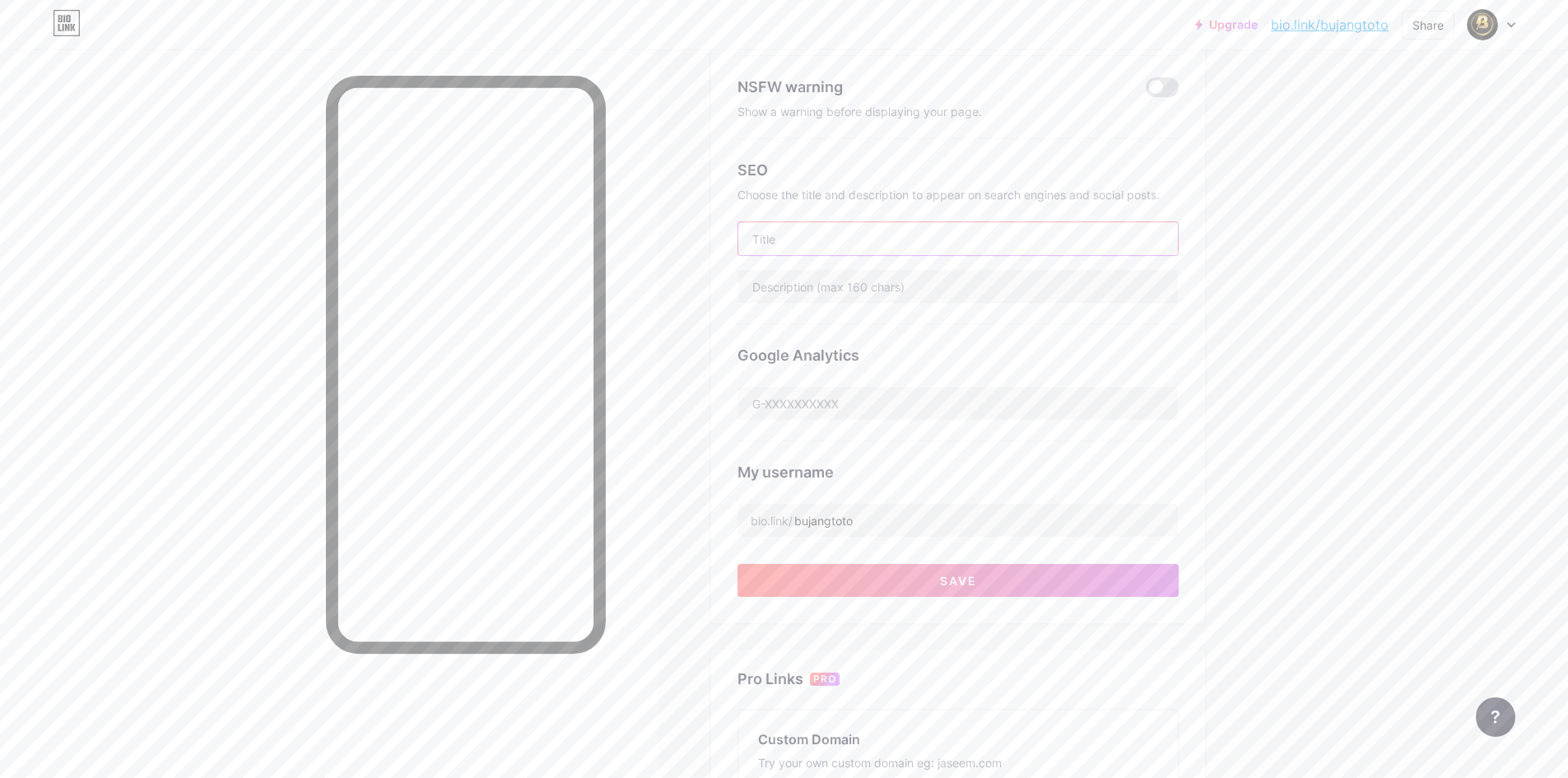 click at bounding box center (958, 239) 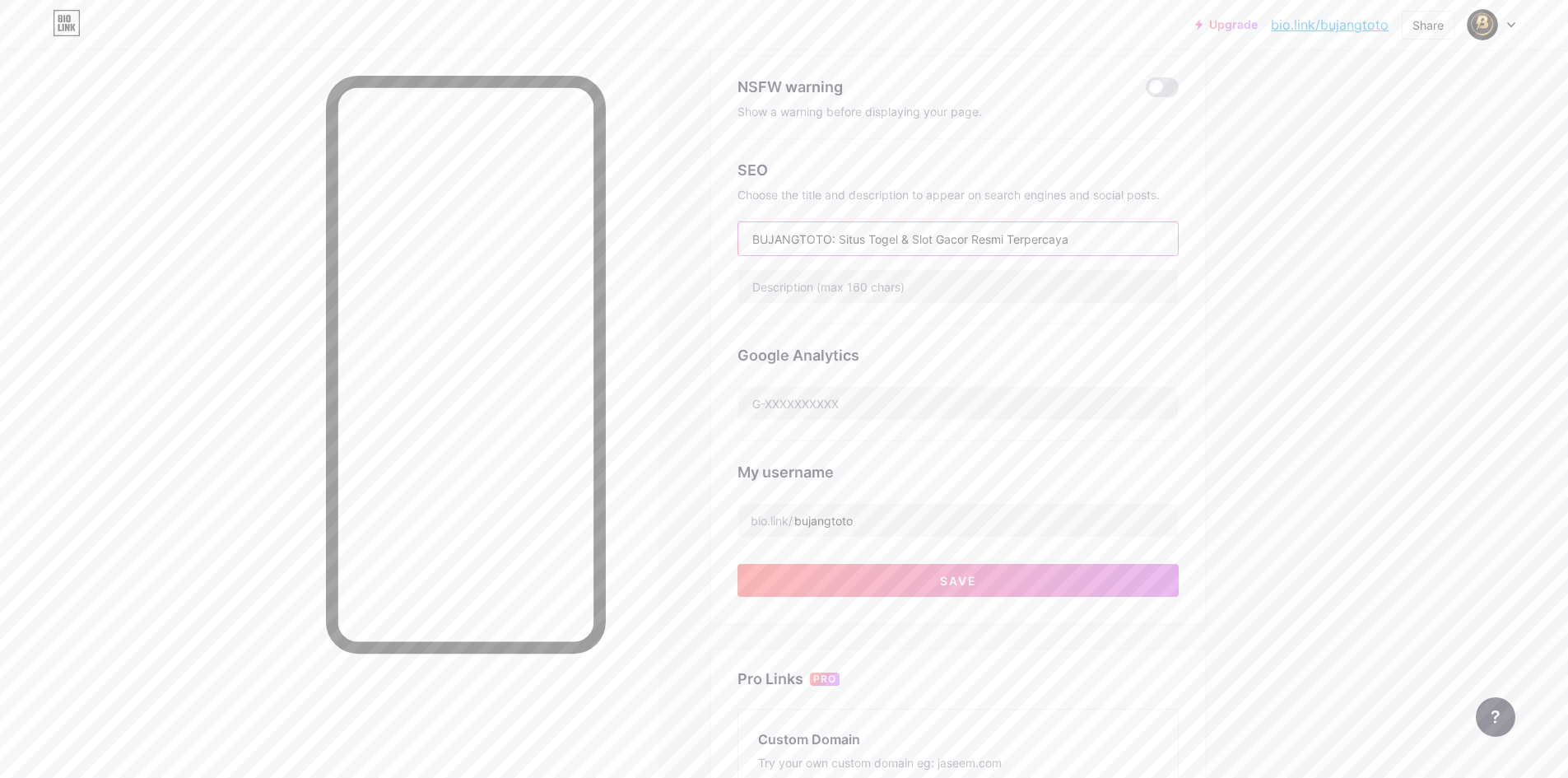 drag, startPoint x: 905, startPoint y: 238, endPoint x: 1012, endPoint y: 252, distance: 107.912 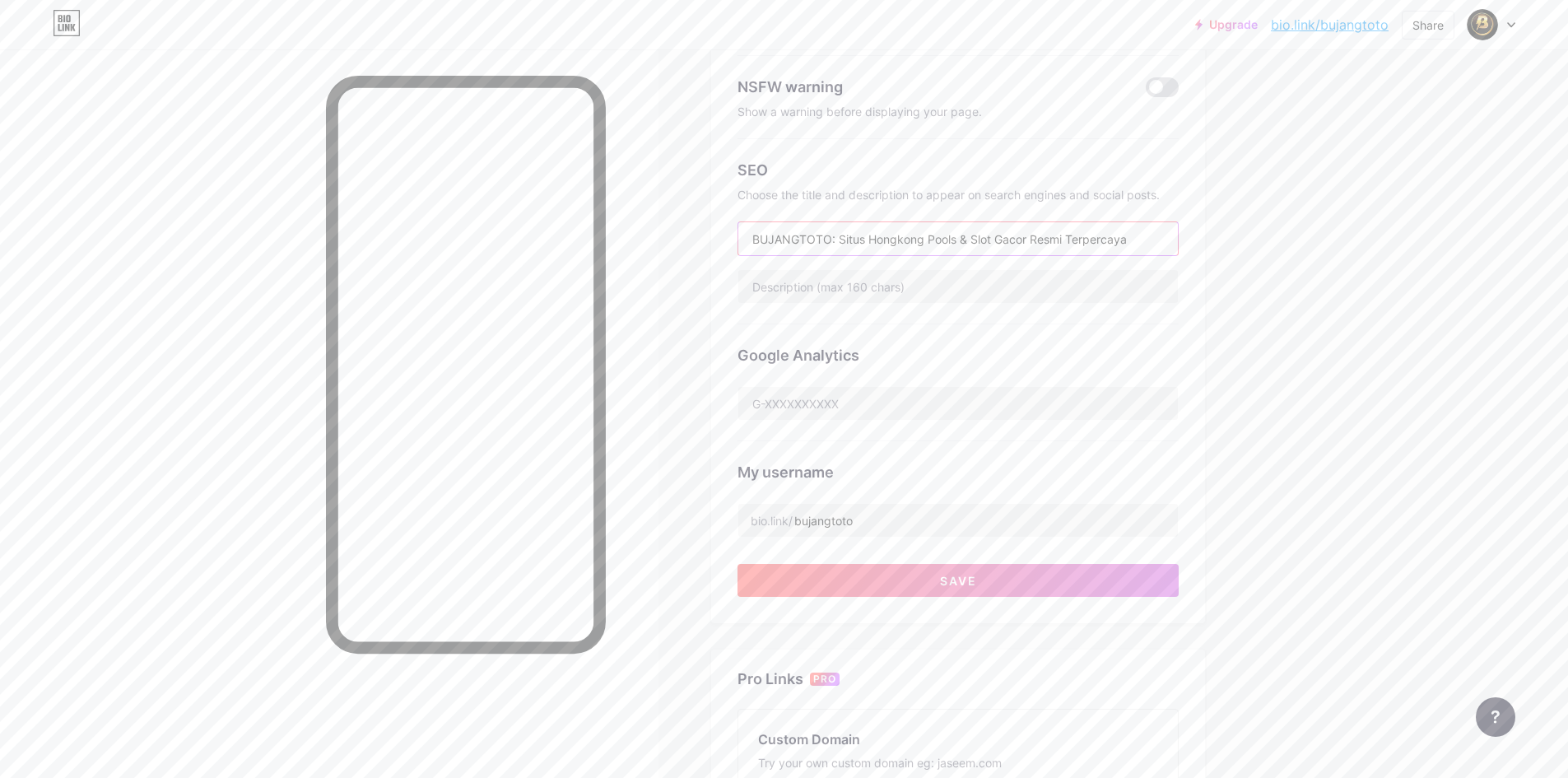 click on "BUJANGTOTO: Situs Hongkong Pools & Slot Gacor Resmi Terpercaya" at bounding box center [958, 239] 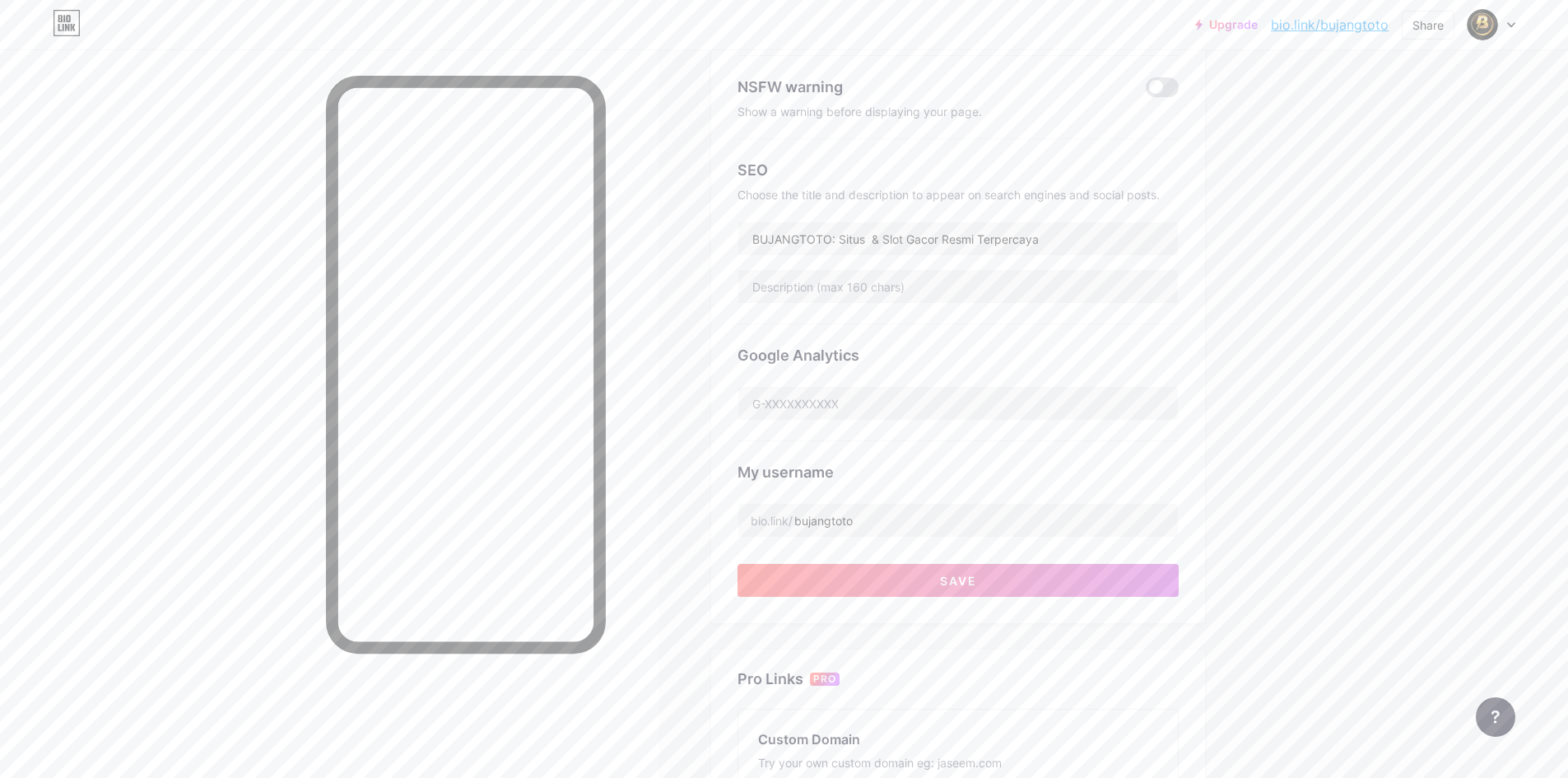 drag, startPoint x: 1435, startPoint y: 376, endPoint x: 1461, endPoint y: 363, distance: 29.06888 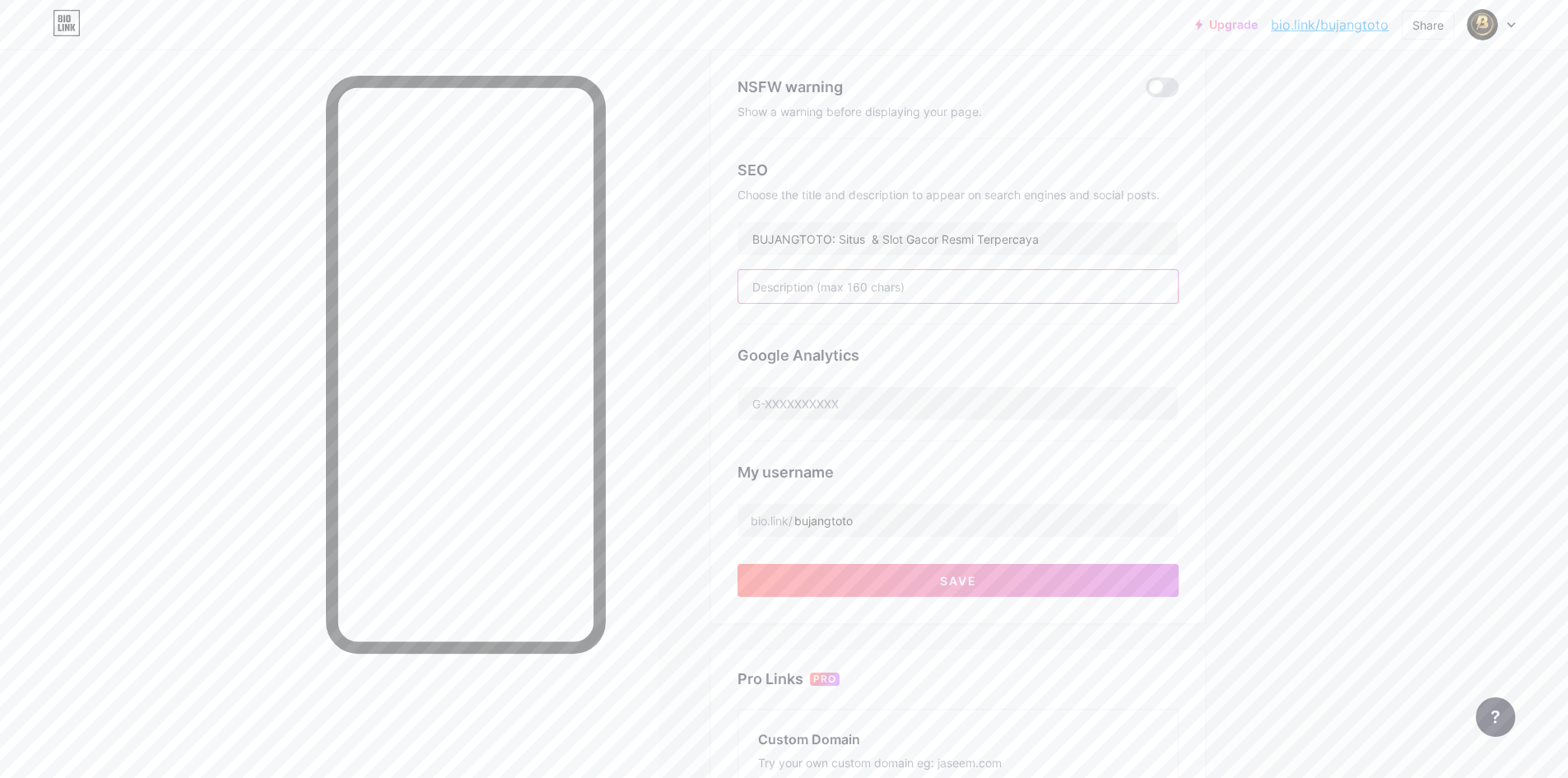 click at bounding box center (958, 287) 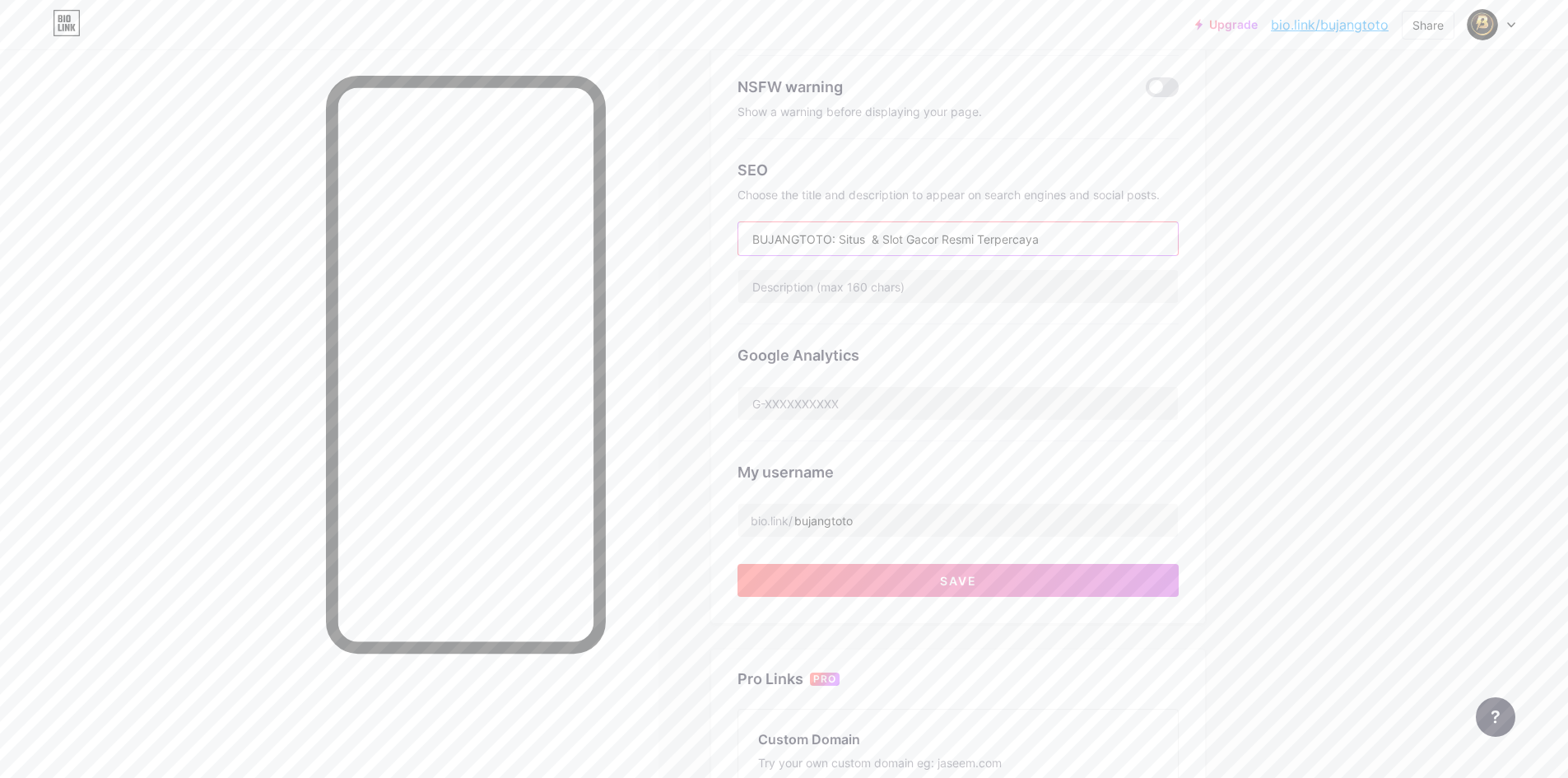 click on "BUJANGTOTO: Situs  & Slot Gacor Resmi Terpercaya" at bounding box center [958, 239] 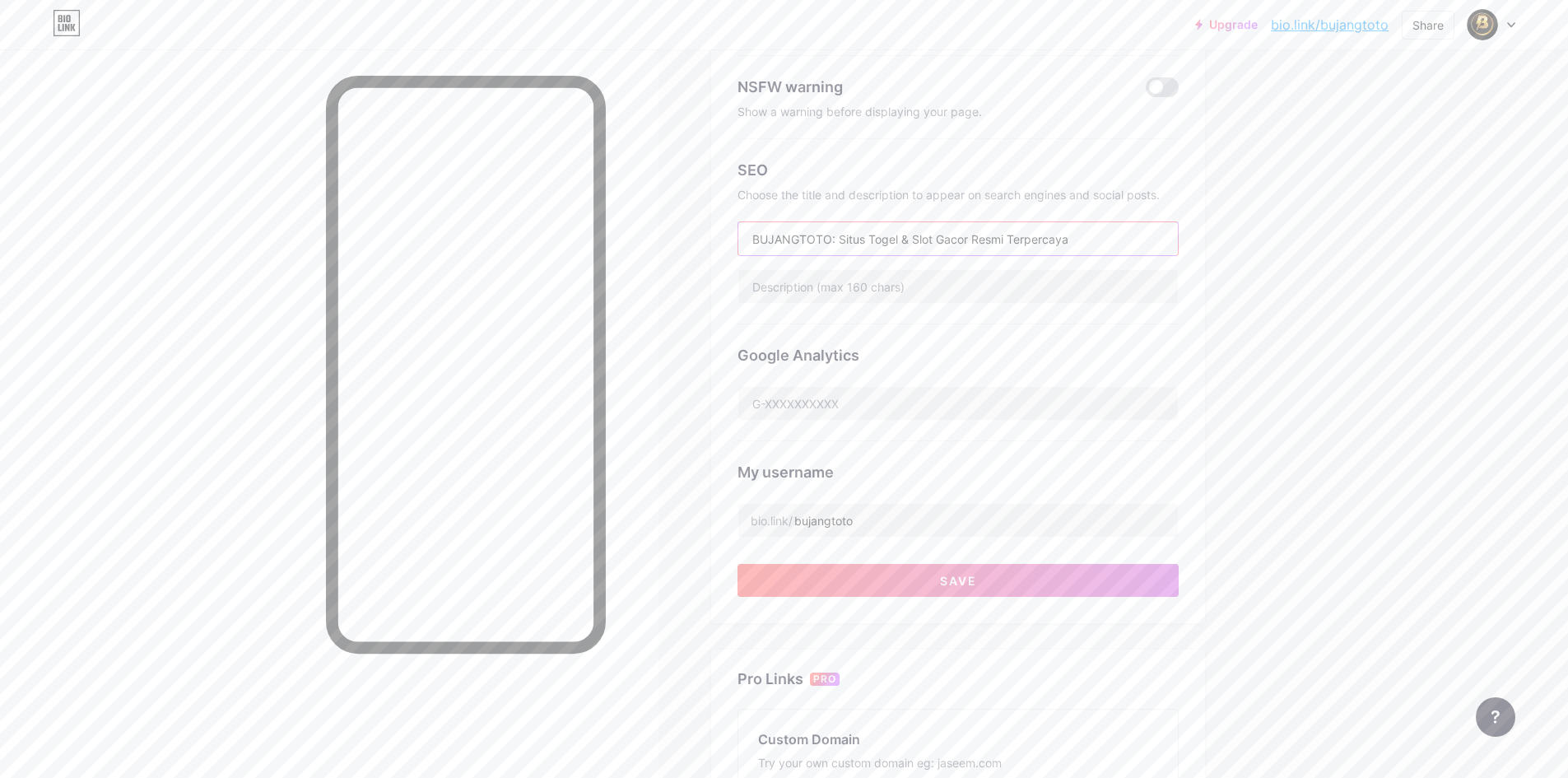 click on "BUJANGTOTO: Situs Togel & Slot Gacor Resmi Terpercaya" at bounding box center [958, 239] 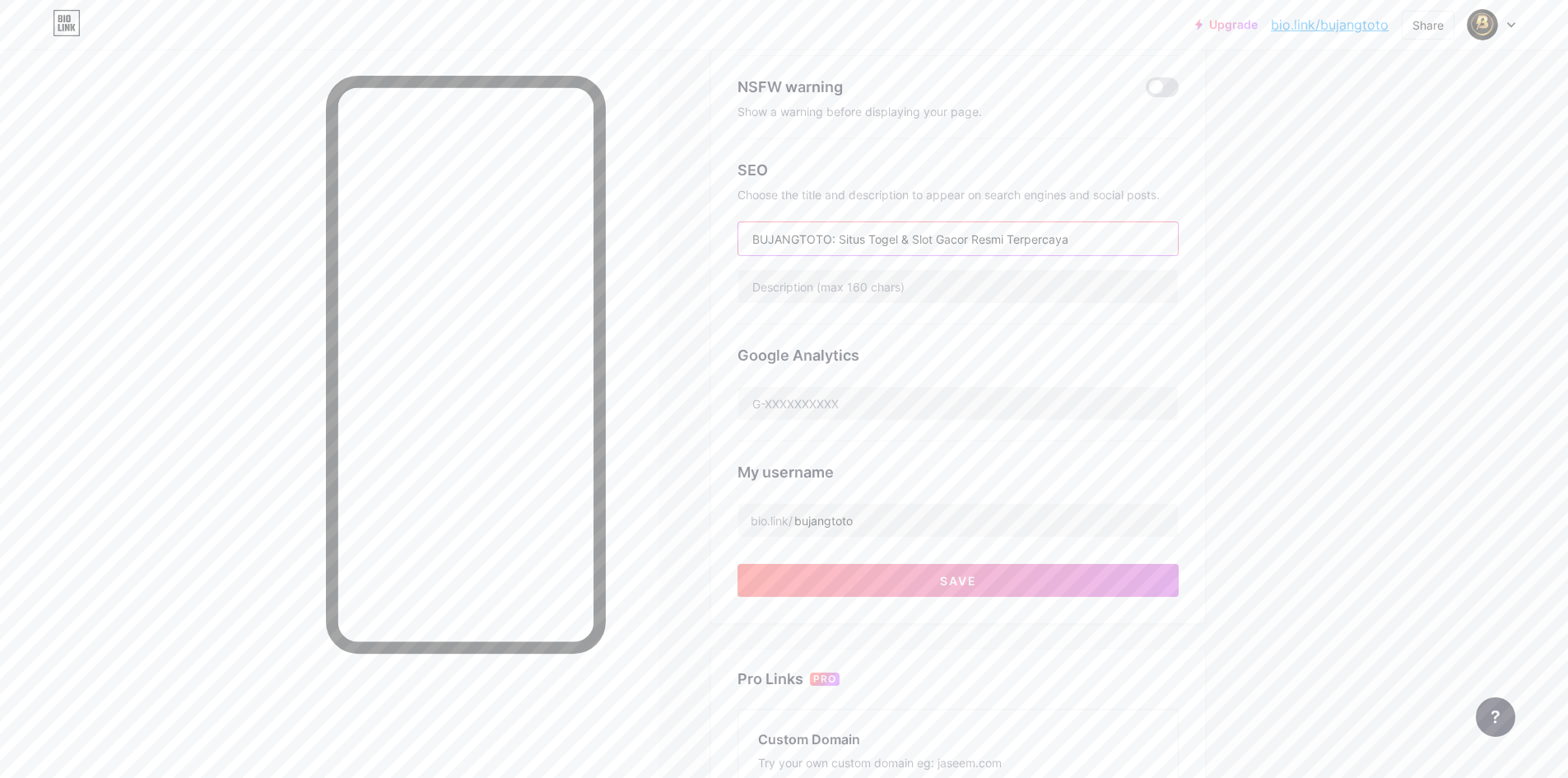 type on "BUJANGTOTO: Situs Togel & Slot Gacor Resmi Terpercaya" 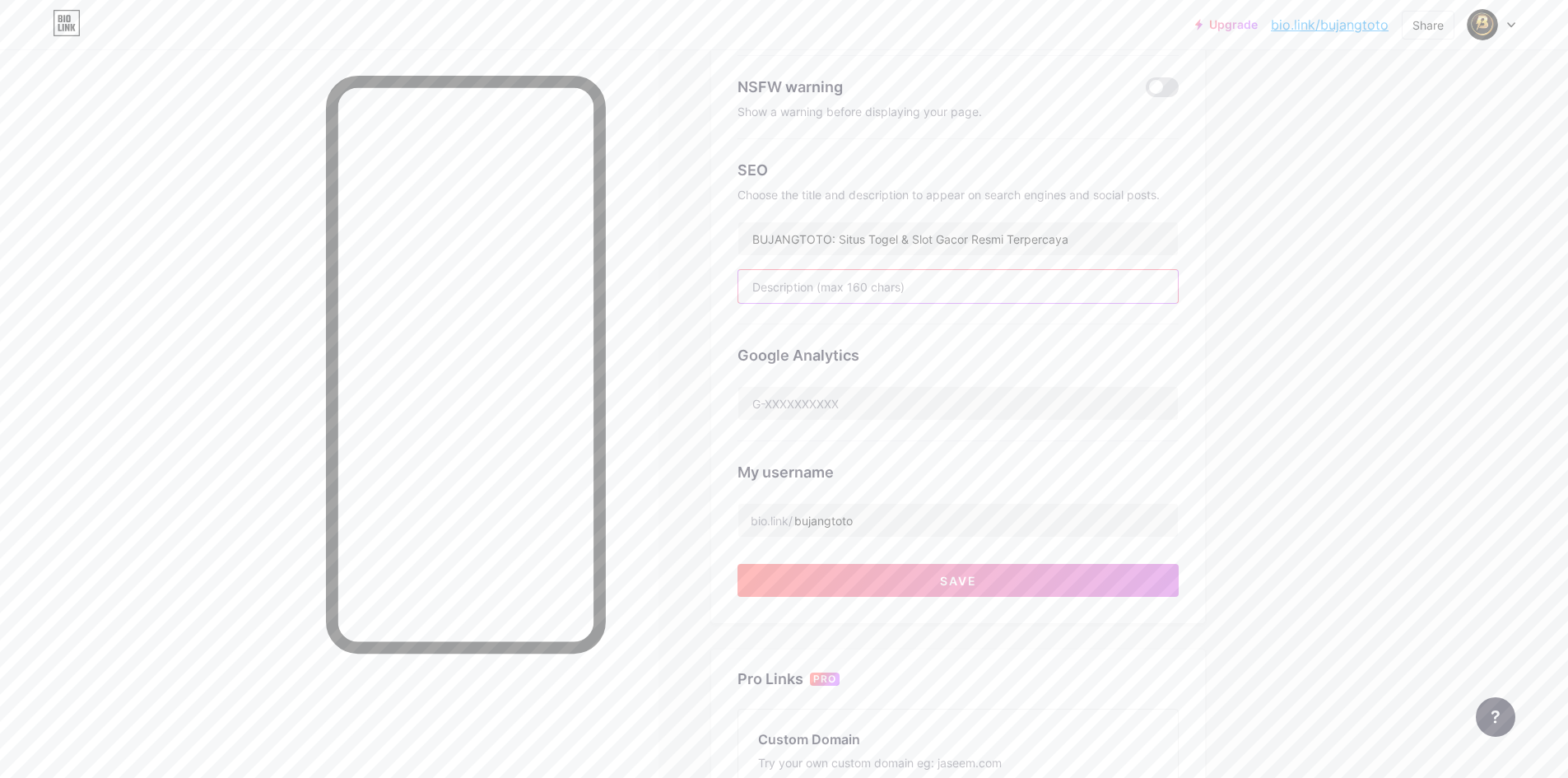 click at bounding box center (958, 287) 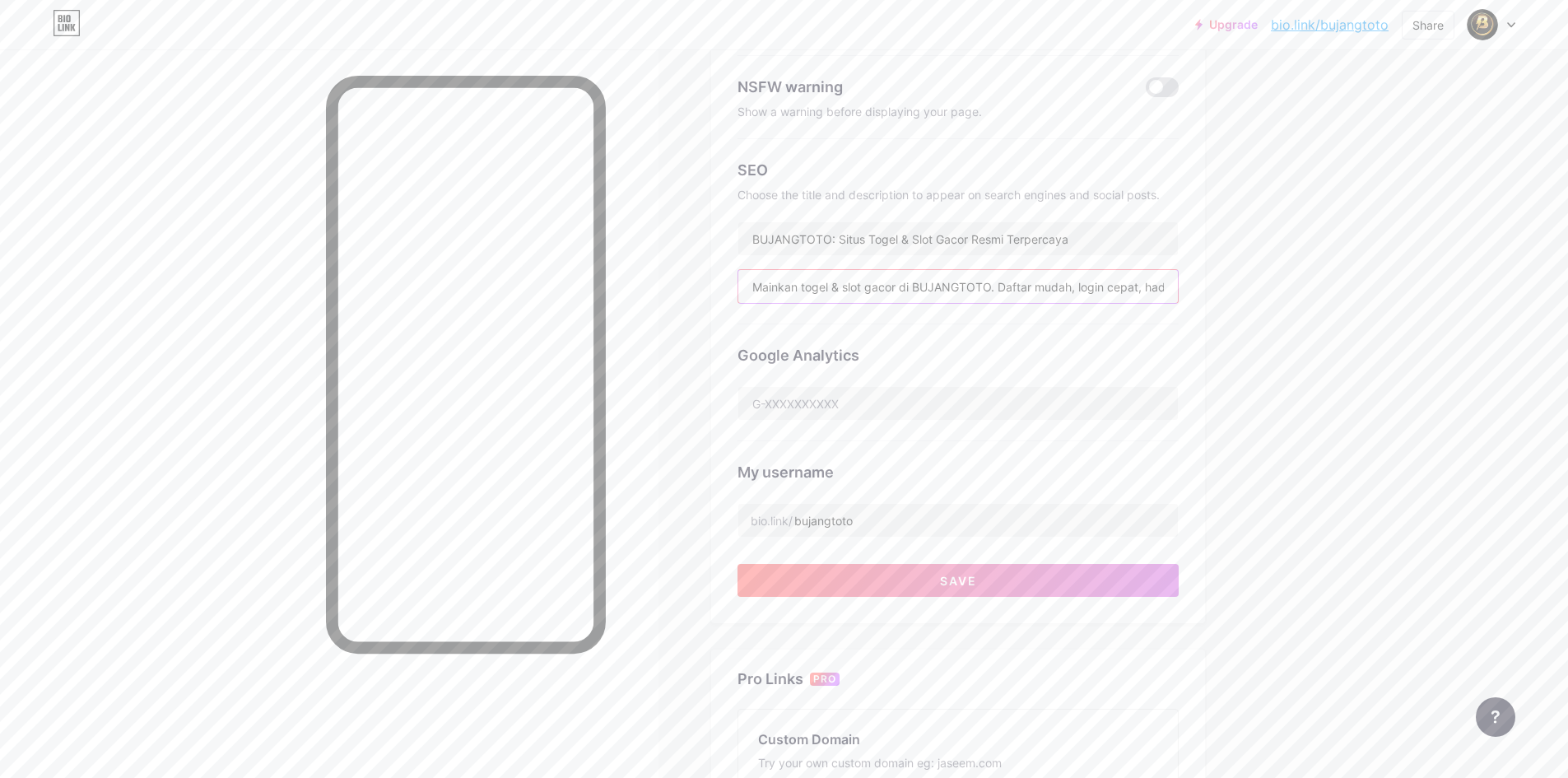 scroll, scrollTop: 0, scrollLeft: 300, axis: horizontal 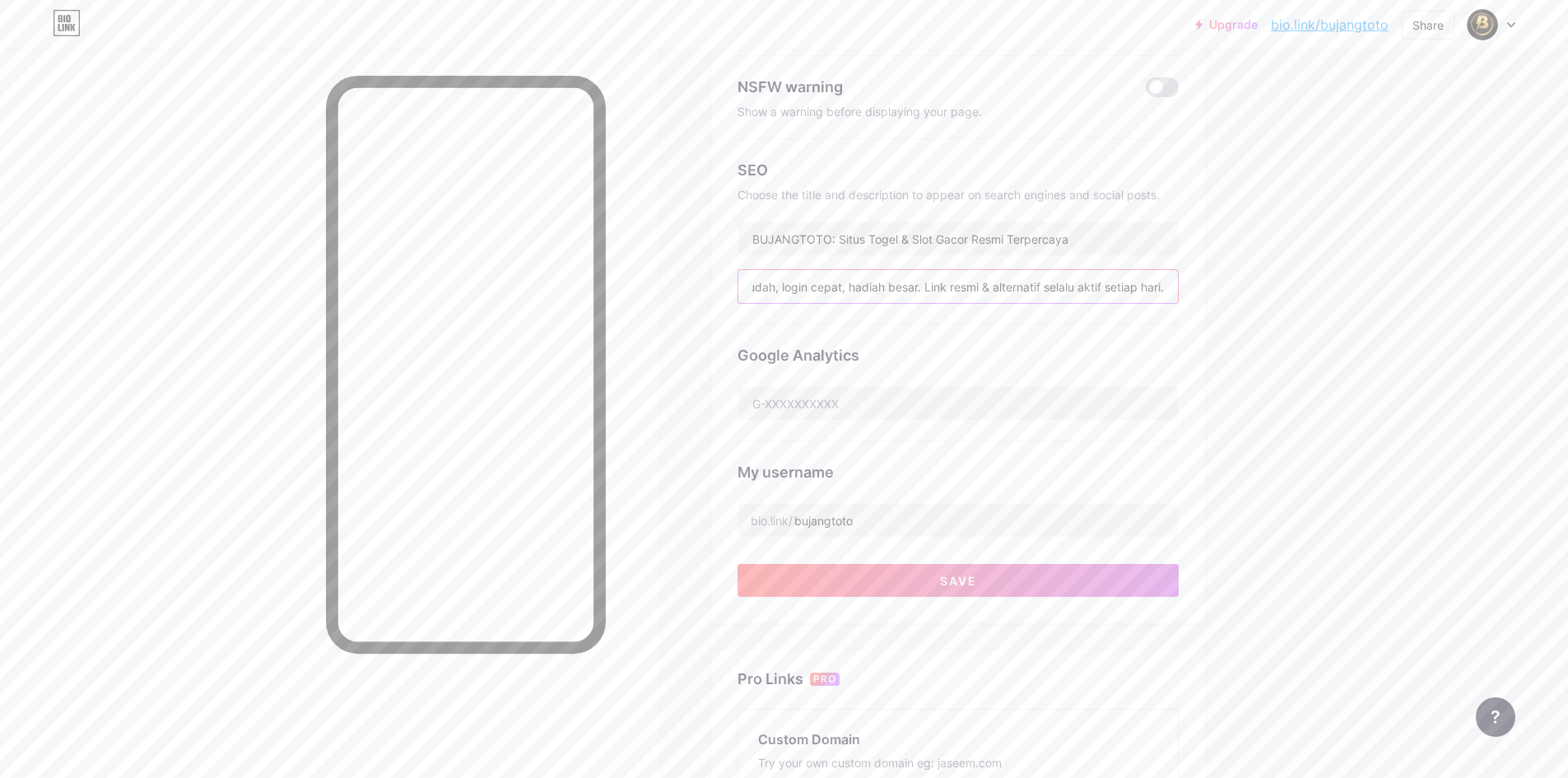 paste 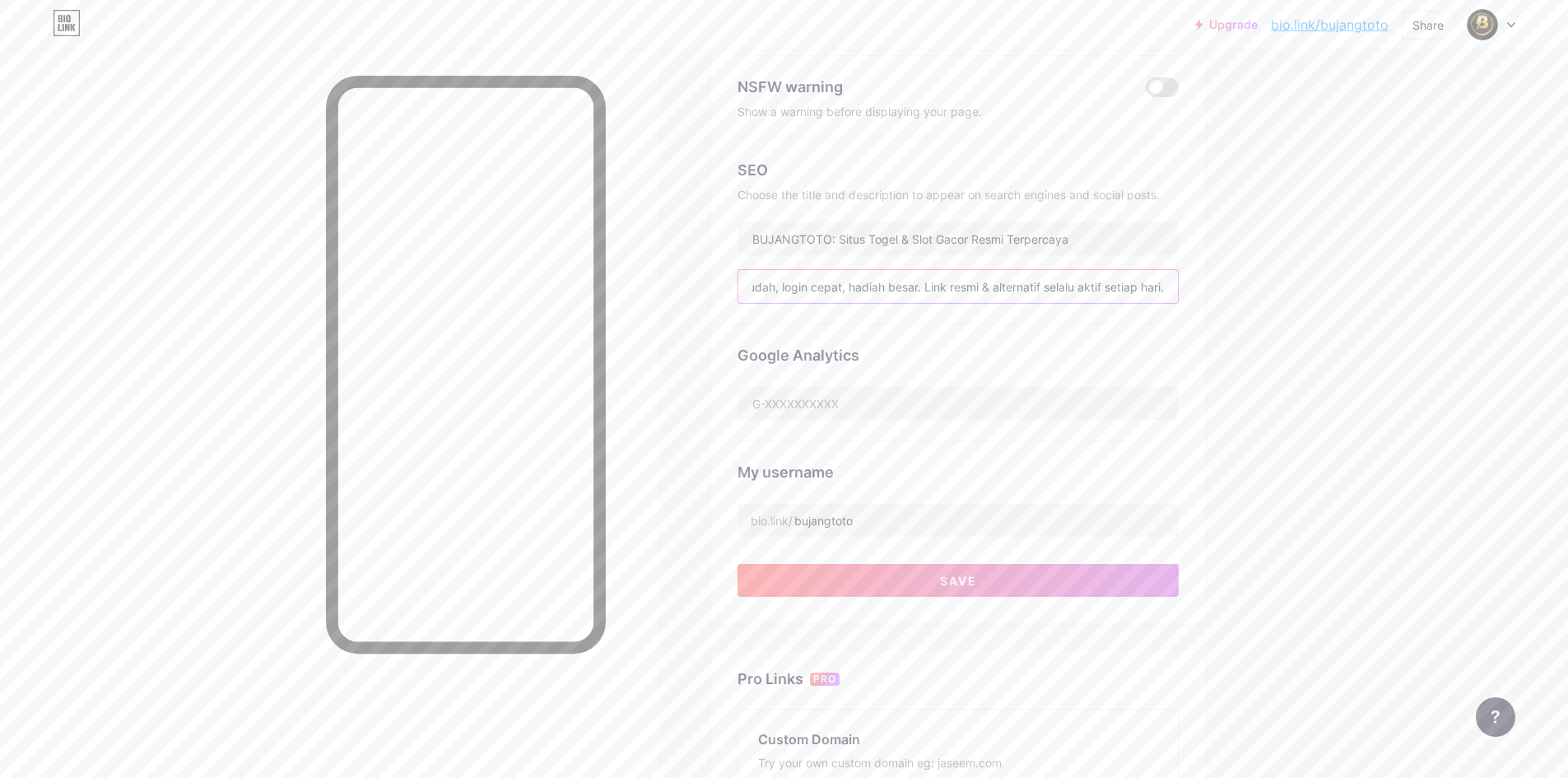 type on "Mainkan togel & slot gacor di BUJANGTOTO. Daftar mudah, login cepat, hadiah besar. Link resmi & alternatif selalu aktif setiap hari." 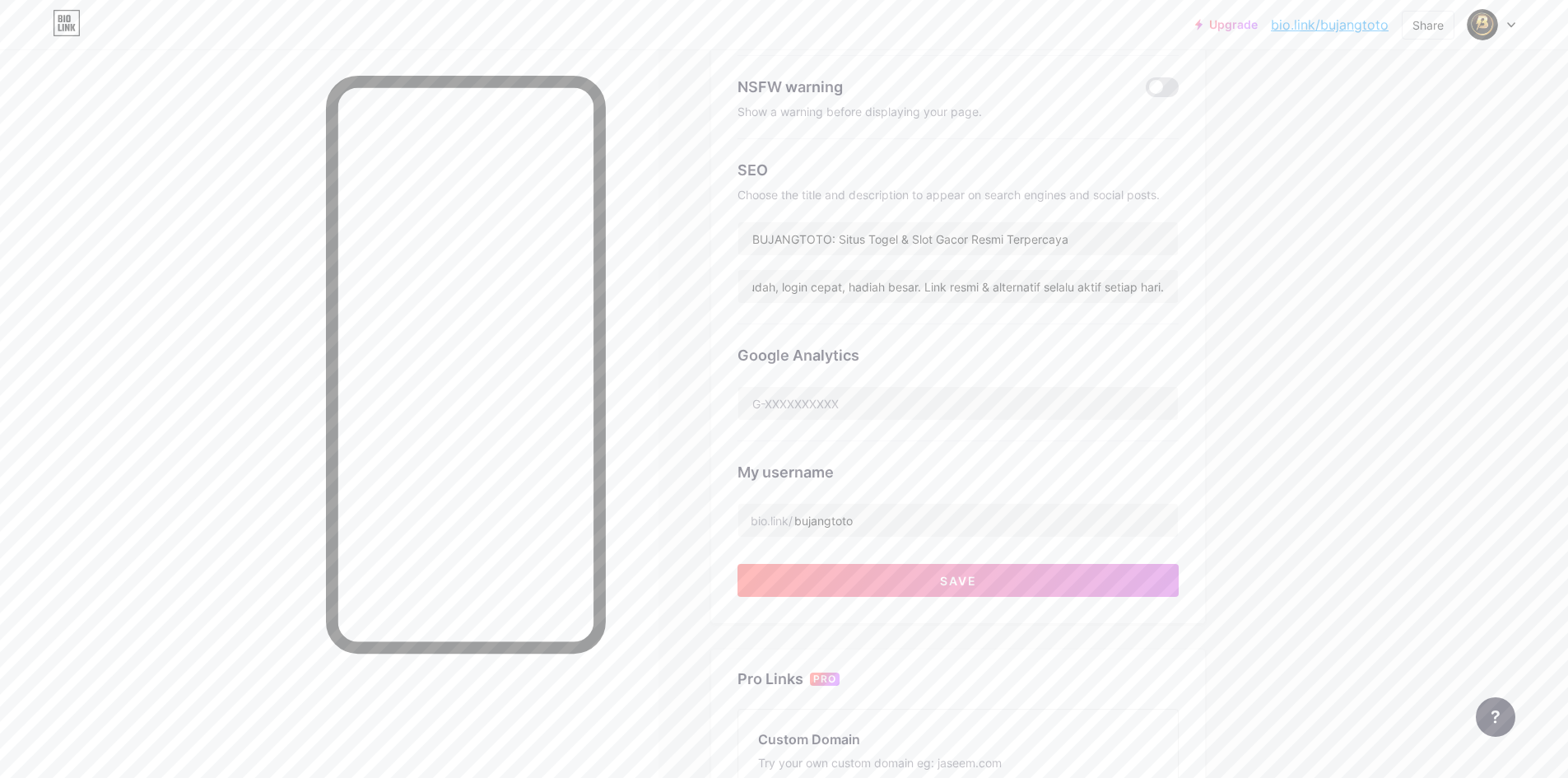 click on "Google Analytics" at bounding box center (958, 383) 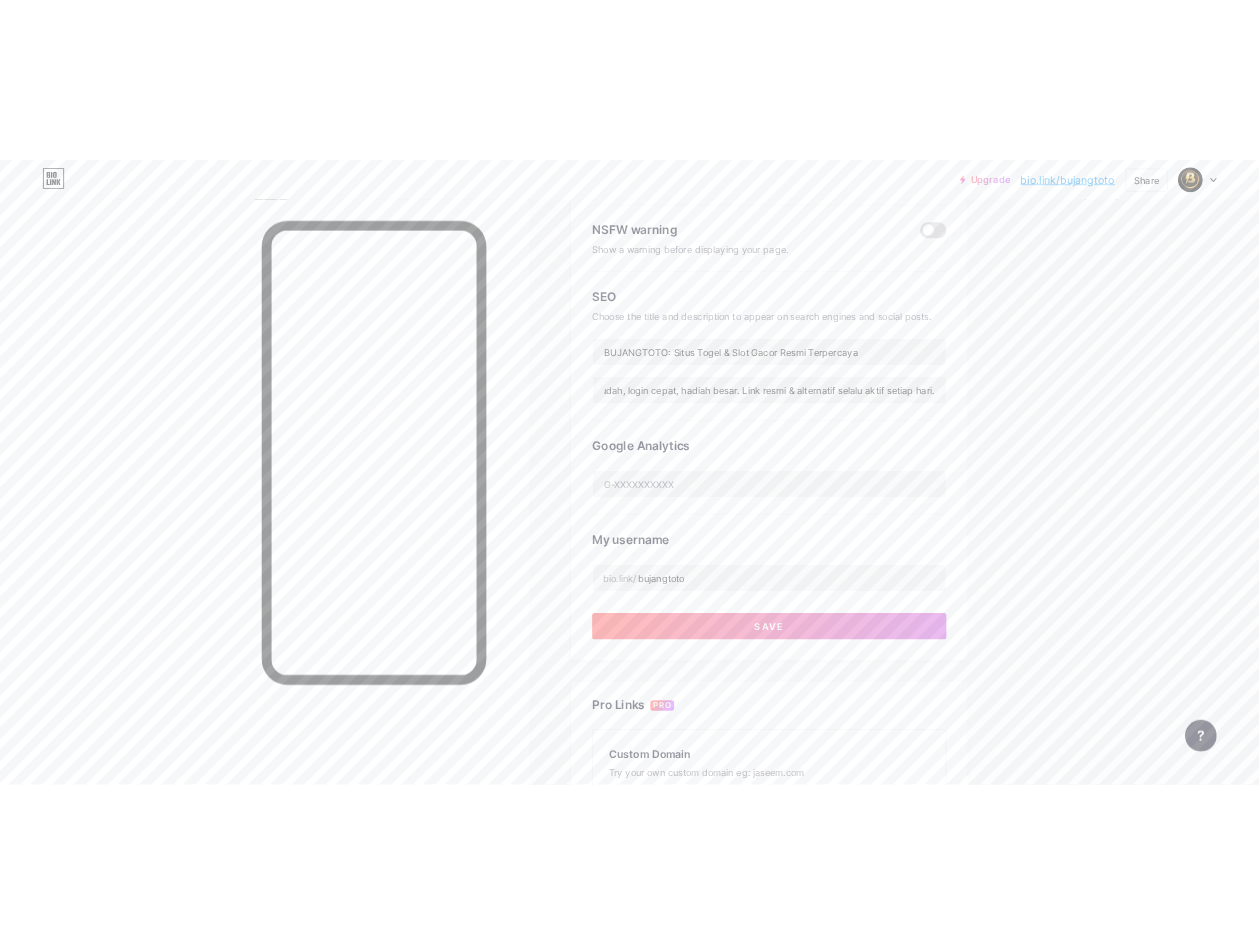 scroll, scrollTop: 0, scrollLeft: 0, axis: both 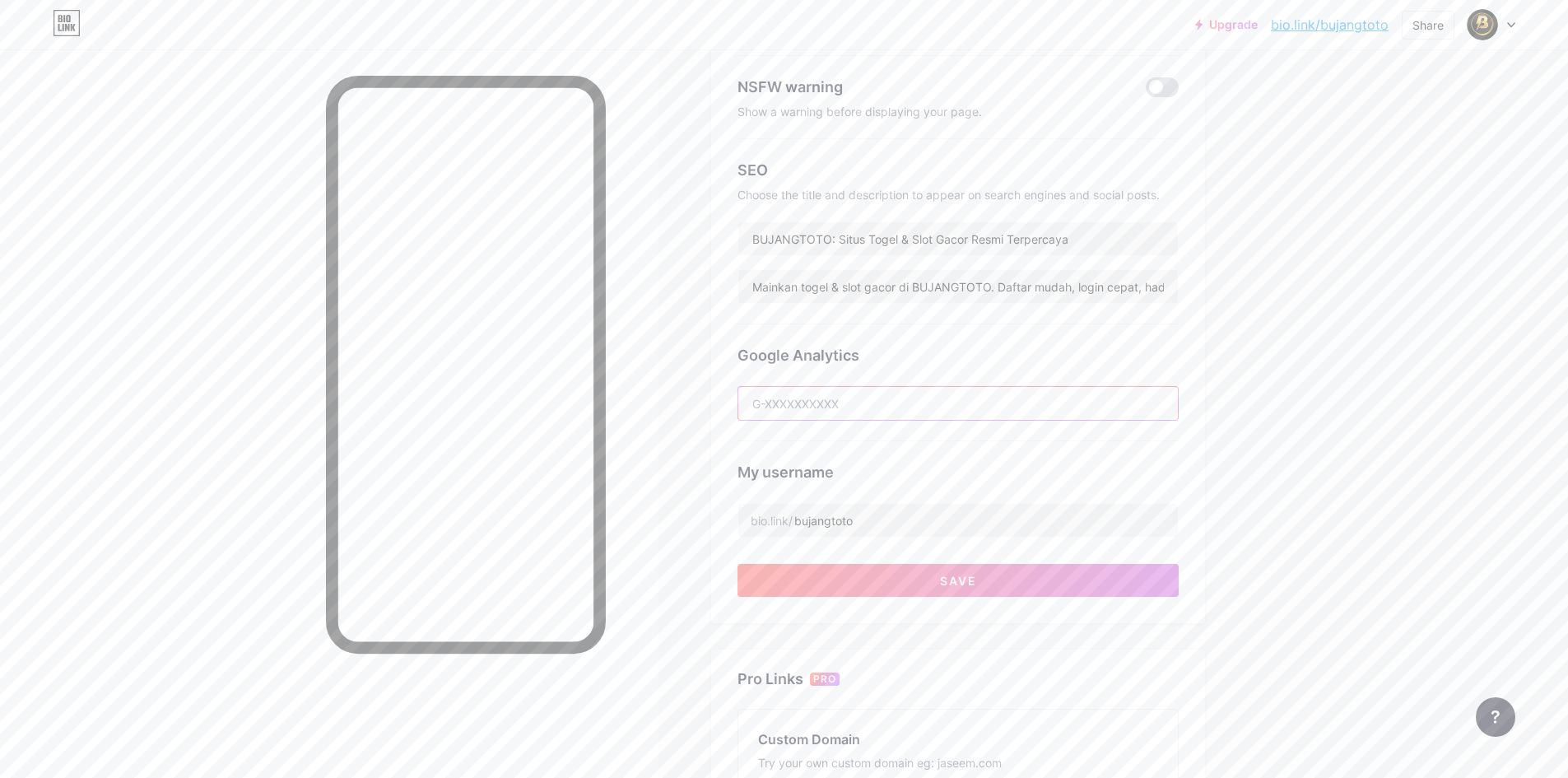 click at bounding box center [958, 403] 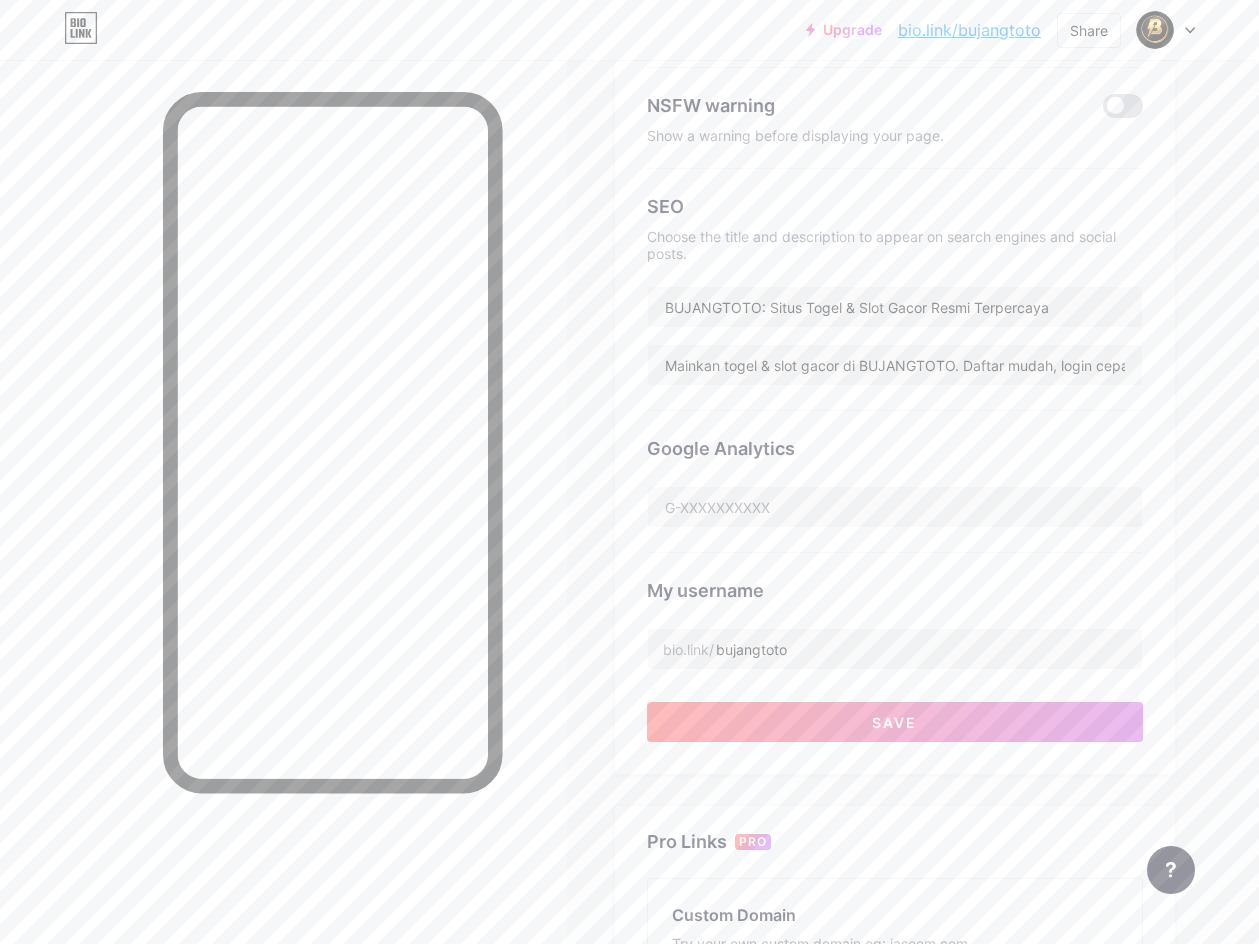 click on "Preferred link   This is an aesthetic choice. Both links are usable.
bio.link/[USERNAME]       [USERNAME] .bio.link
NSFW warning       Show a warning before displaying your page.     SEO   Choose the title and description to appear on search engines and social posts.   [BRAND]: Situs Togel & Slot Gacor Resmi Terpercaya     Mainkan togel & slot gacor di [BRAND]. Daftar mudah, login cepat, hadiah besar. Link resmi & alternatif selalu aktif setiap hari.     Google Analytics       My username   bio.link/[USERNAME]         Save" at bounding box center [895, 325] 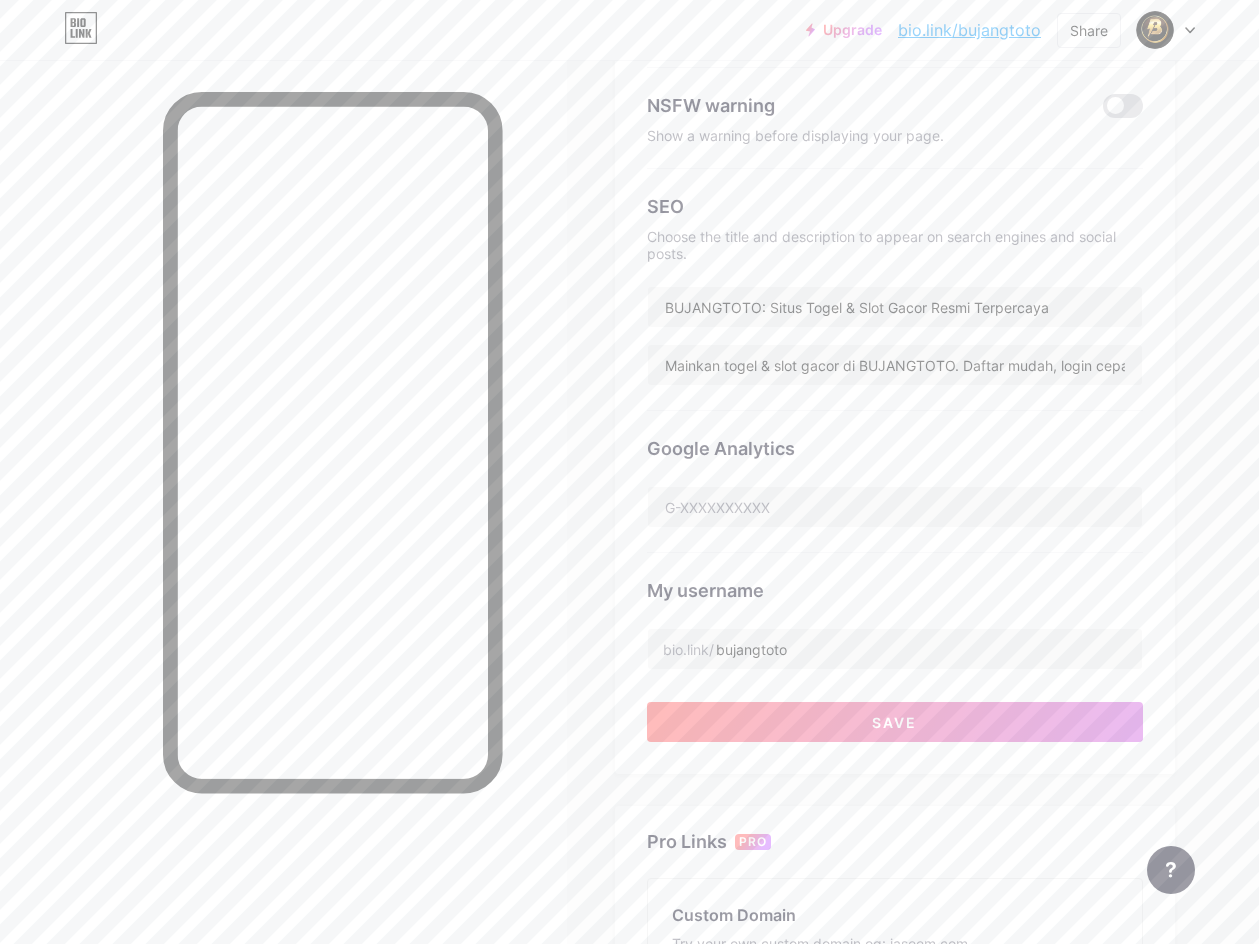 click on "Links
Posts
Design
Subscribers
NEW
Stats
Settings     Preferred link   This is an aesthetic choice. Both links are usable.
bio.link/[USERNAME]       [USERNAME] .bio.link
NSFW warning       Show a warning before displaying your page.     SEO   Choose the title and description to appear on search engines and social posts.   [BRAND]: Situs Togel & Slot Gacor Resmi Terpercaya     Mainkan togel & slot gacor di [BRAND]. Daftar mudah, login cepat, hadiah besar. Link resmi & alternatif selalu aktif setiap hari.     Google Analytics       My username   bio.link/[USERNAME]         Save       Pro Links   PRO   Custom Domain   Try your own custom domain eg: jaseem.com   Set
up domain             Emoji link   Add emojis to your link eg: bio.link/😄😭🥵   Create
Go to  Help Center  to learn more or to contact support.   Changes saved           Feature requests" at bounding box center [629, 548] 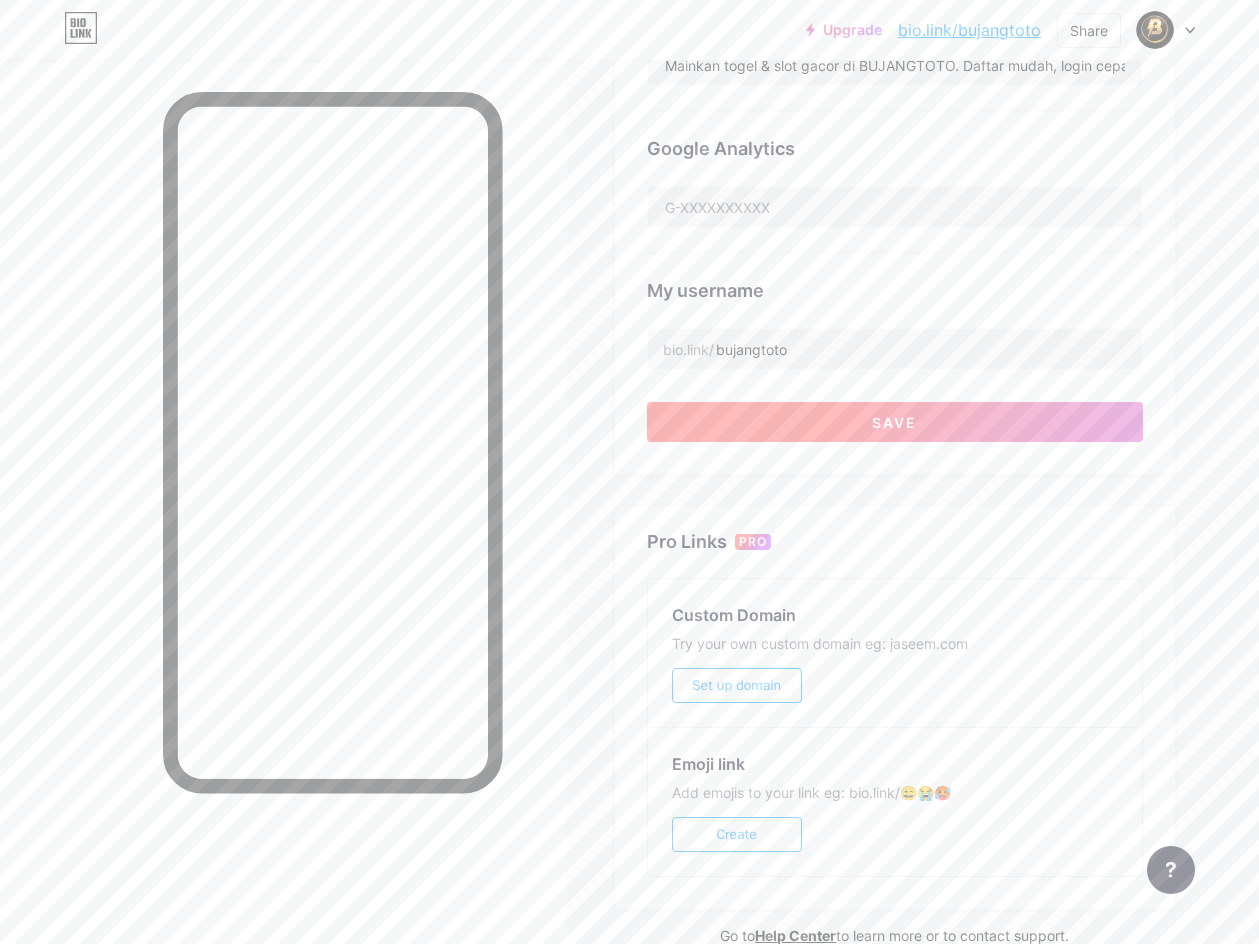 click on "Save" at bounding box center (895, 422) 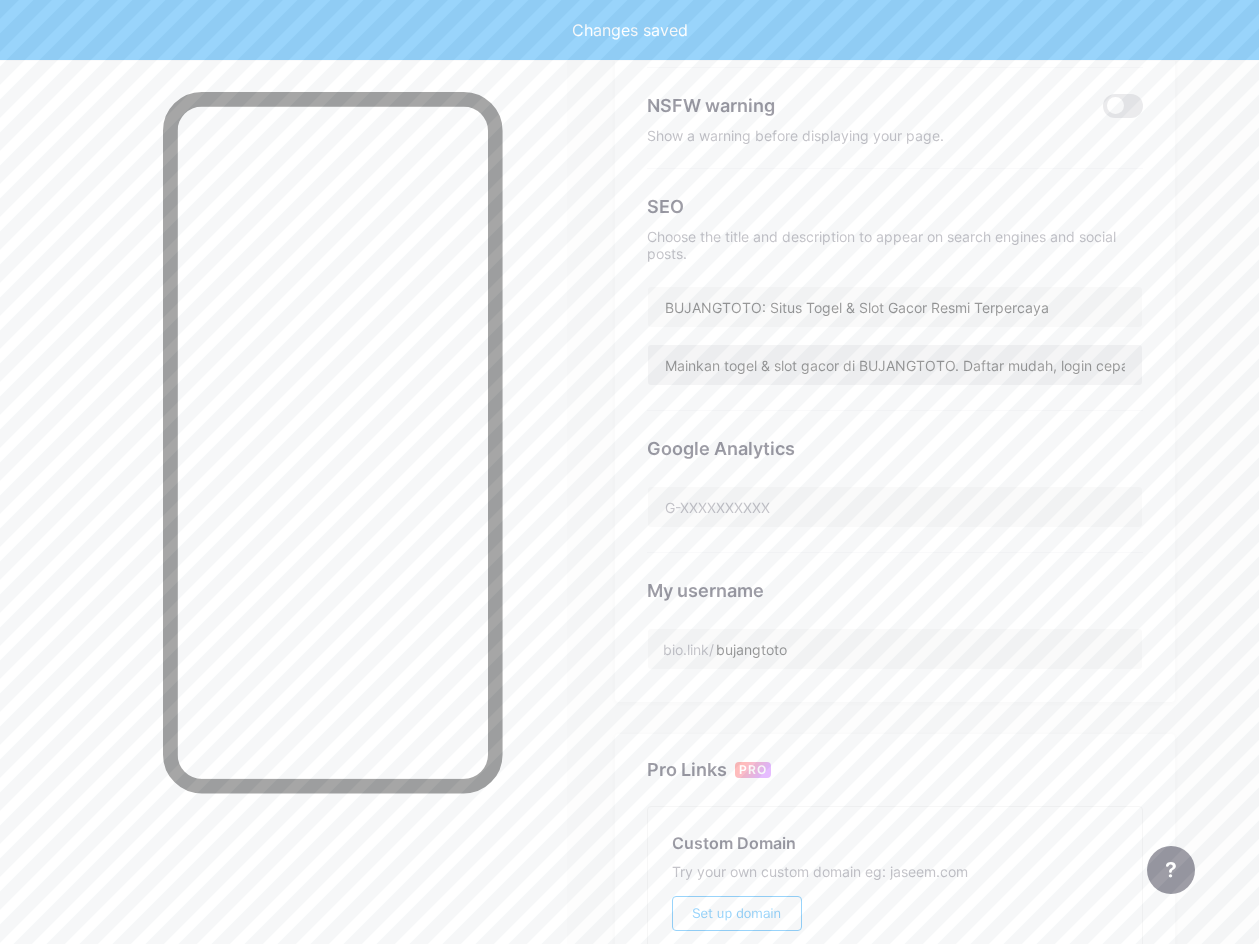 scroll, scrollTop: 9, scrollLeft: 0, axis: vertical 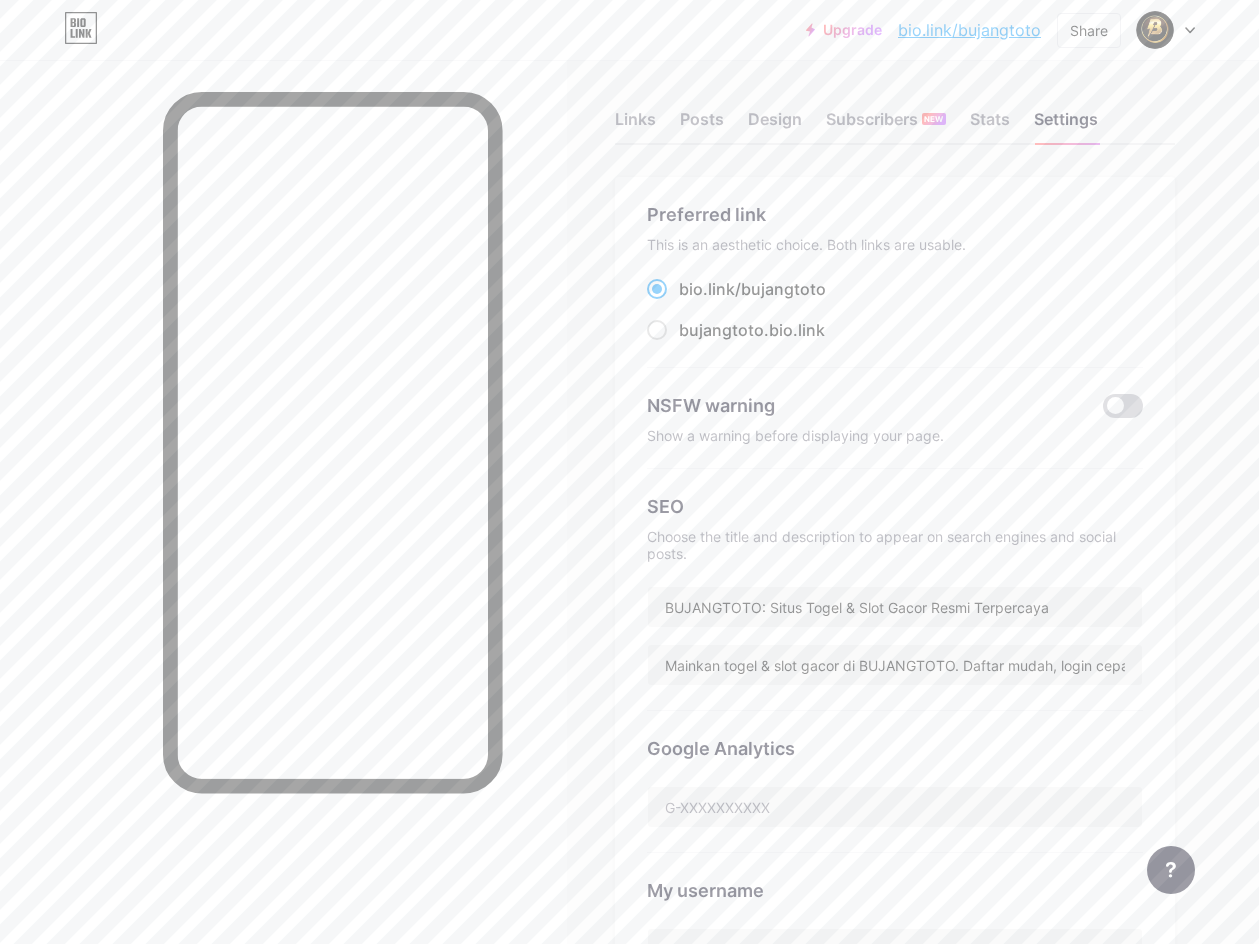click at bounding box center [1123, 406] 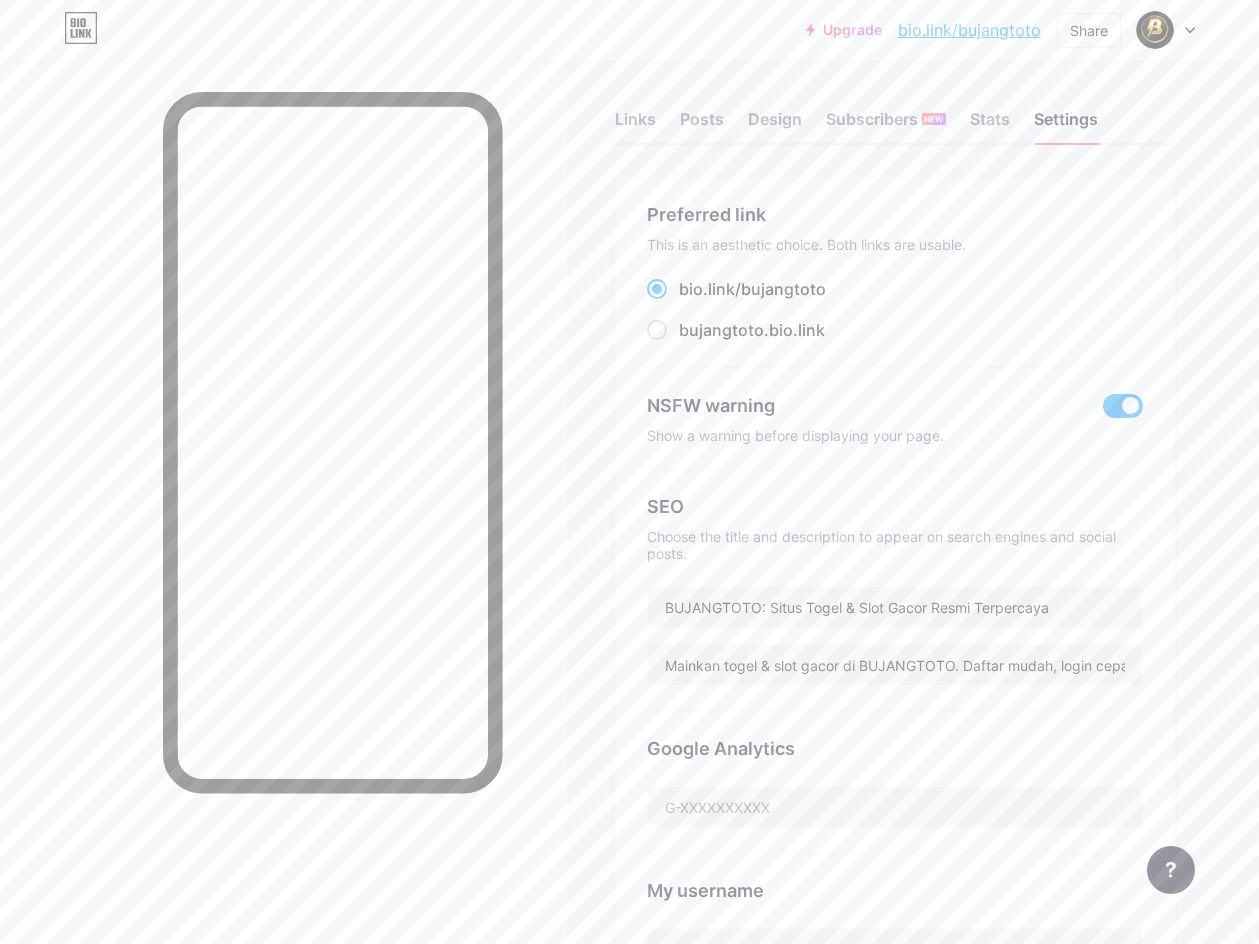 click at bounding box center (1123, 406) 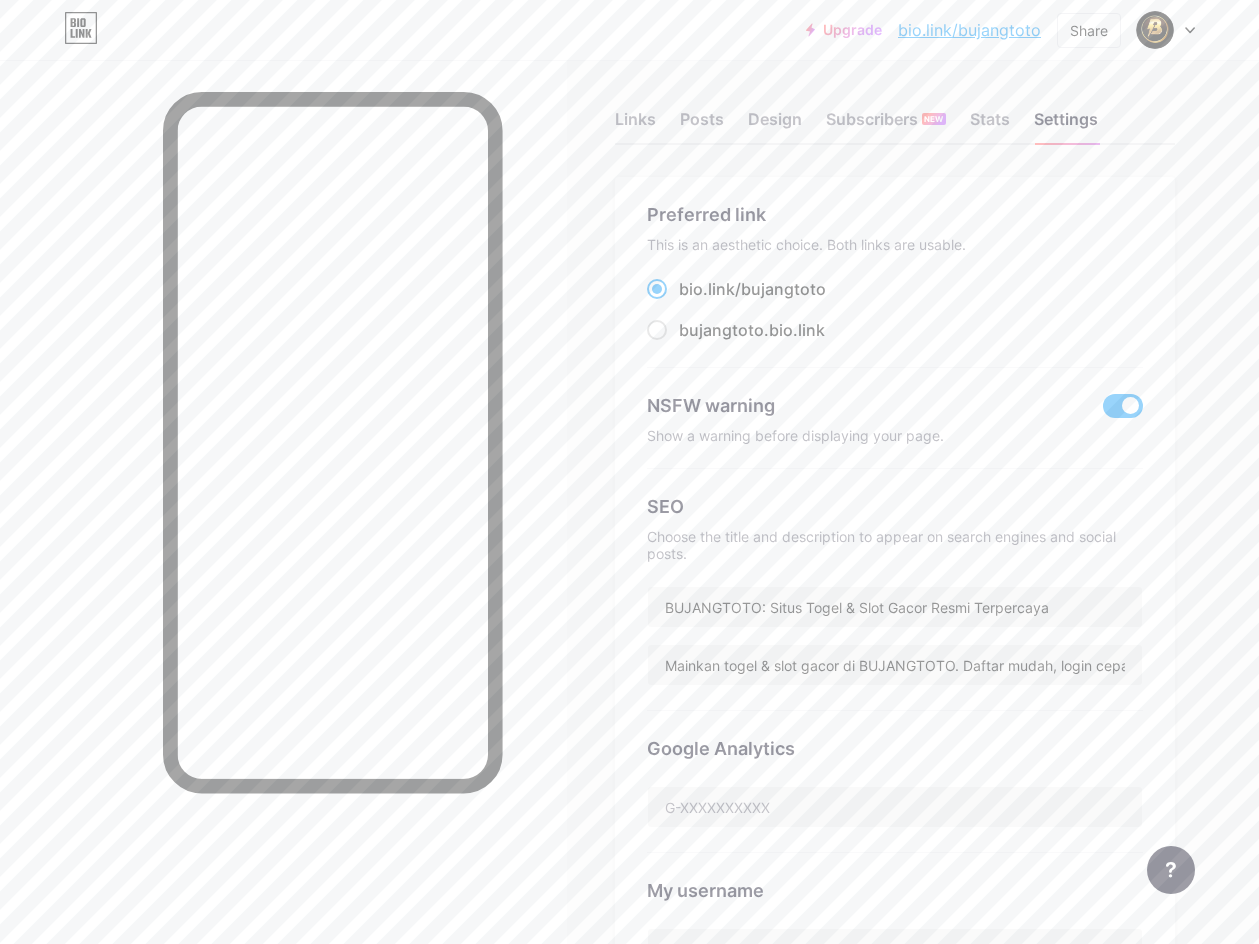 click at bounding box center (1103, 411) 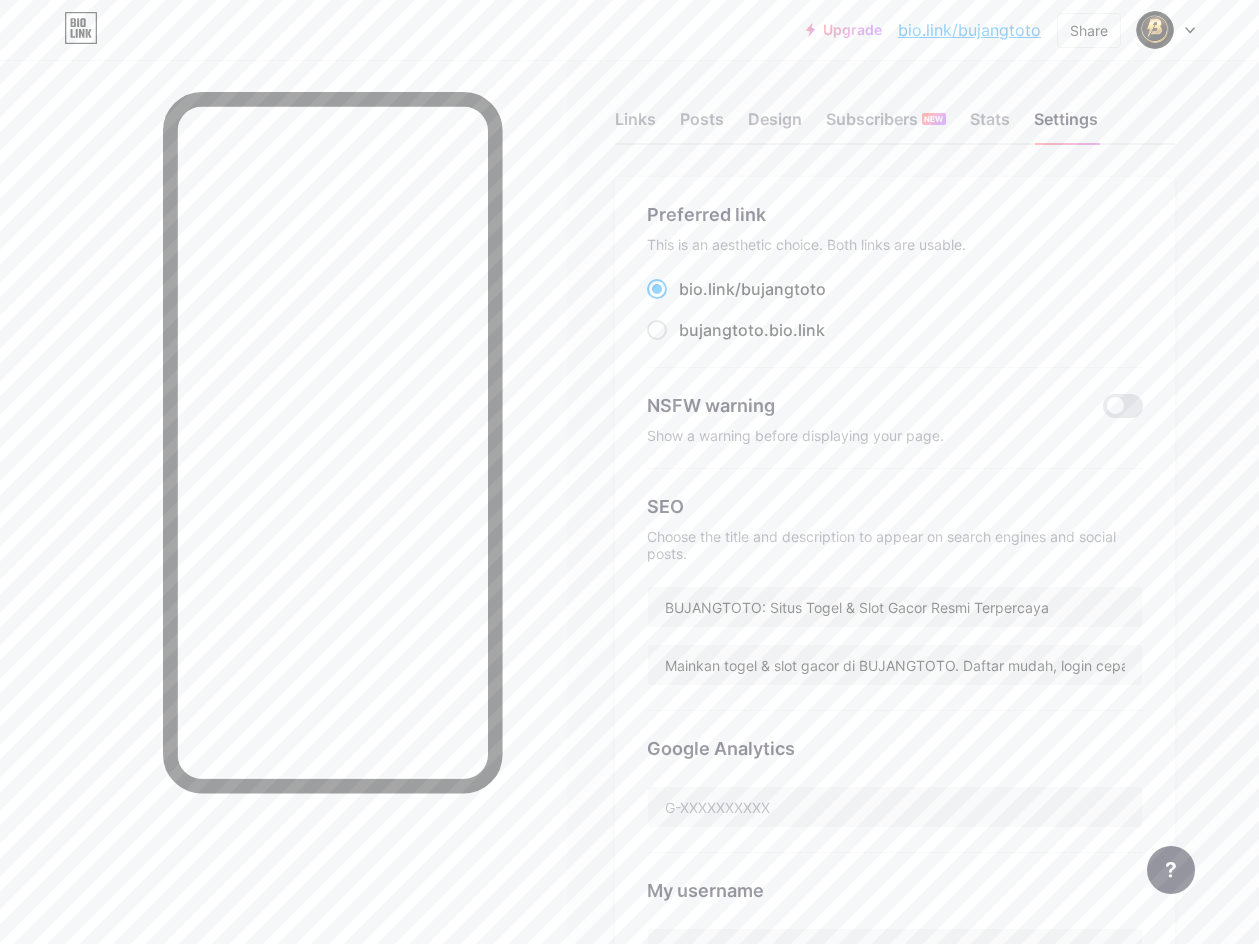 click on "Links
Posts
Design
Subscribers
NEW
Stats
Settings     Preferred link   This is an aesthetic choice. Both links are usable.
bio.link/[USERNAME]       [USERNAME] .bio.link
NSFW warning       Show a warning before displaying your page.     SEO   Choose the title and description to appear on search engines and social posts.   [BRAND]: Situs Togel & Slot Gacor Resmi Terpercaya     Mainkan togel & slot gacor di [BRAND]. Daftar mudah, login cepat, hadiah besar. Link resmi & alternatif selalu aktif setiap hari.     Google Analytics       My username   bio.link/[USERNAME]           Pro Links   PRO   Custom Domain   Try your own custom domain eg: jaseem.com   Set
up domain             Emoji link   Add emojis to your link eg: bio.link/😄😭🥵   Create
Go to  Help Center  to learn more or to contact support.   Changes saved           Feature requests             Help center" at bounding box center [629, 812] 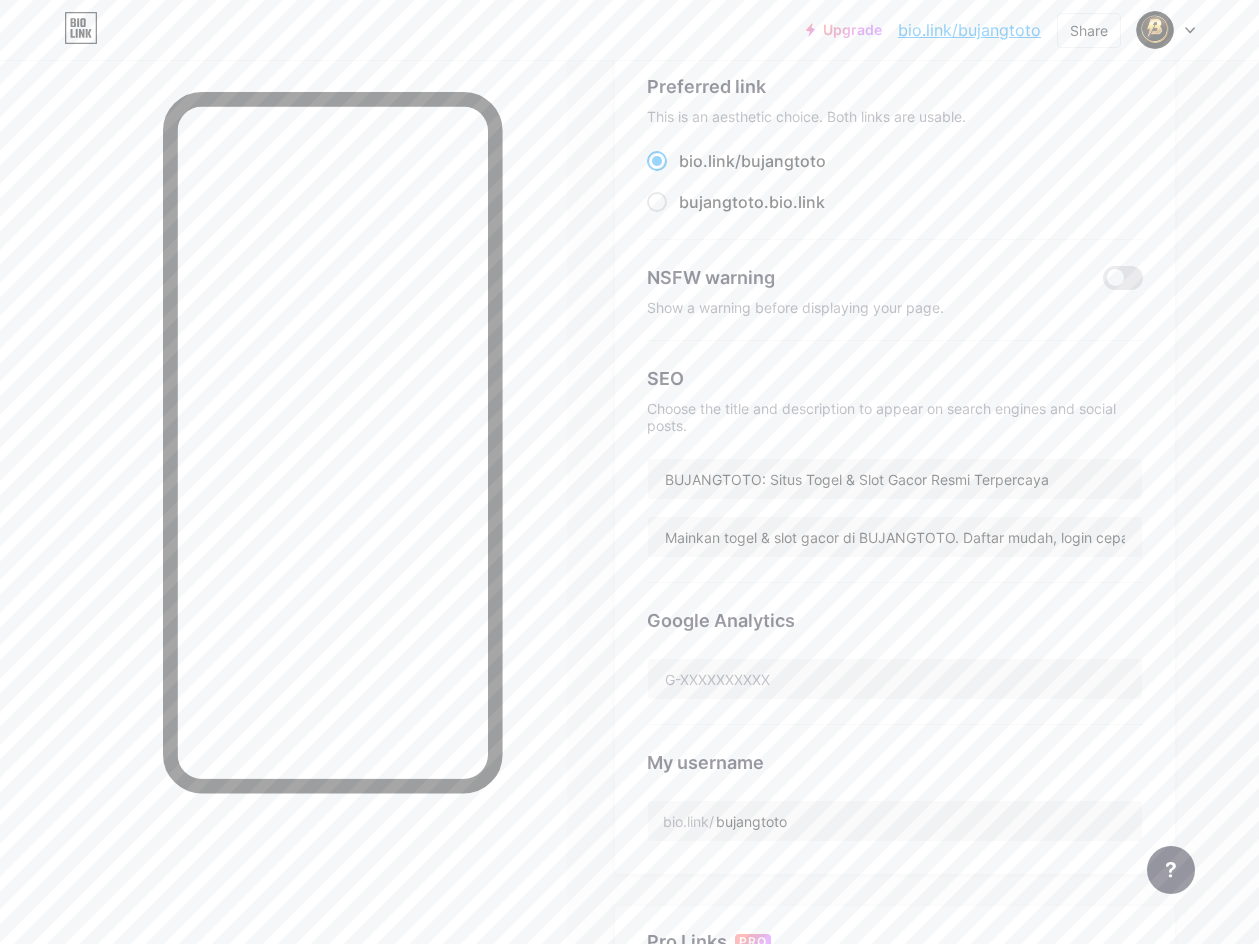 scroll, scrollTop: 0, scrollLeft: 0, axis: both 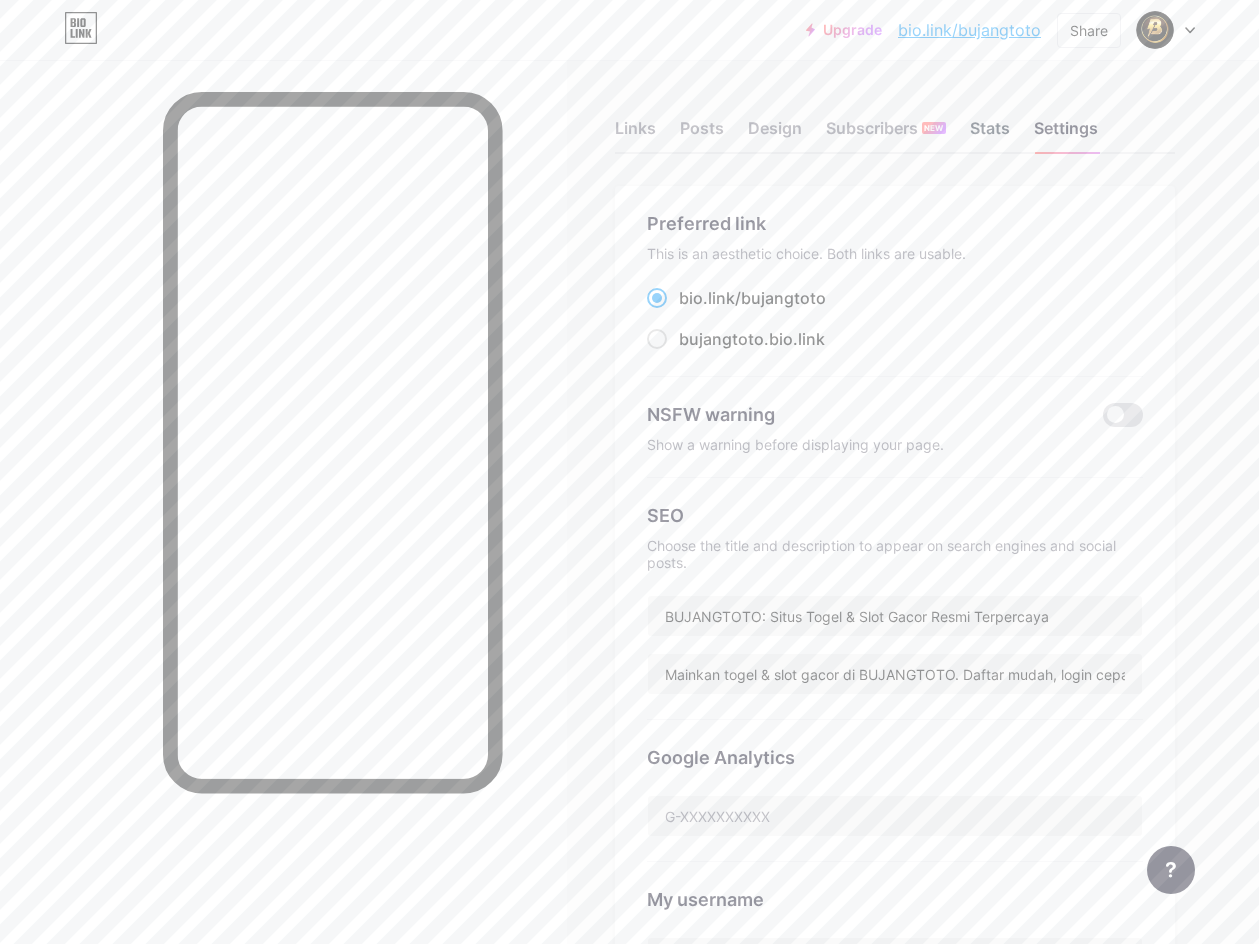 click on "Stats" at bounding box center (990, 134) 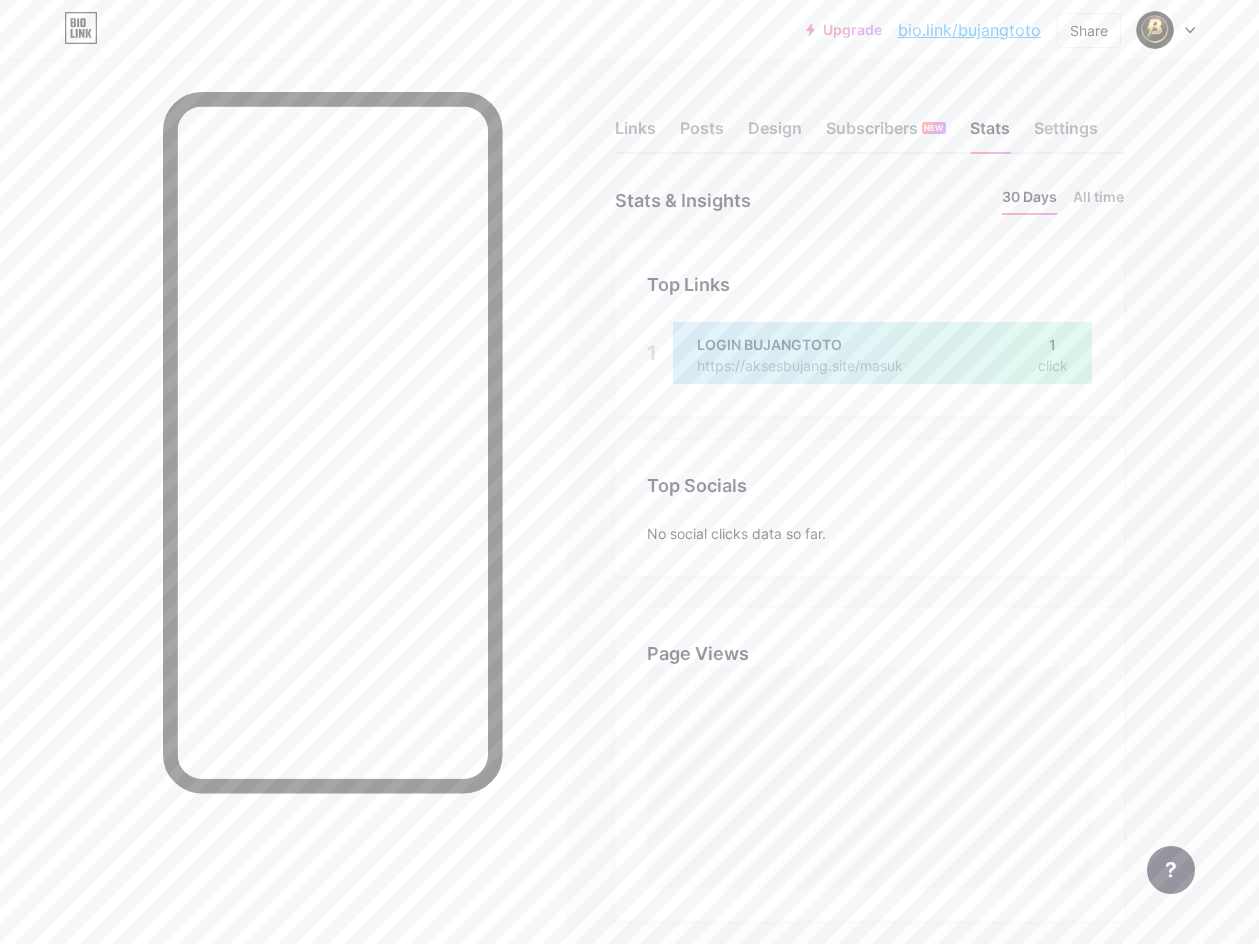 scroll, scrollTop: 999056, scrollLeft: 998741, axis: both 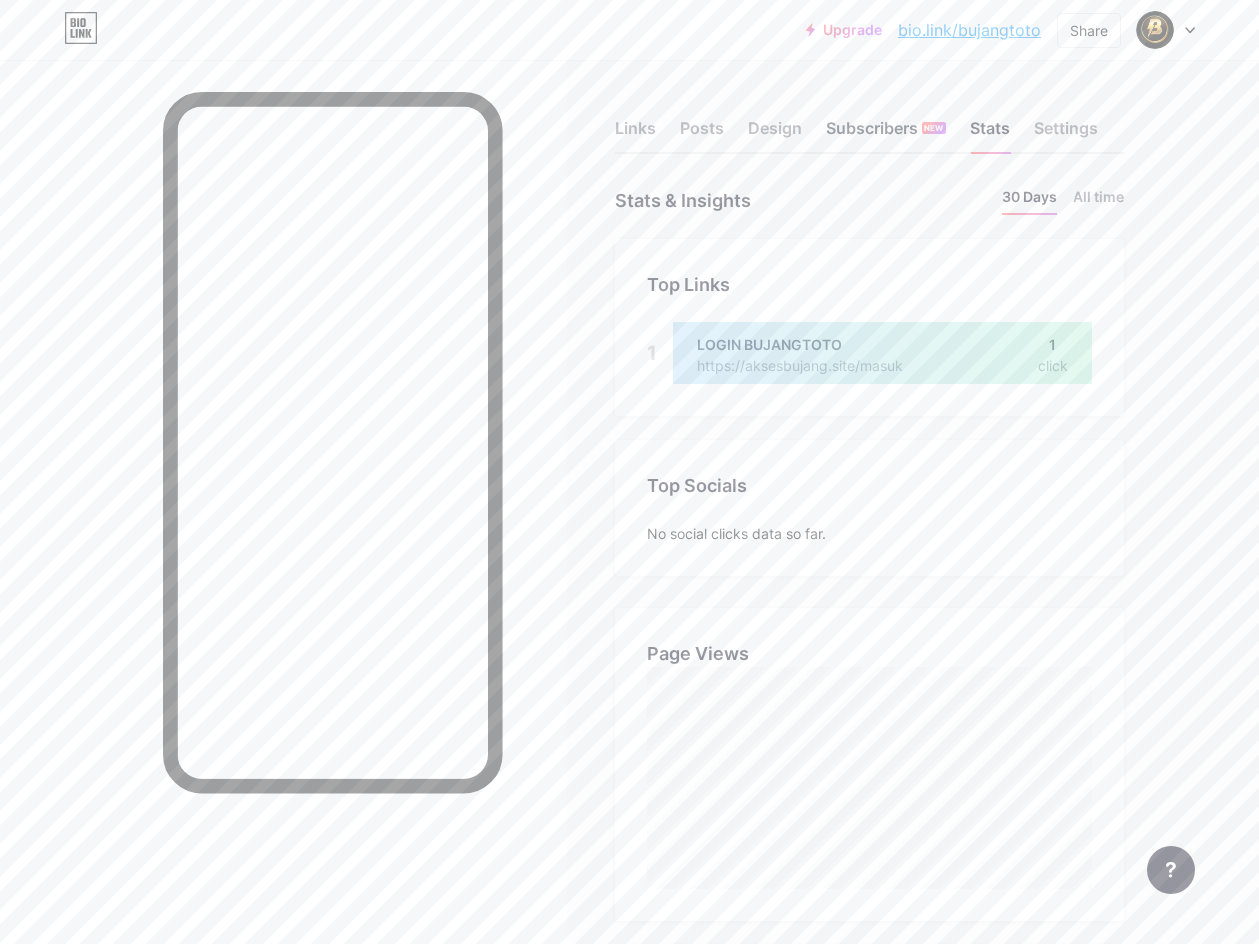 click on "Subscribers
NEW" at bounding box center [886, 134] 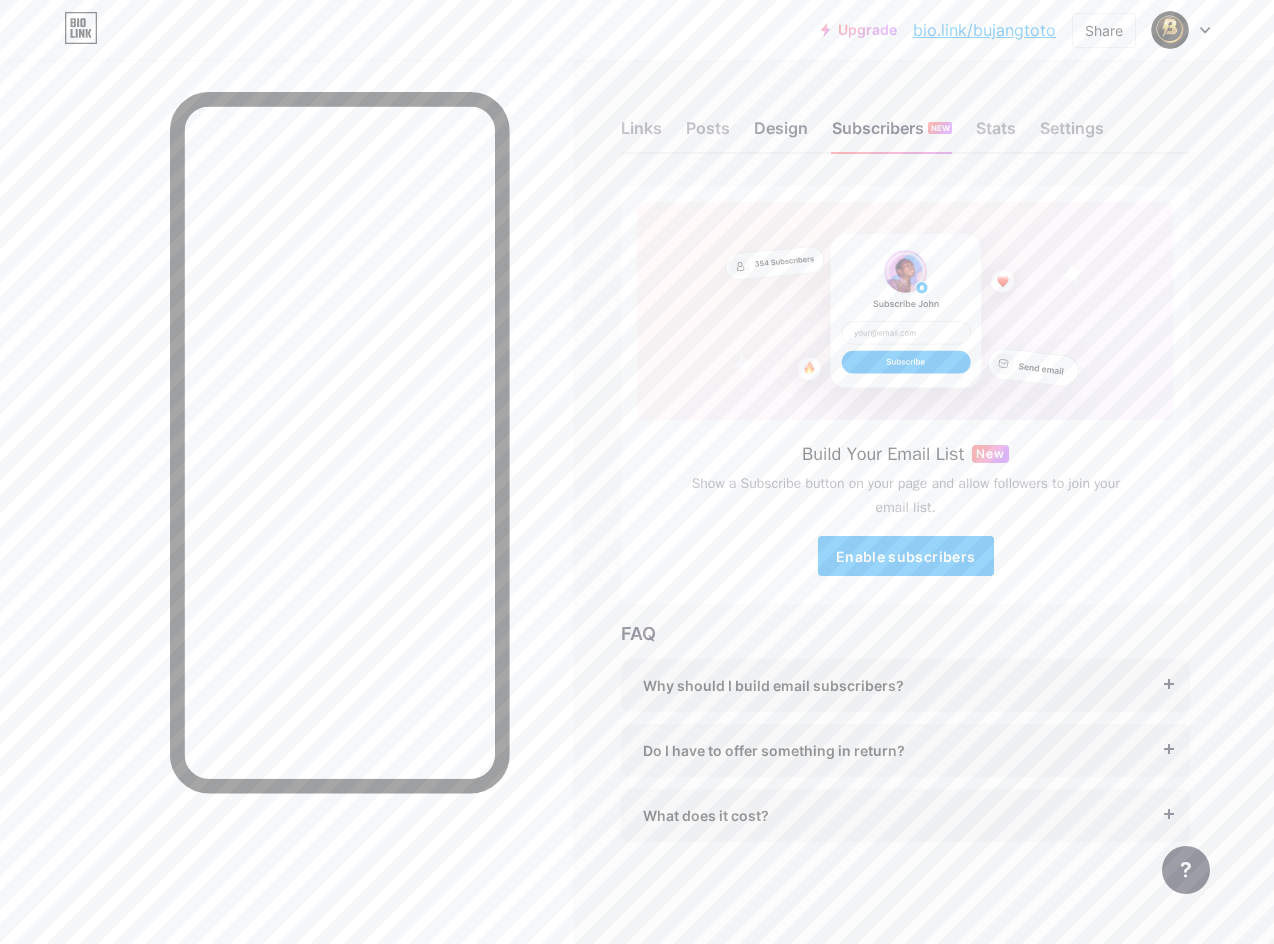 click on "Design" at bounding box center [781, 134] 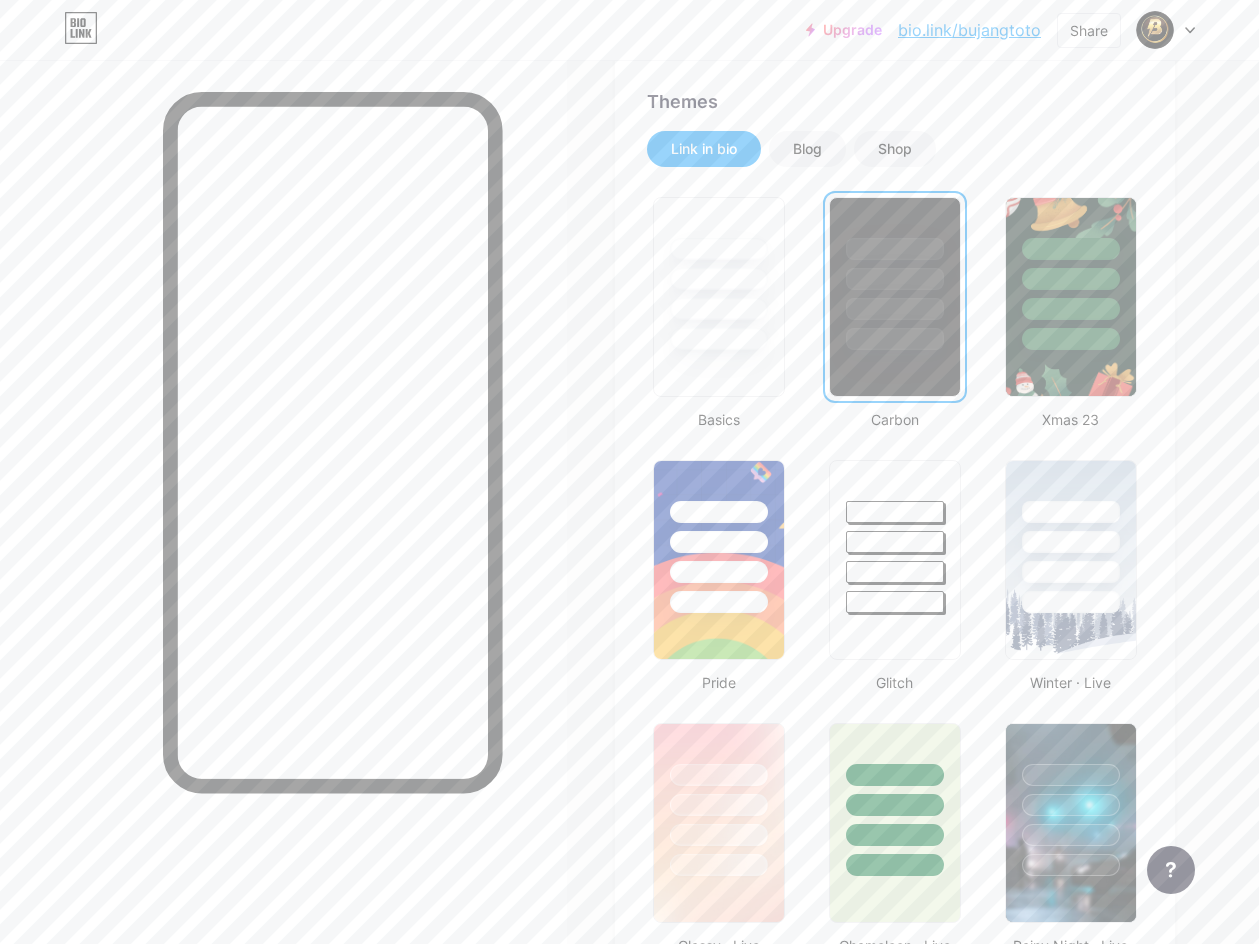 scroll, scrollTop: 0, scrollLeft: 0, axis: both 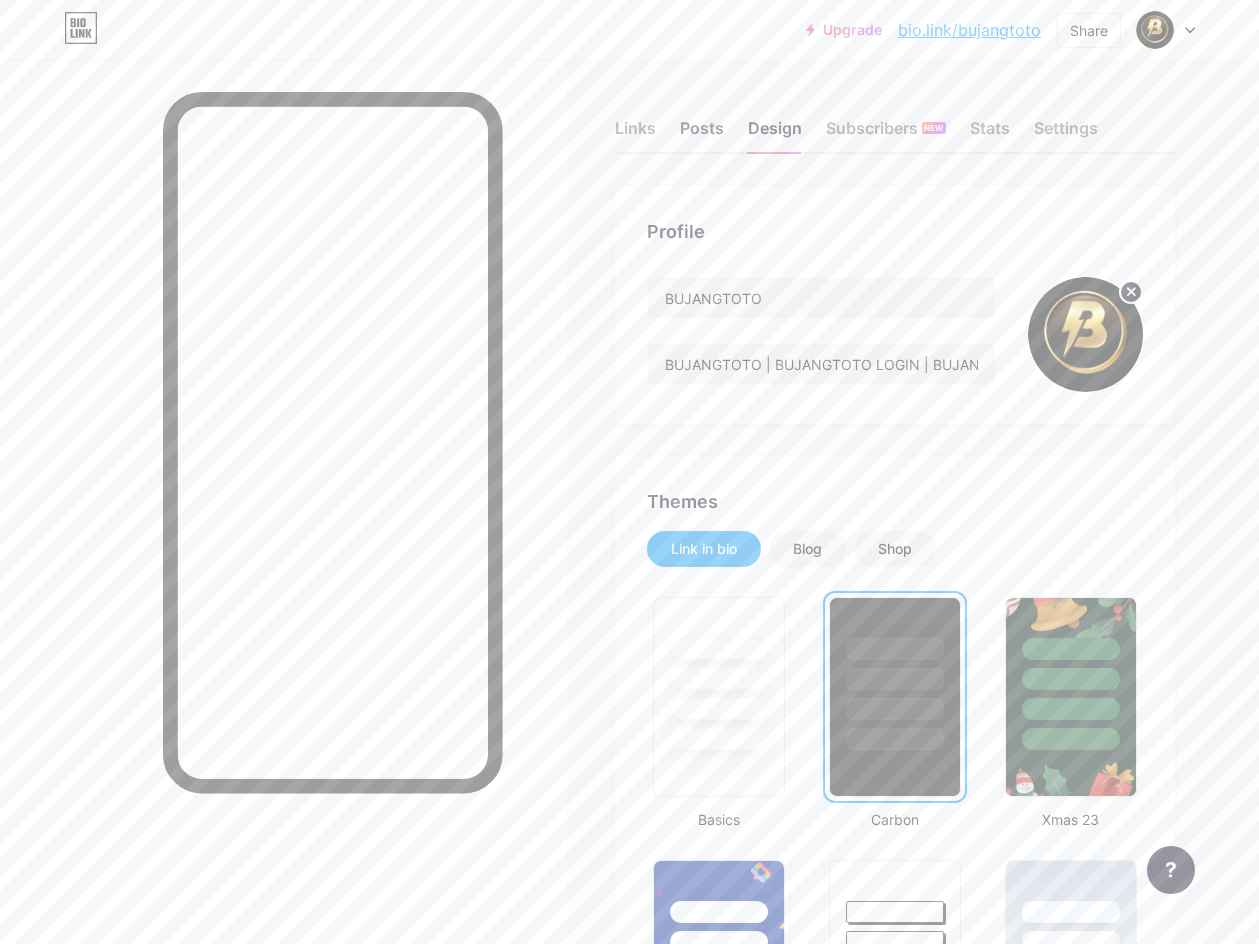 click on "Posts" at bounding box center (702, 134) 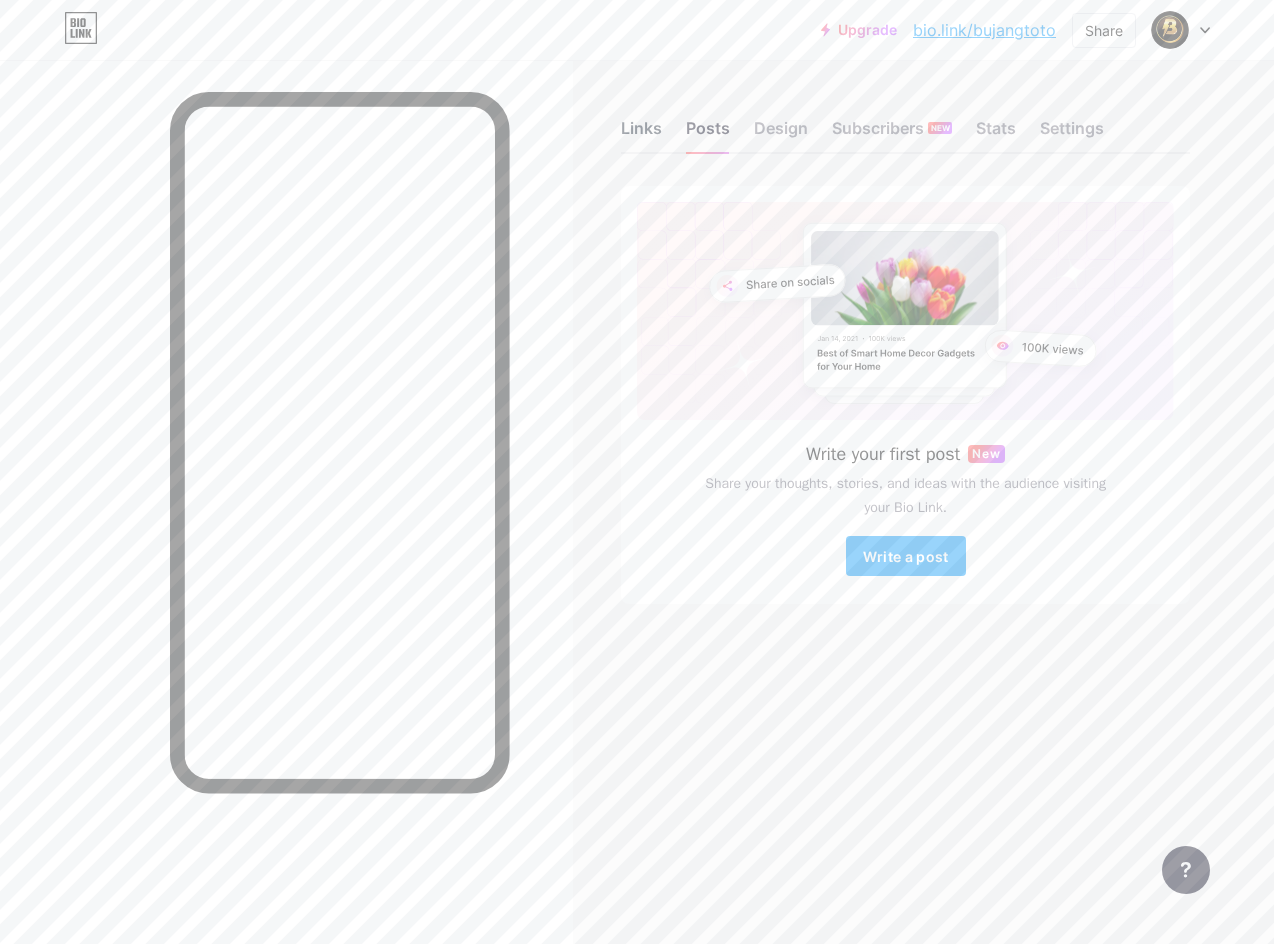 click on "Links" at bounding box center [641, 134] 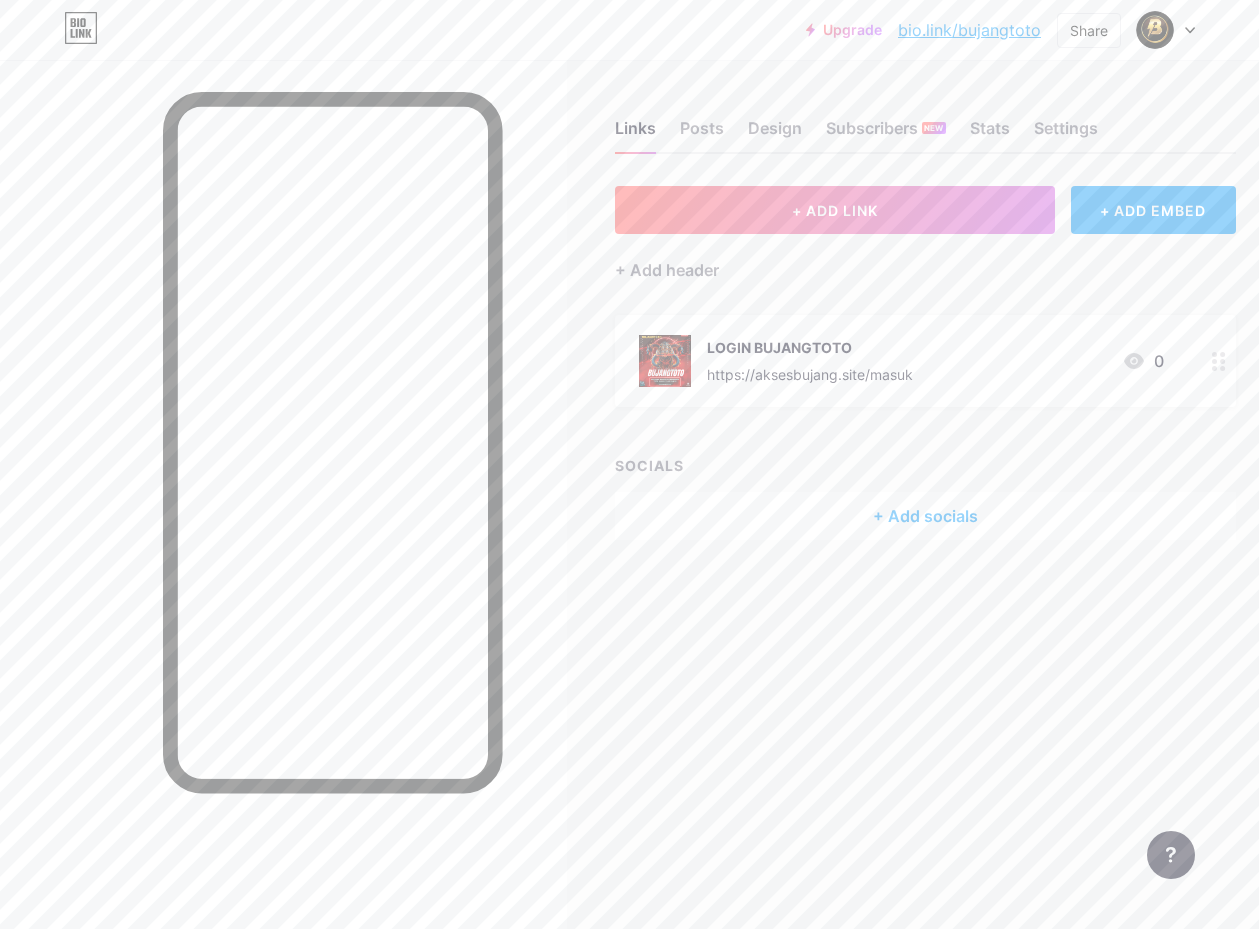 drag, startPoint x: 869, startPoint y: 450, endPoint x: 890, endPoint y: 424, distance: 33.42155 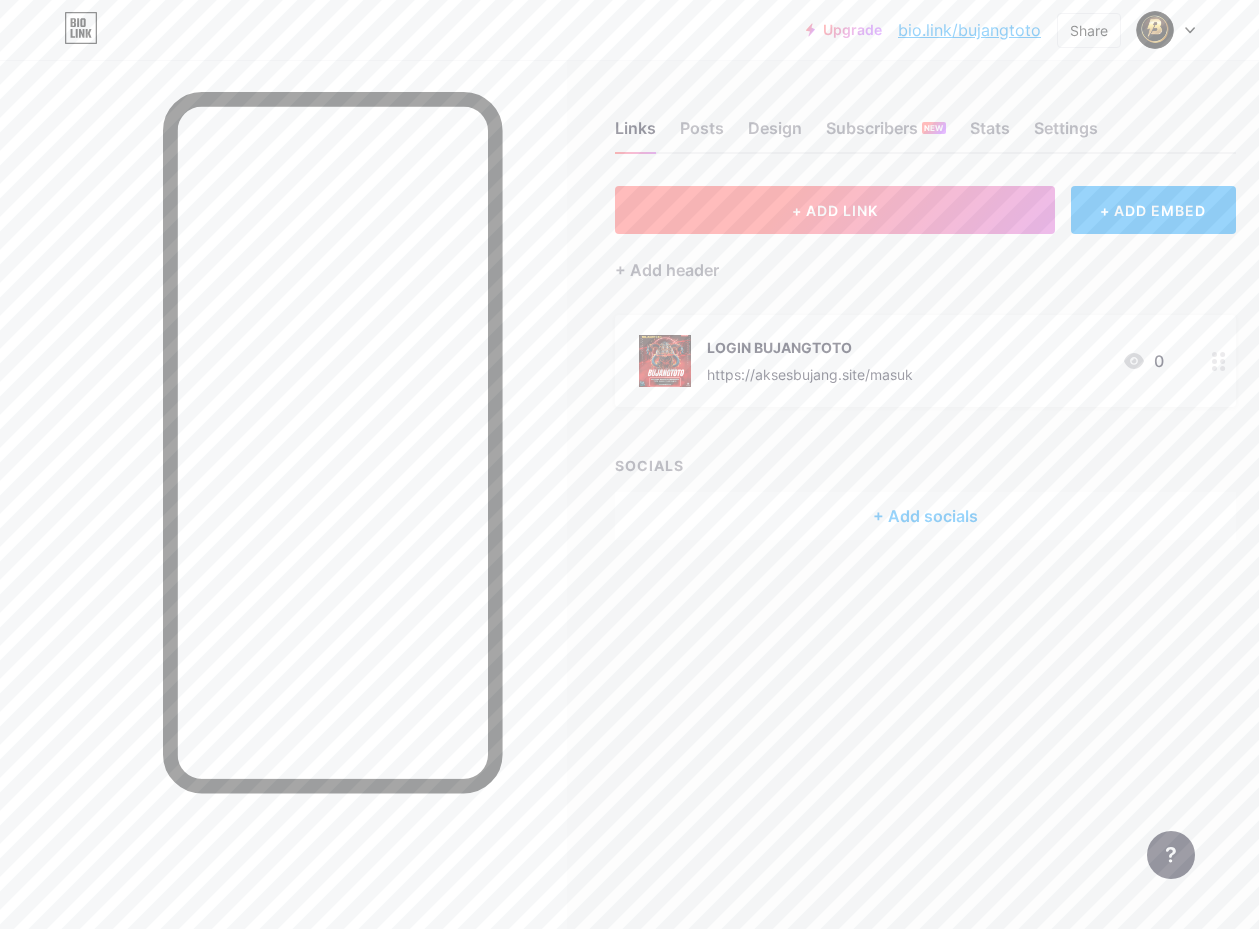 click on "+ ADD LINK" at bounding box center (835, 210) 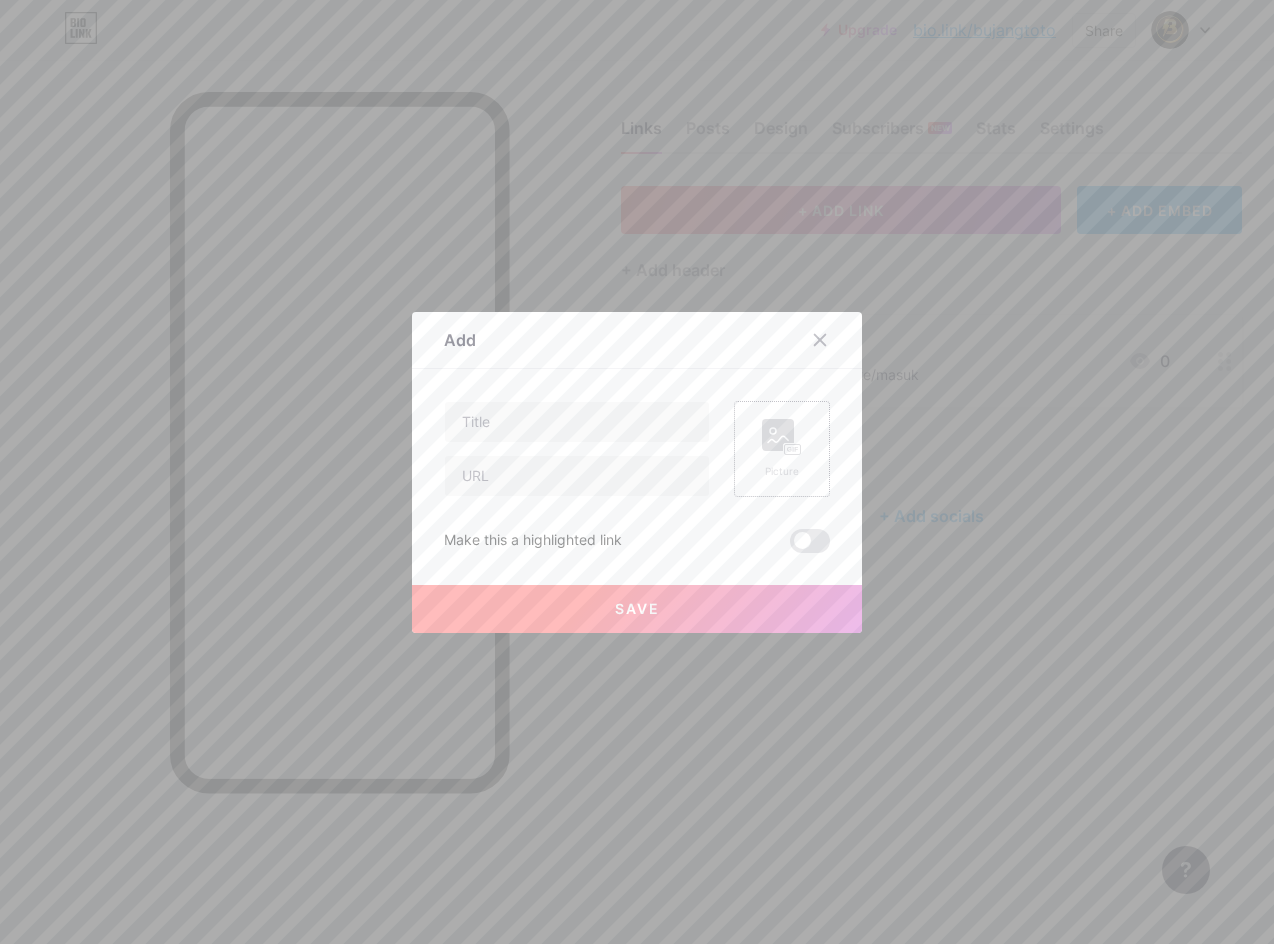 click 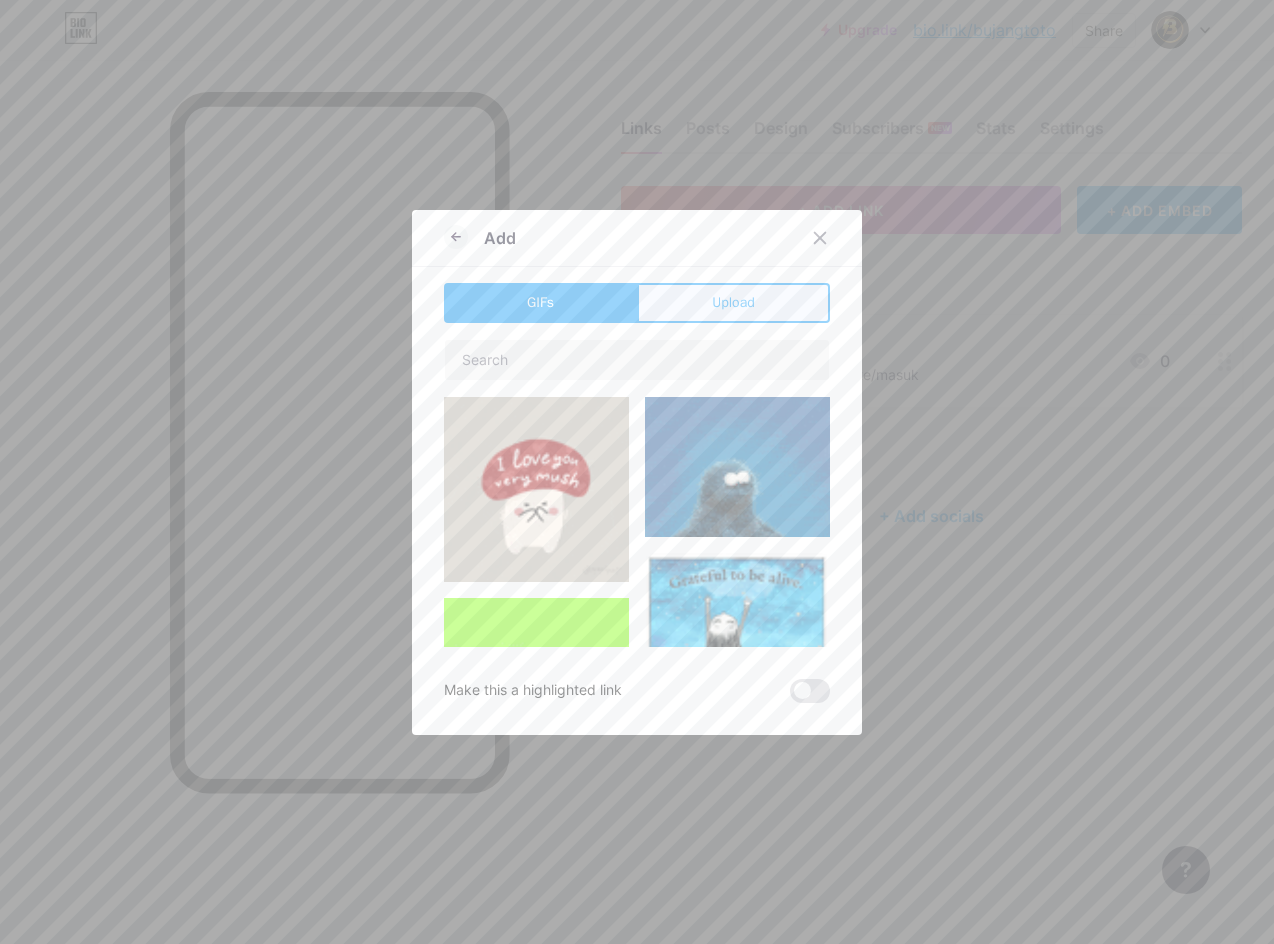 click on "Upload" at bounding box center [733, 303] 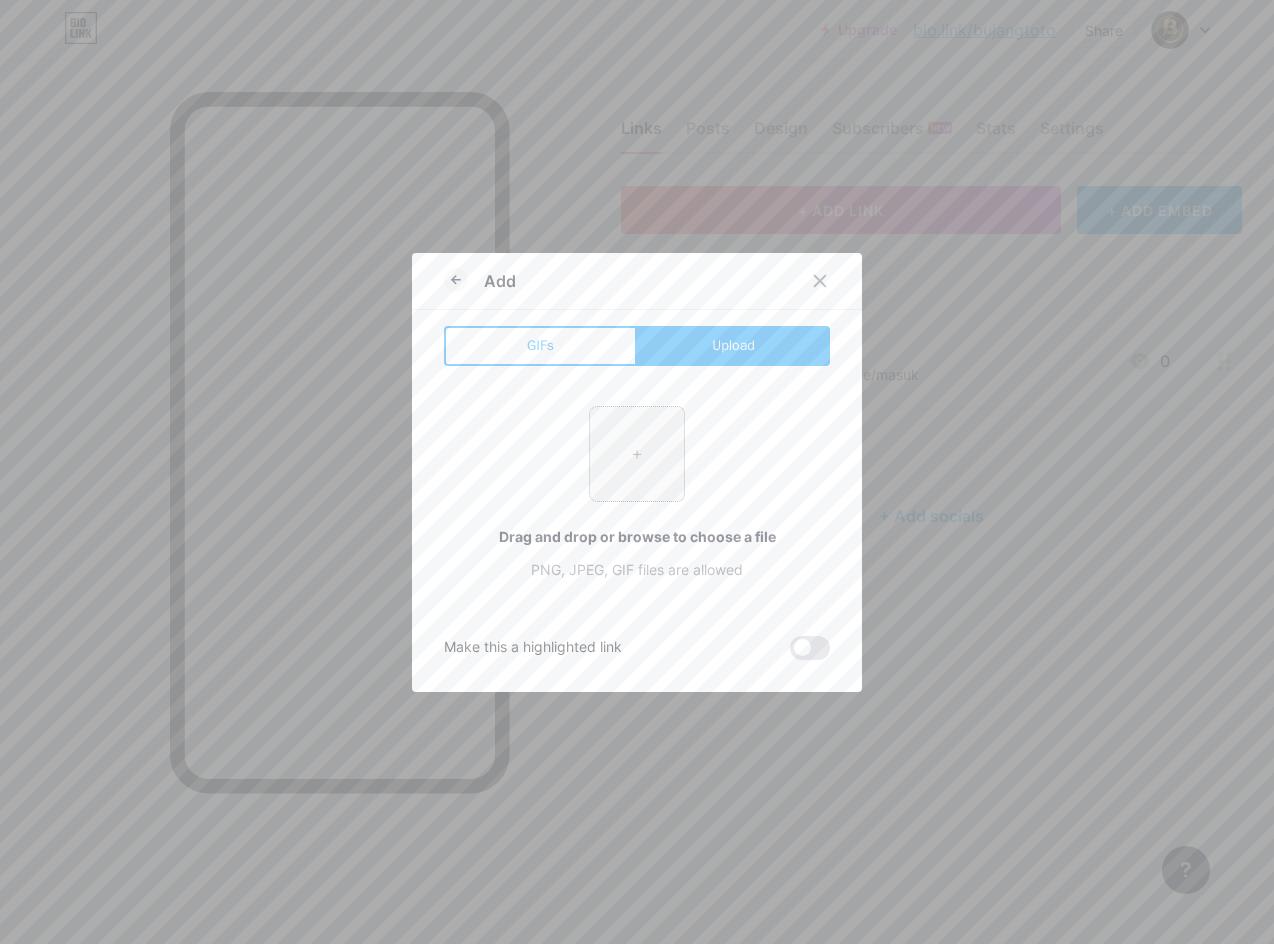 click at bounding box center [637, 454] 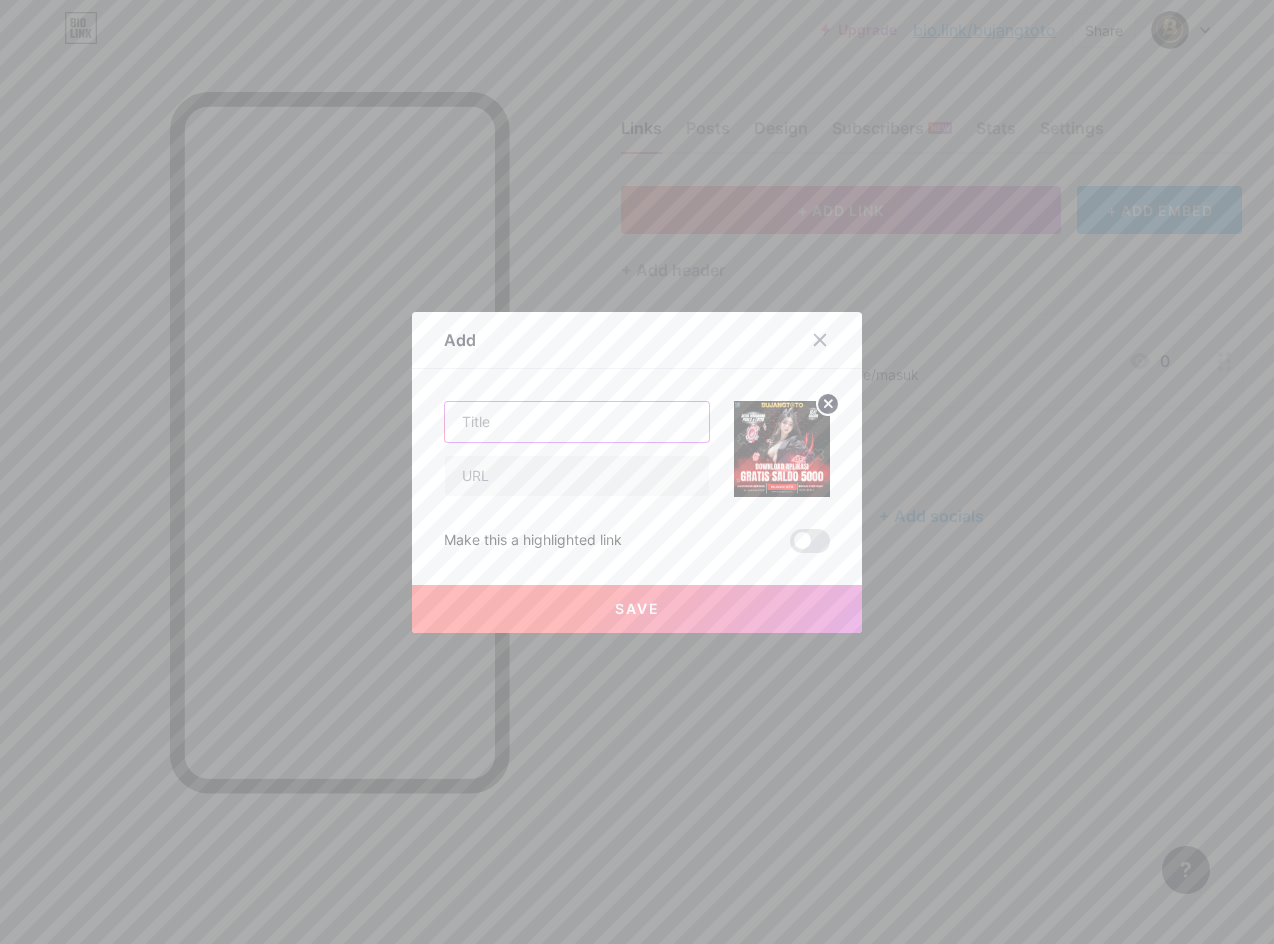 click at bounding box center (577, 422) 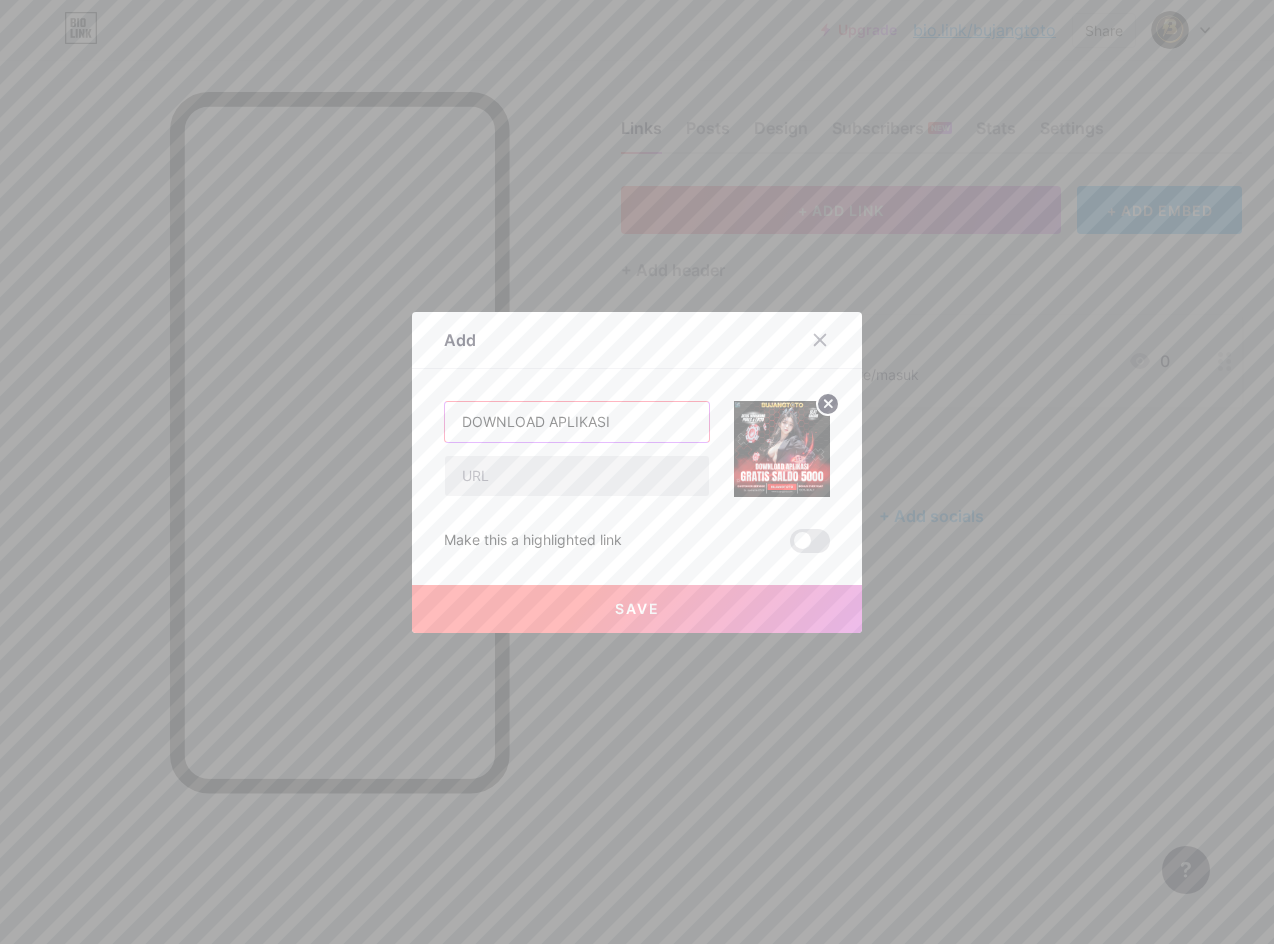 type on "DOWNLOAD APLIKASI" 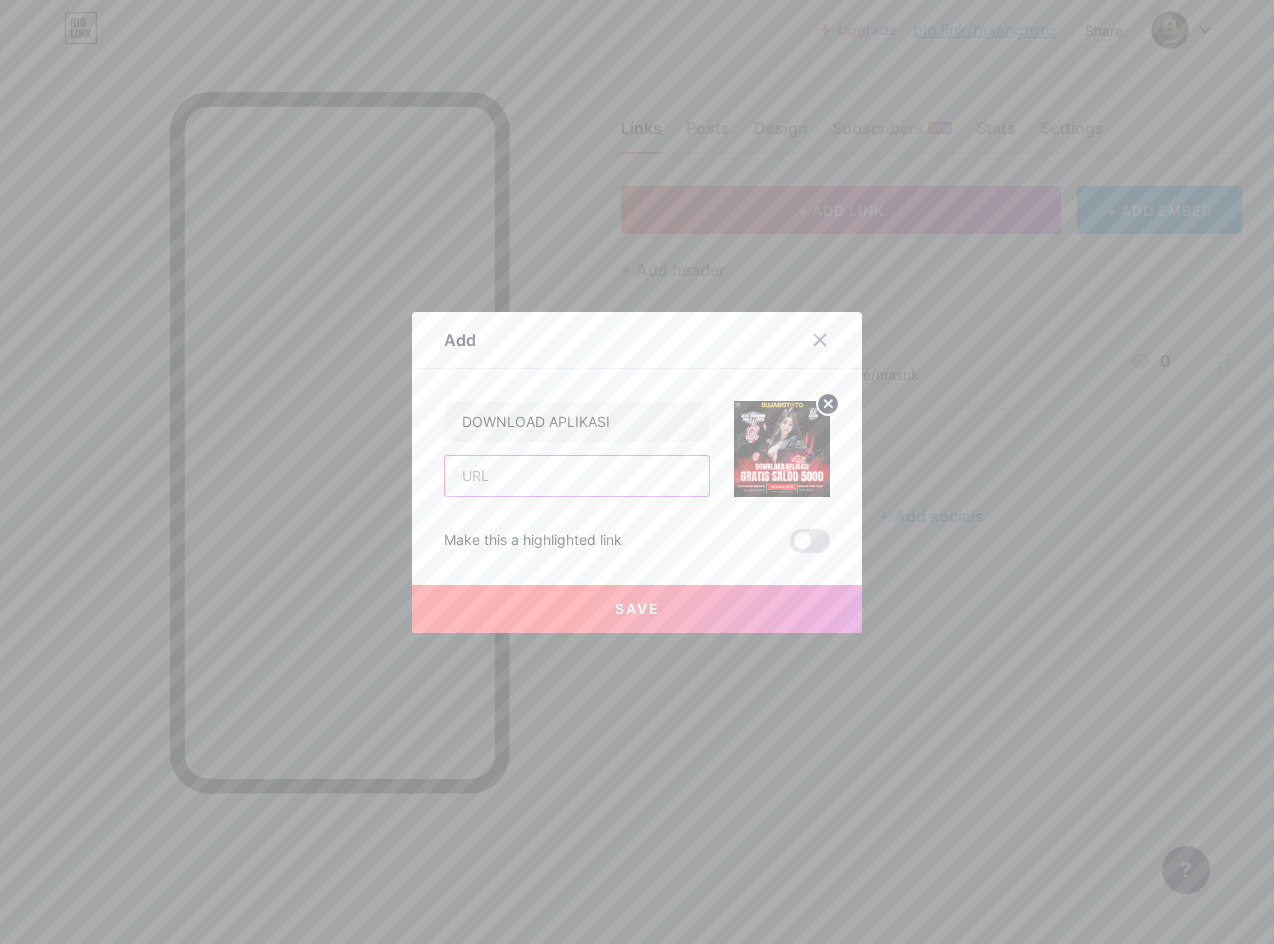 click at bounding box center [577, 476] 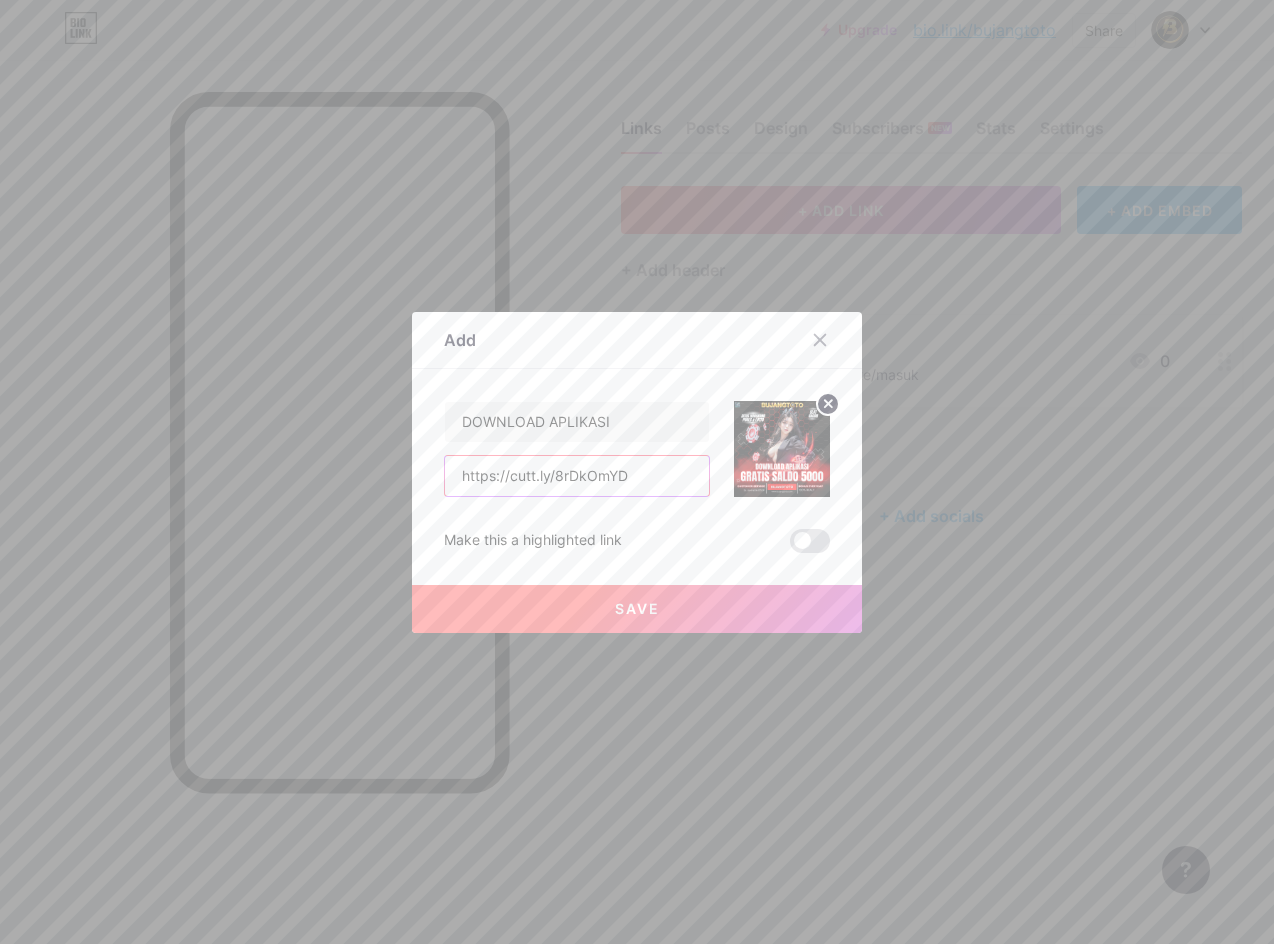 type on "https://cutt.ly/8rDkOmYD" 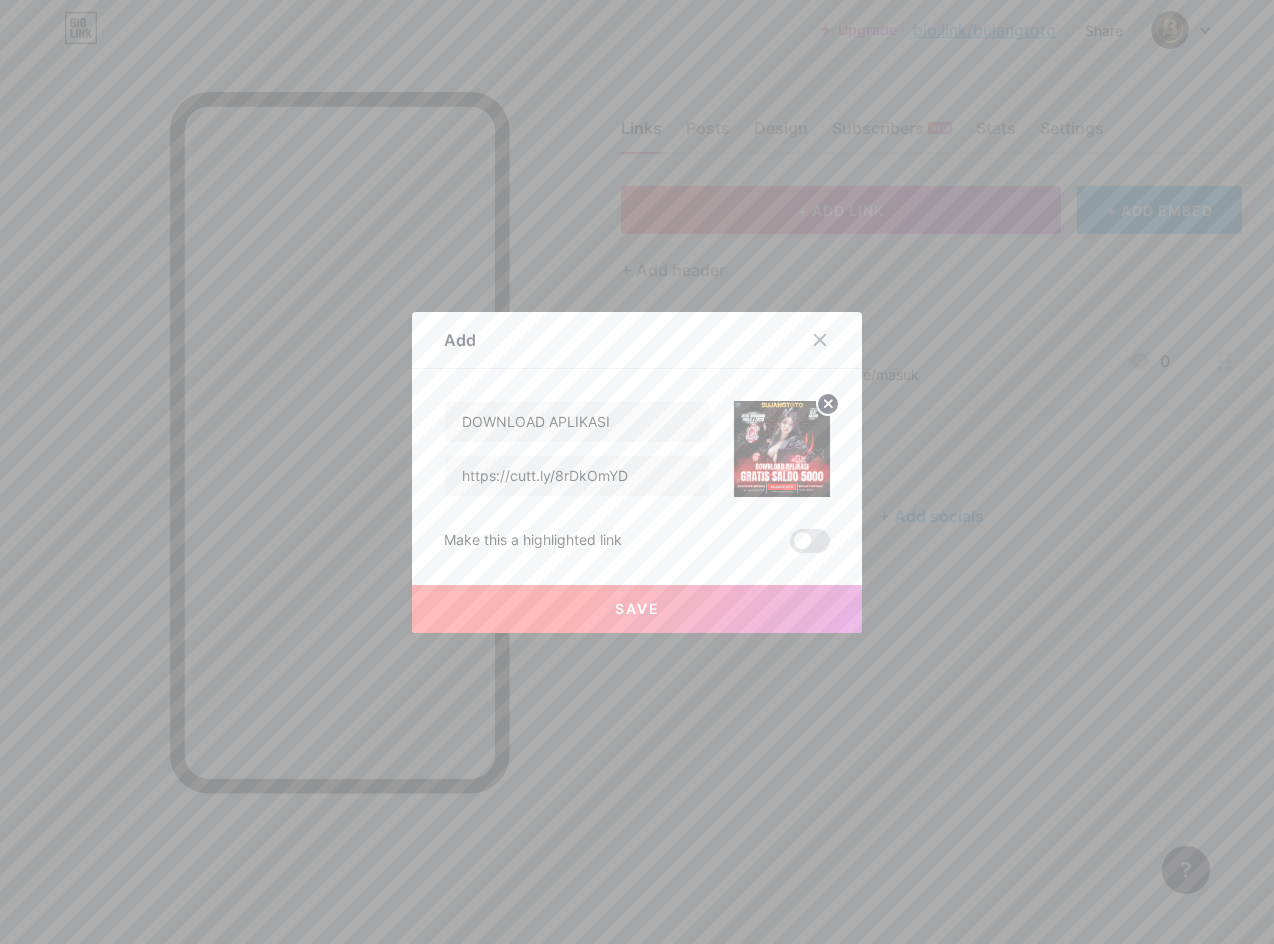 click on "Save" at bounding box center (637, 609) 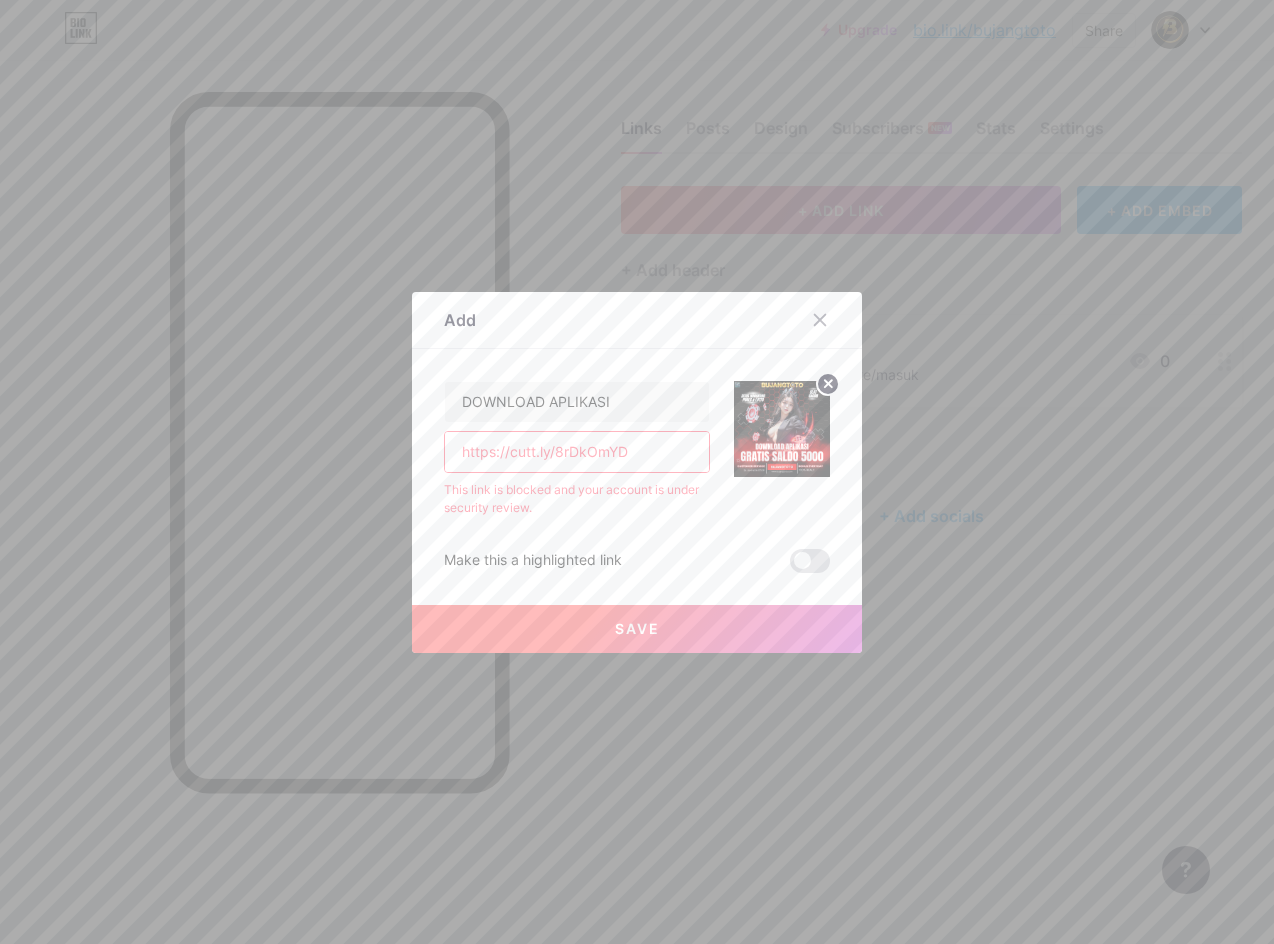 click on "https://cutt.ly/8rDkOmYD" at bounding box center (577, 452) 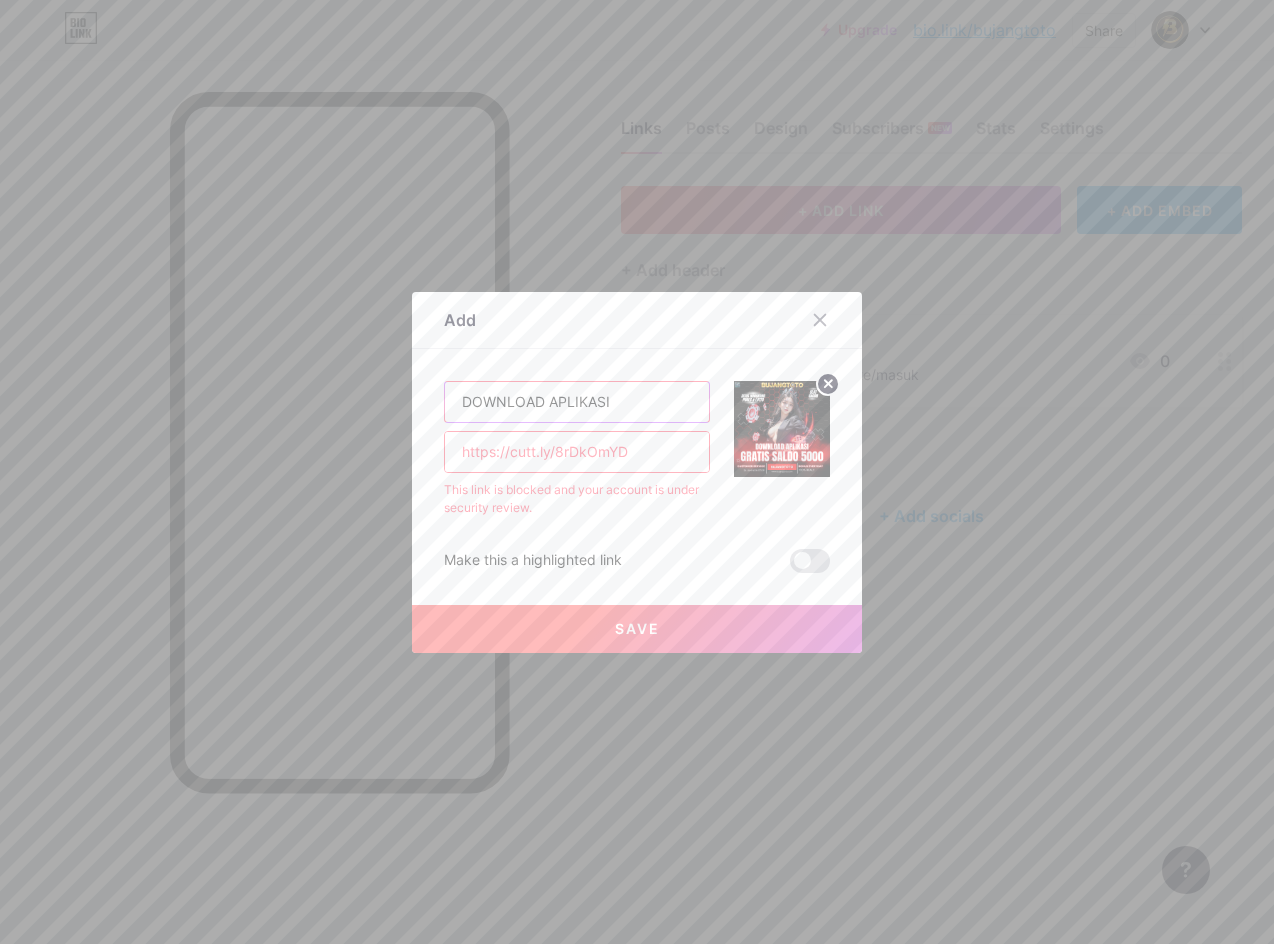 click on "DOWNLOAD APLIKASI" at bounding box center [577, 402] 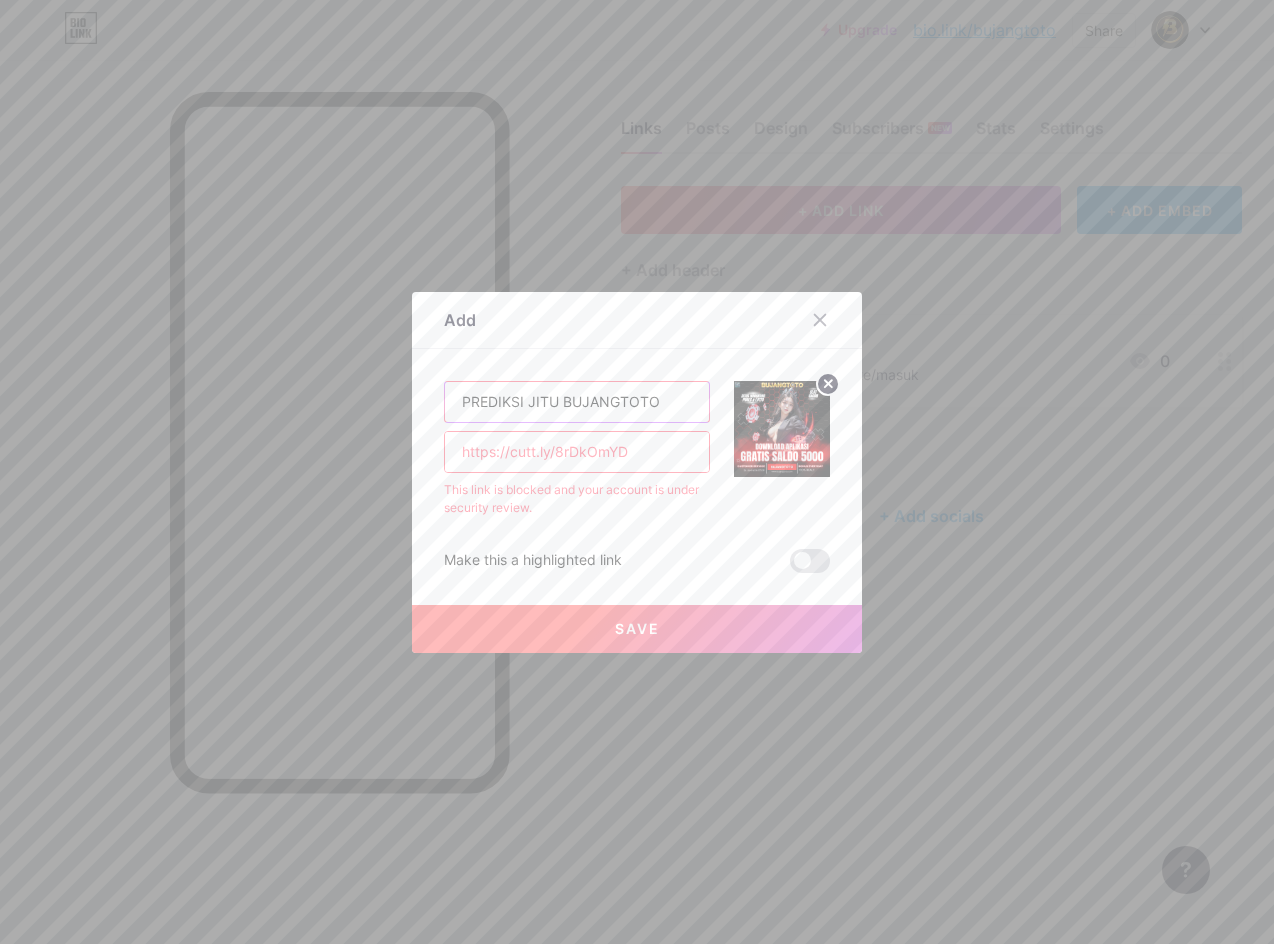 type on "PREDIKSI JITU BUJANGTOTO" 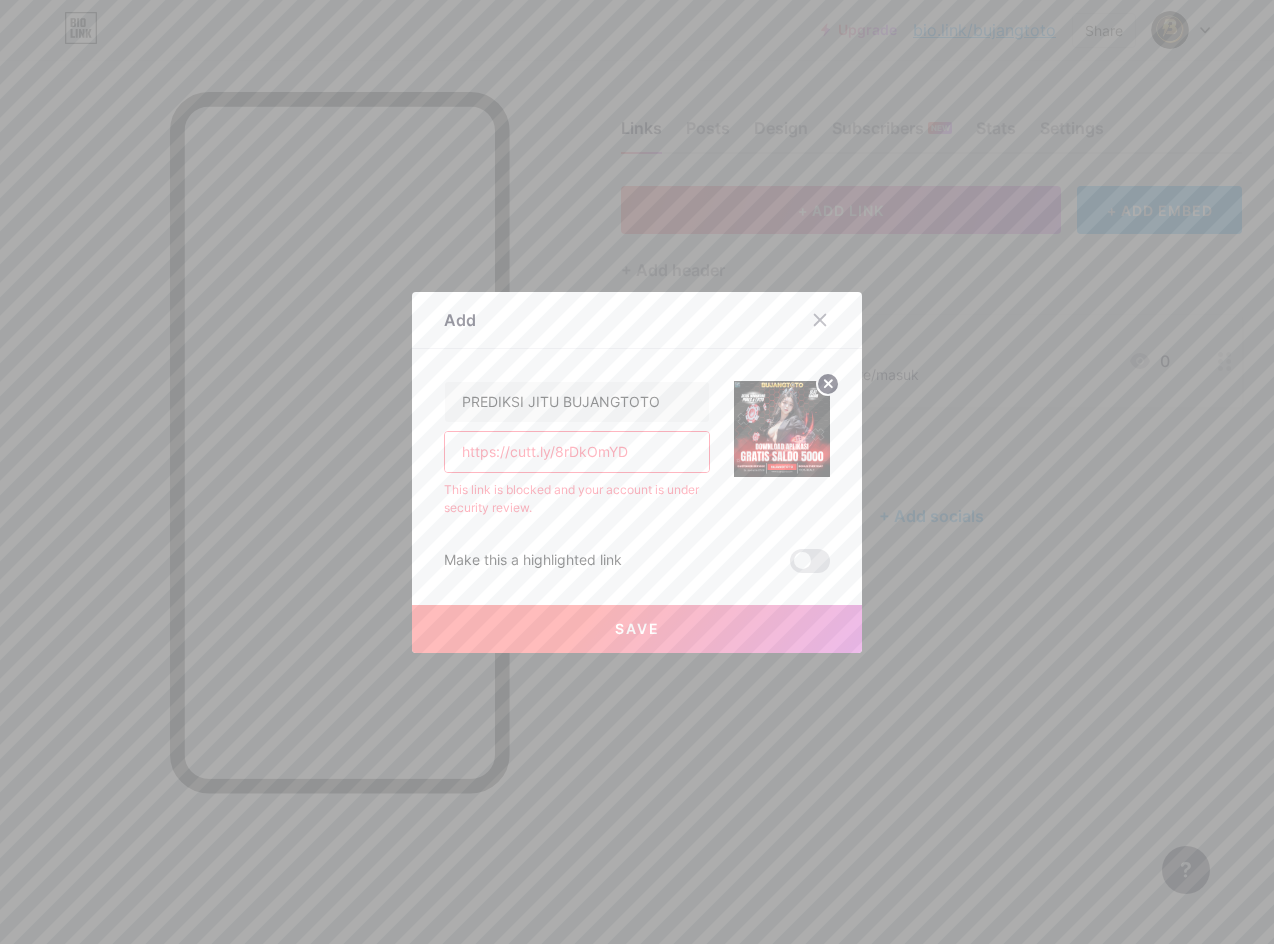 click on "https://cutt.ly/8rDkOmYD" at bounding box center (577, 452) 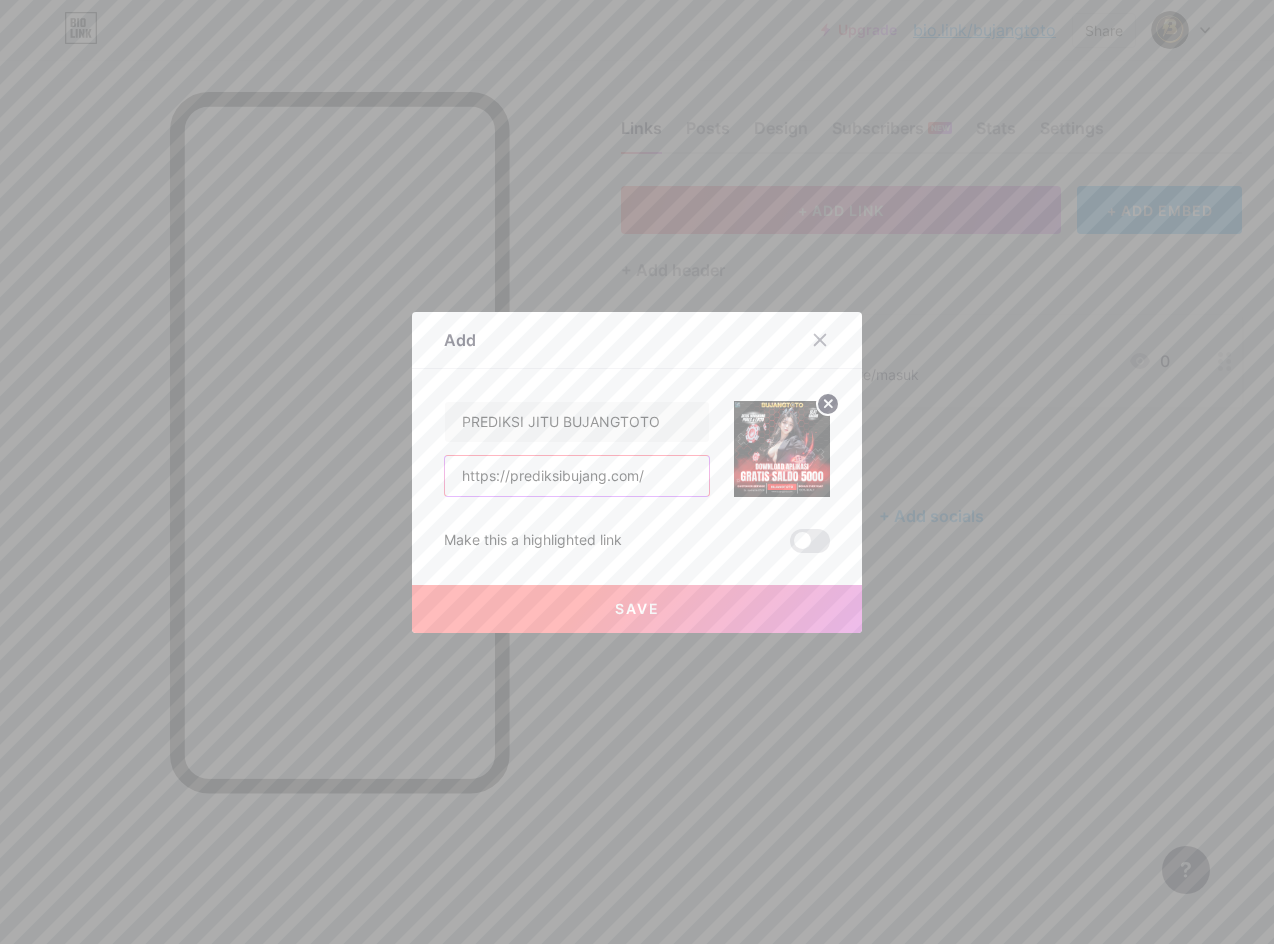 type on "https://prediksibujang.com/" 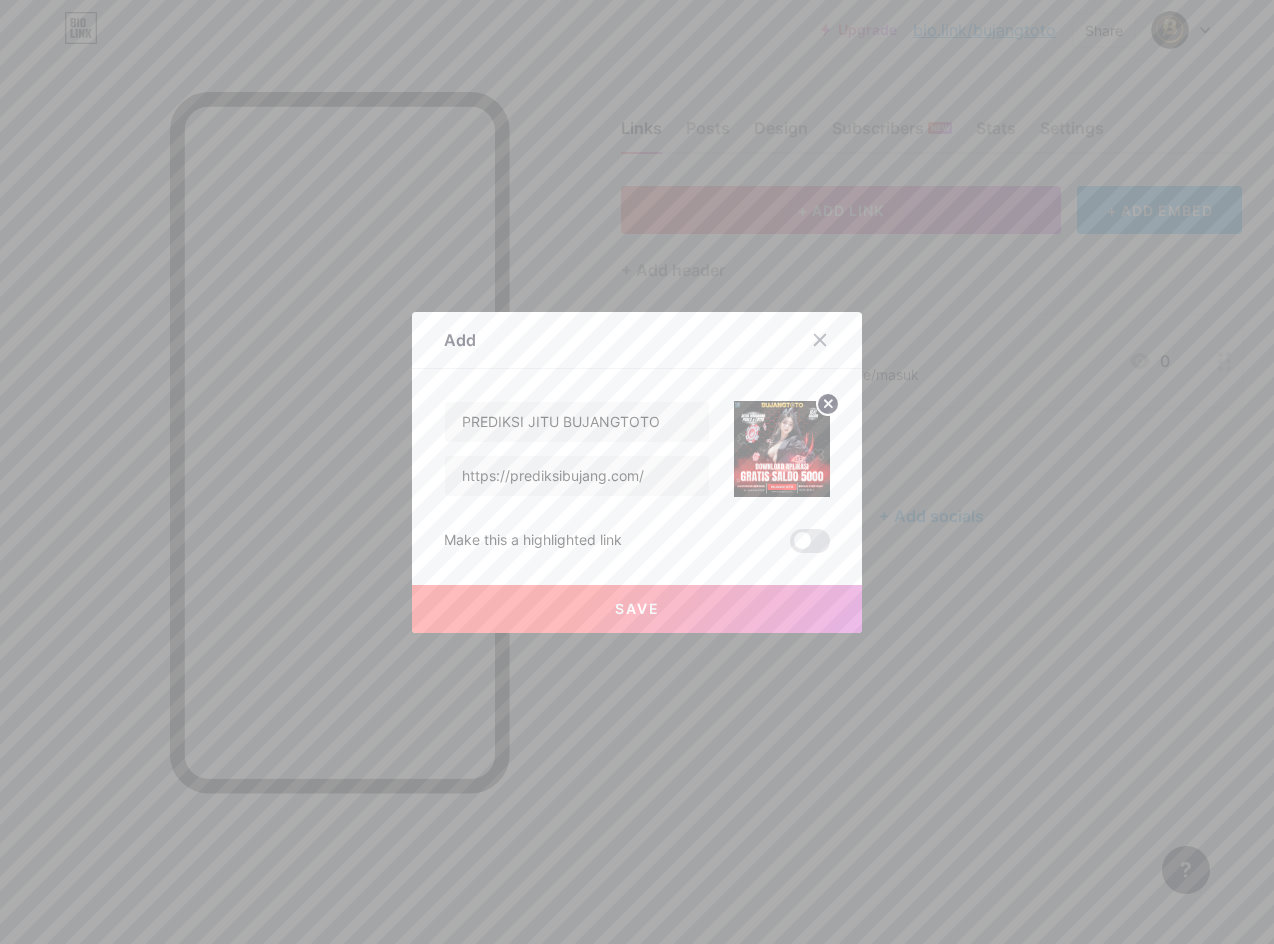 click on "Save" at bounding box center [637, 609] 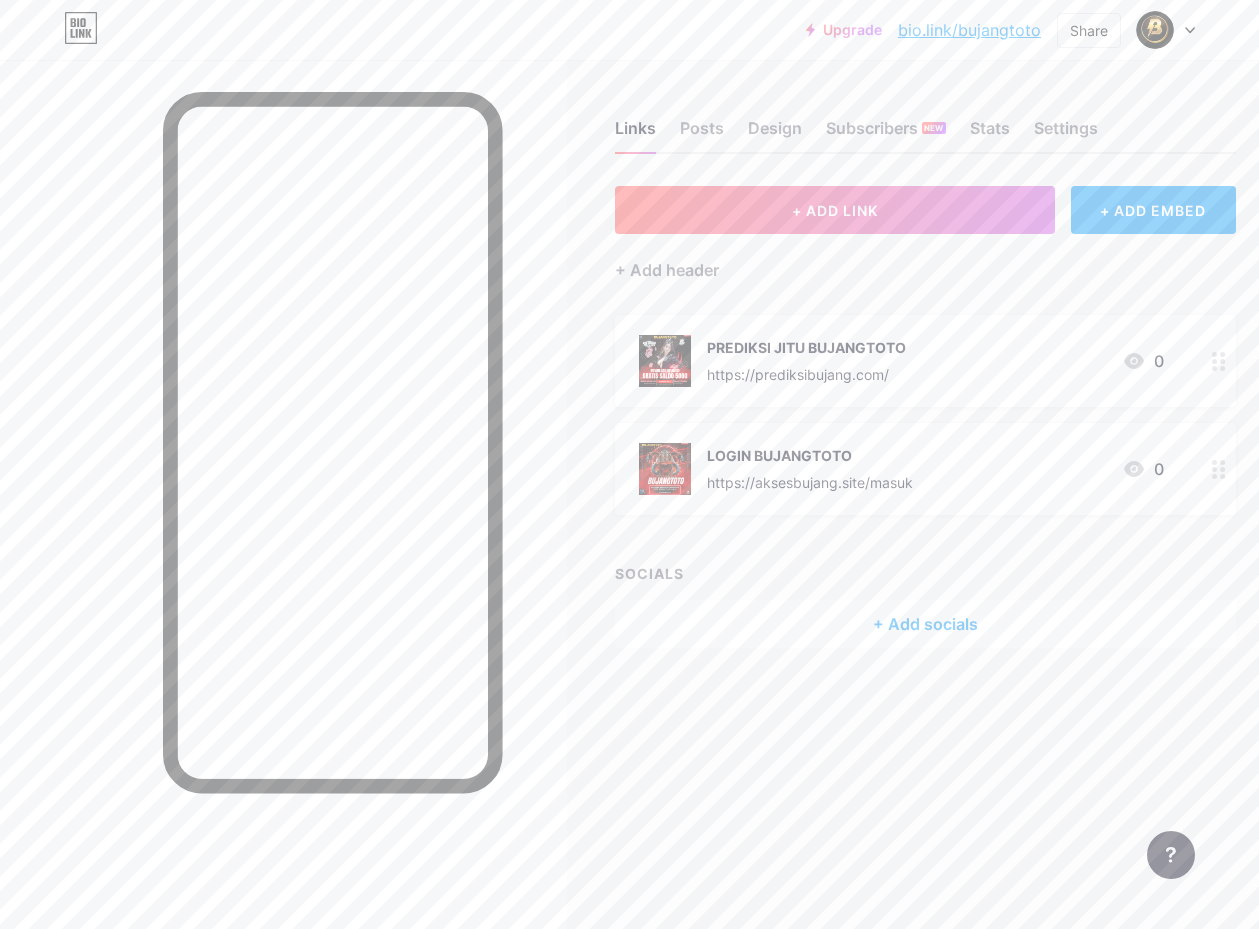 type 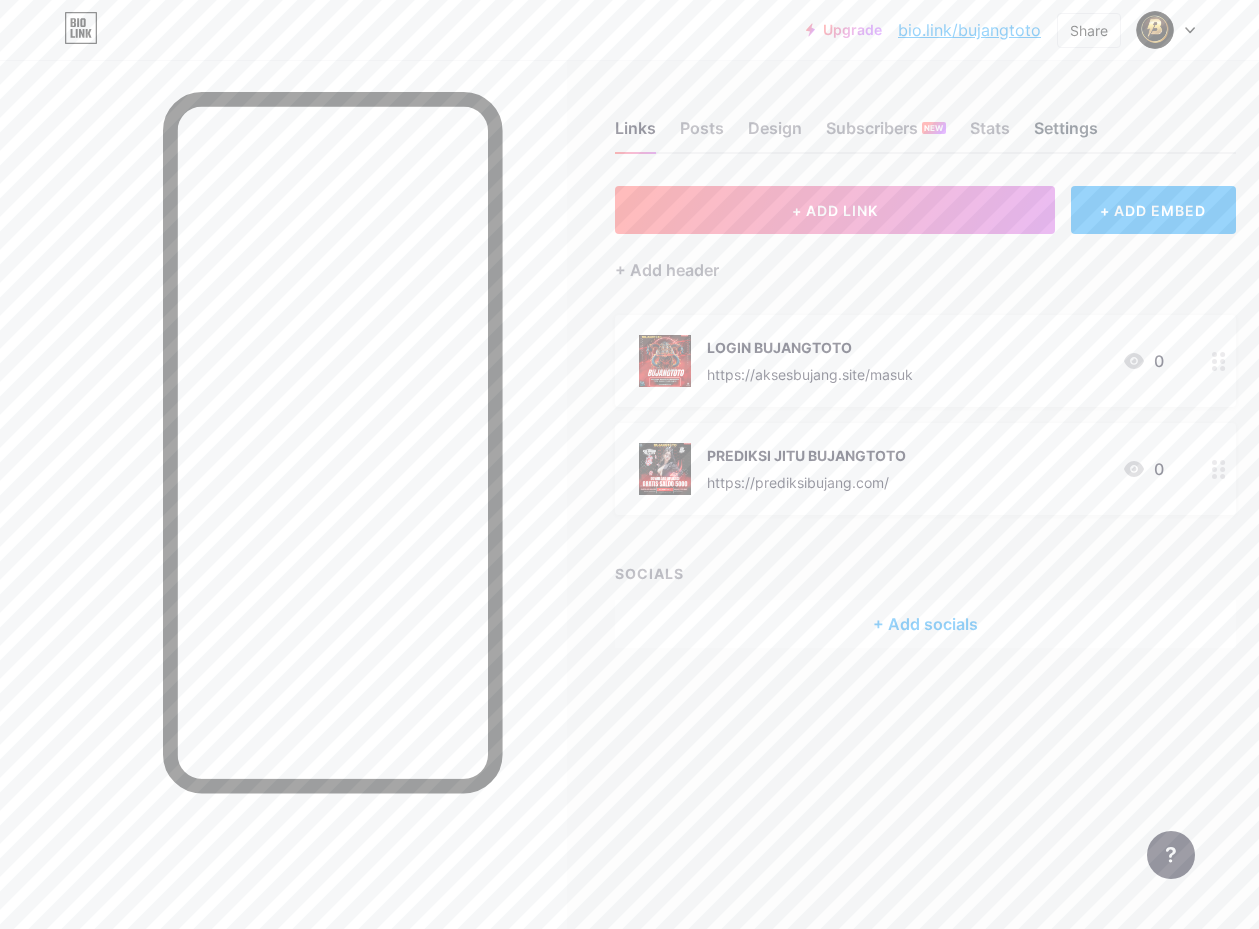 click on "Settings" at bounding box center [1066, 134] 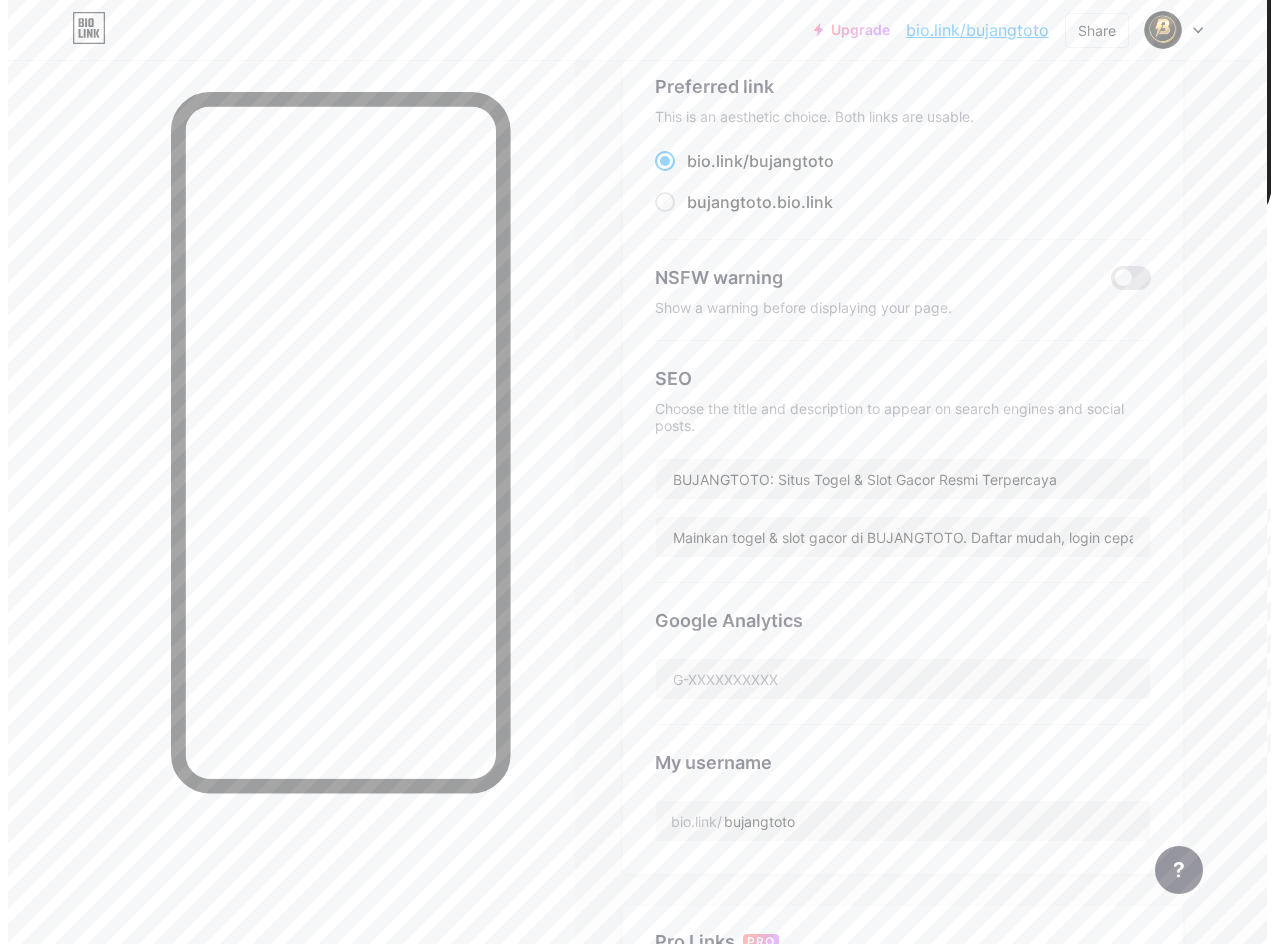 scroll, scrollTop: 0, scrollLeft: 0, axis: both 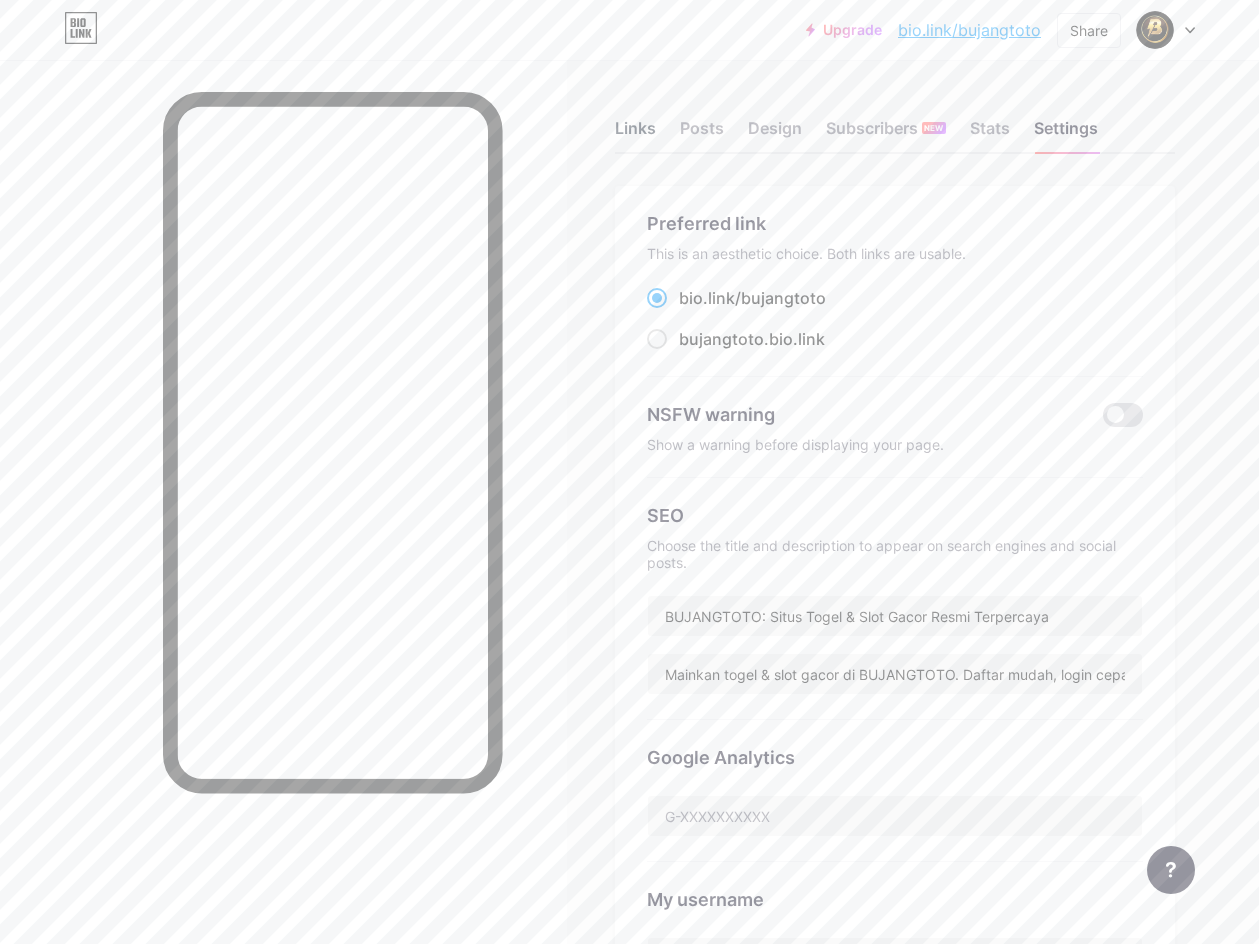 click on "Links" at bounding box center (635, 134) 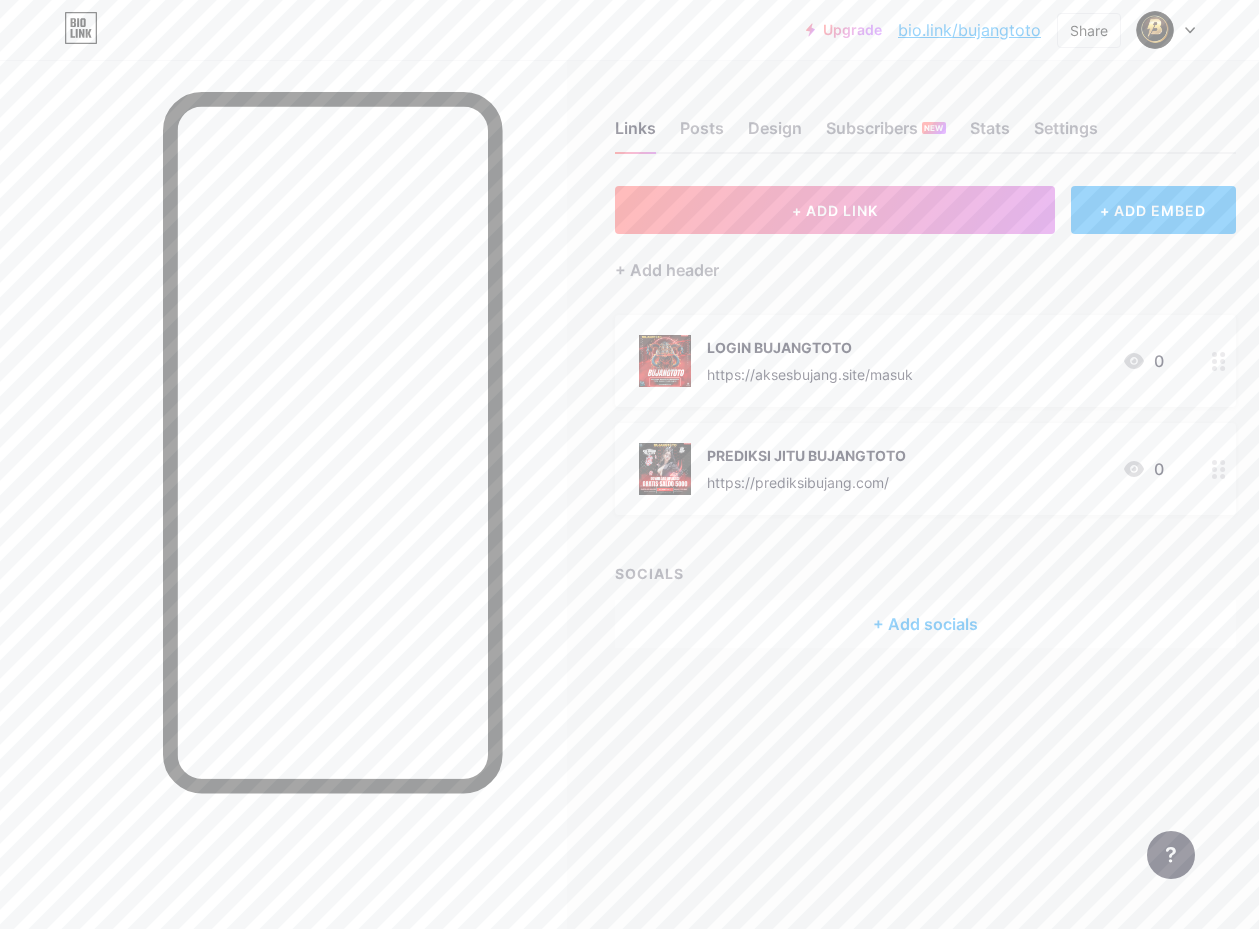 click on "+ ADD EMBED" at bounding box center (1153, 210) 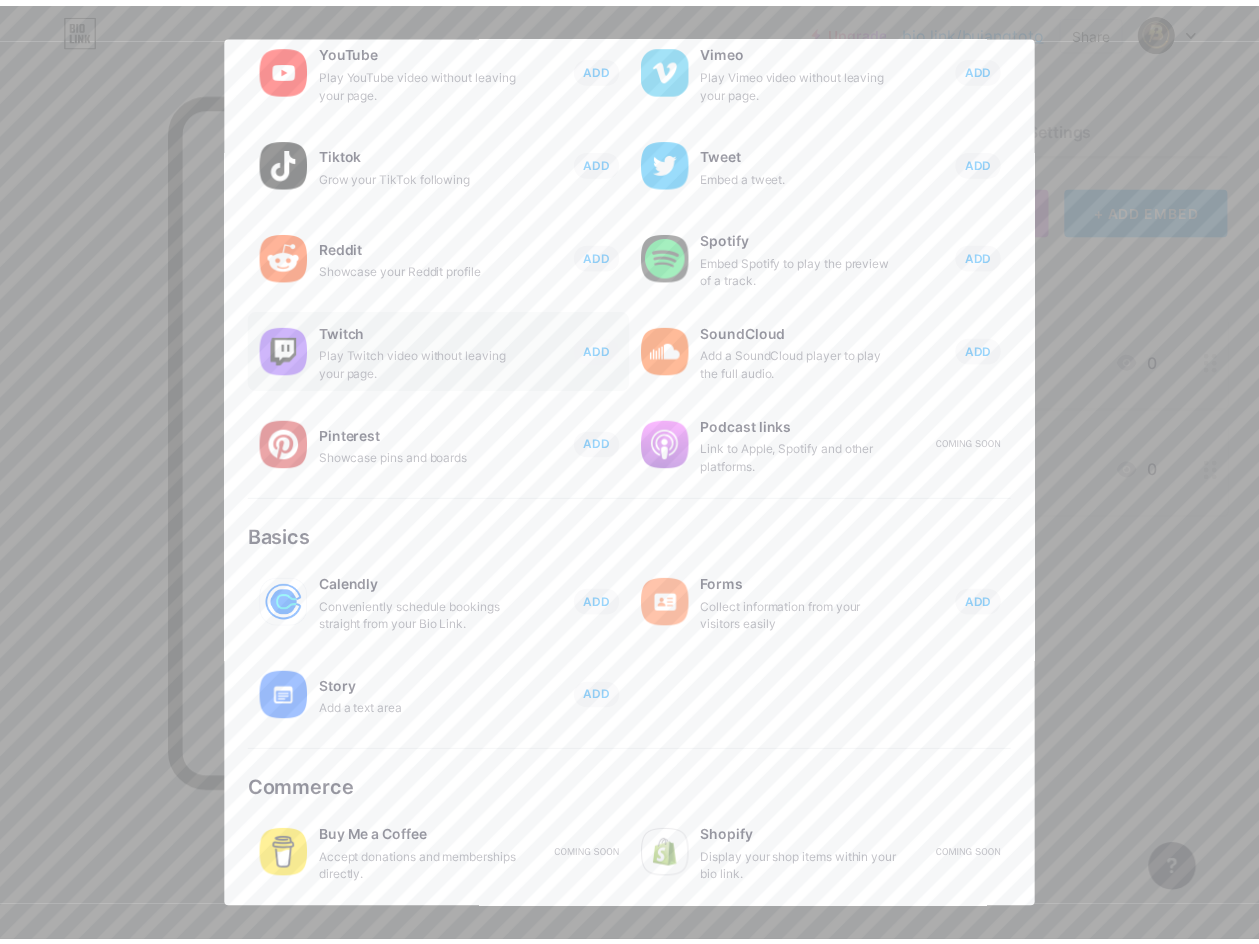 scroll, scrollTop: 0, scrollLeft: 0, axis: both 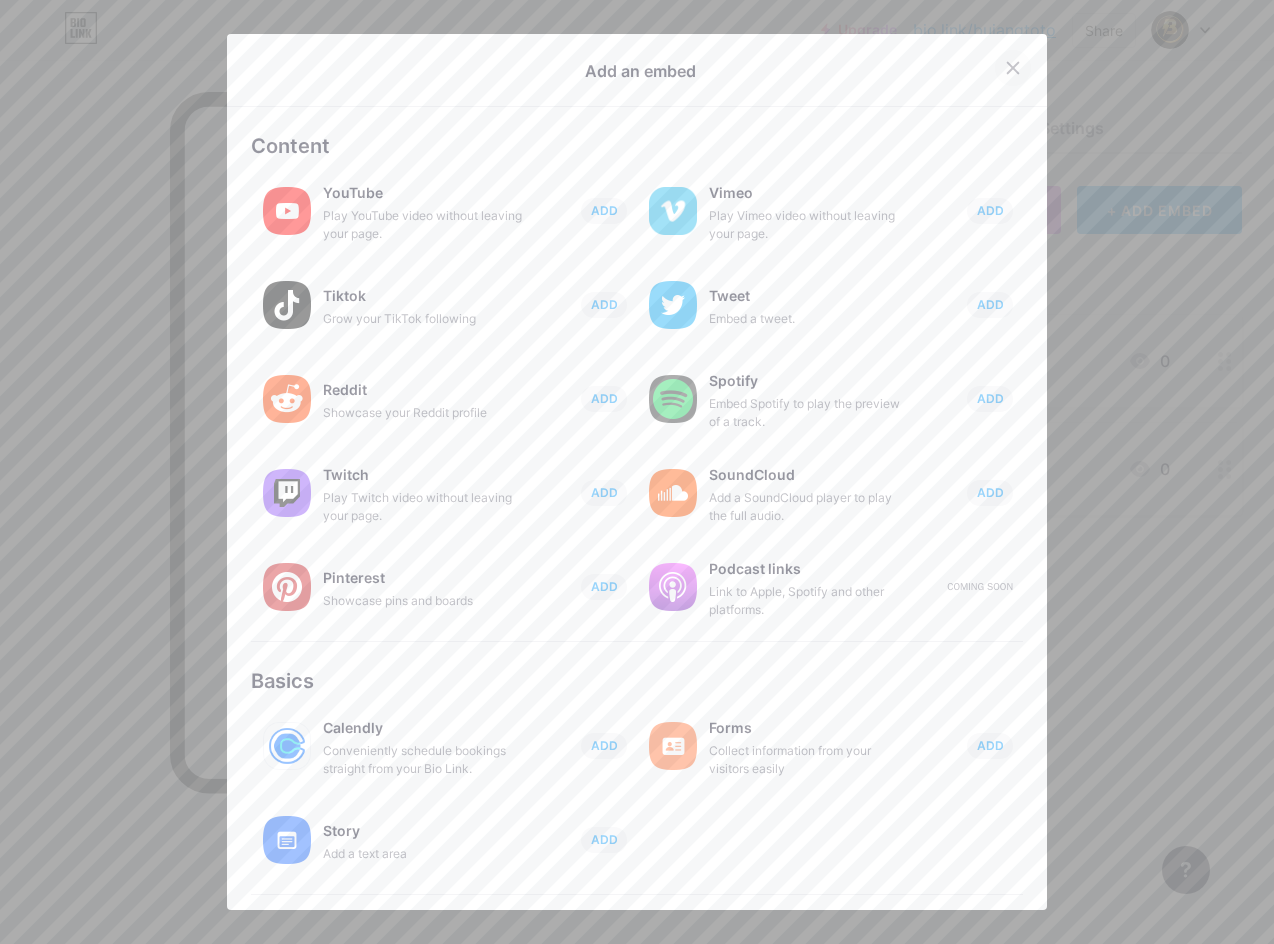 click 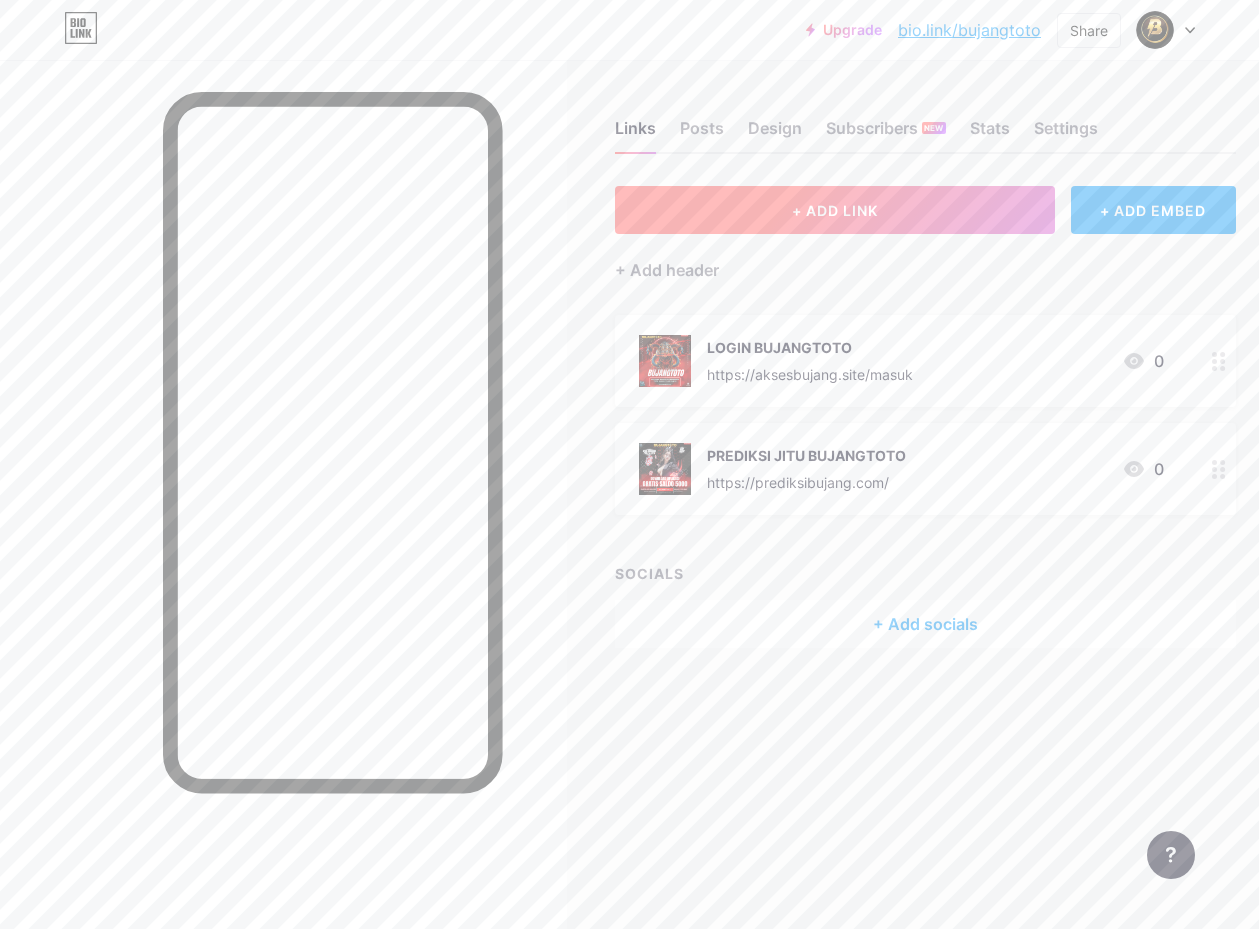 click on "+ ADD LINK" at bounding box center (835, 210) 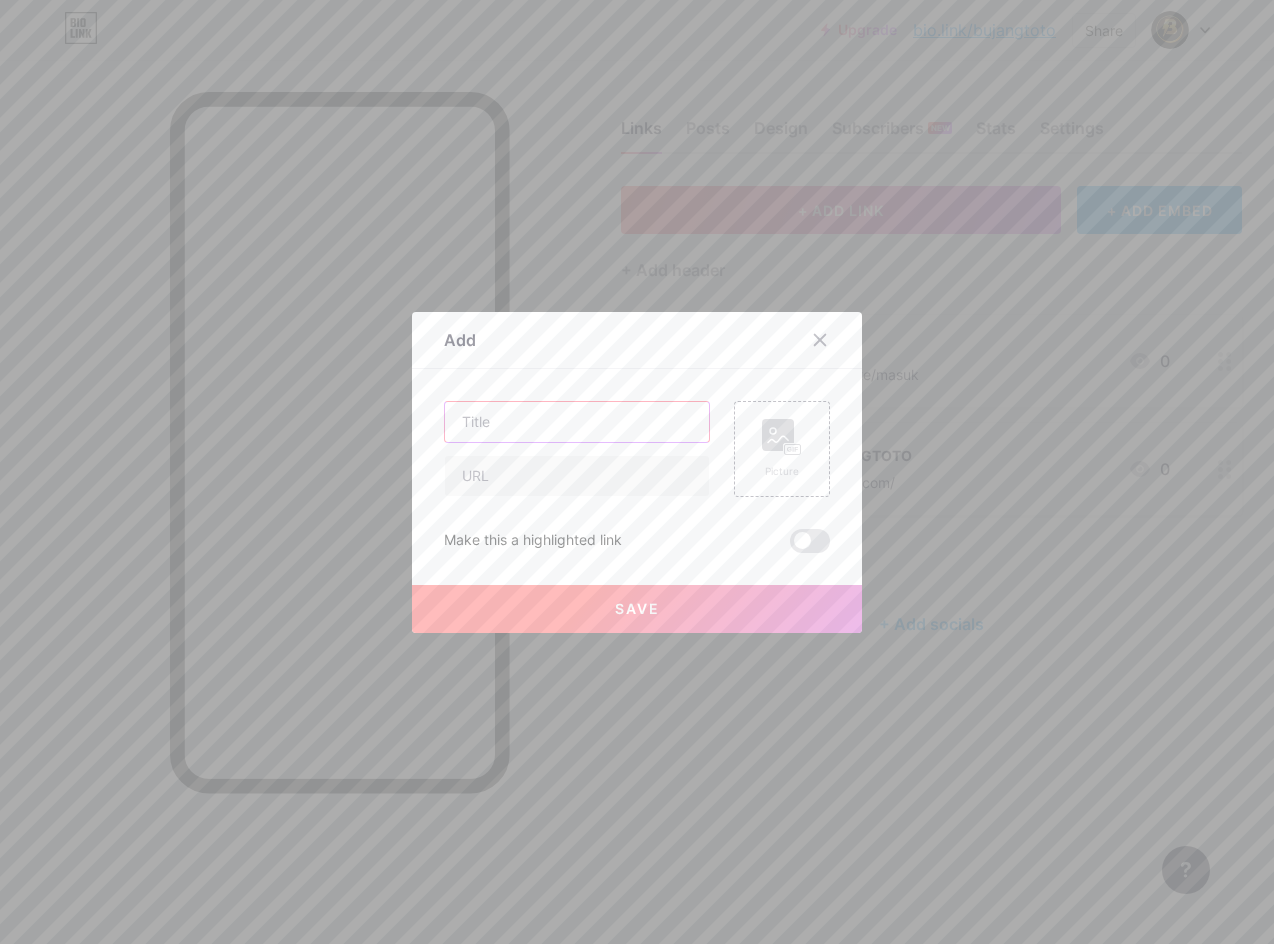 click at bounding box center [577, 422] 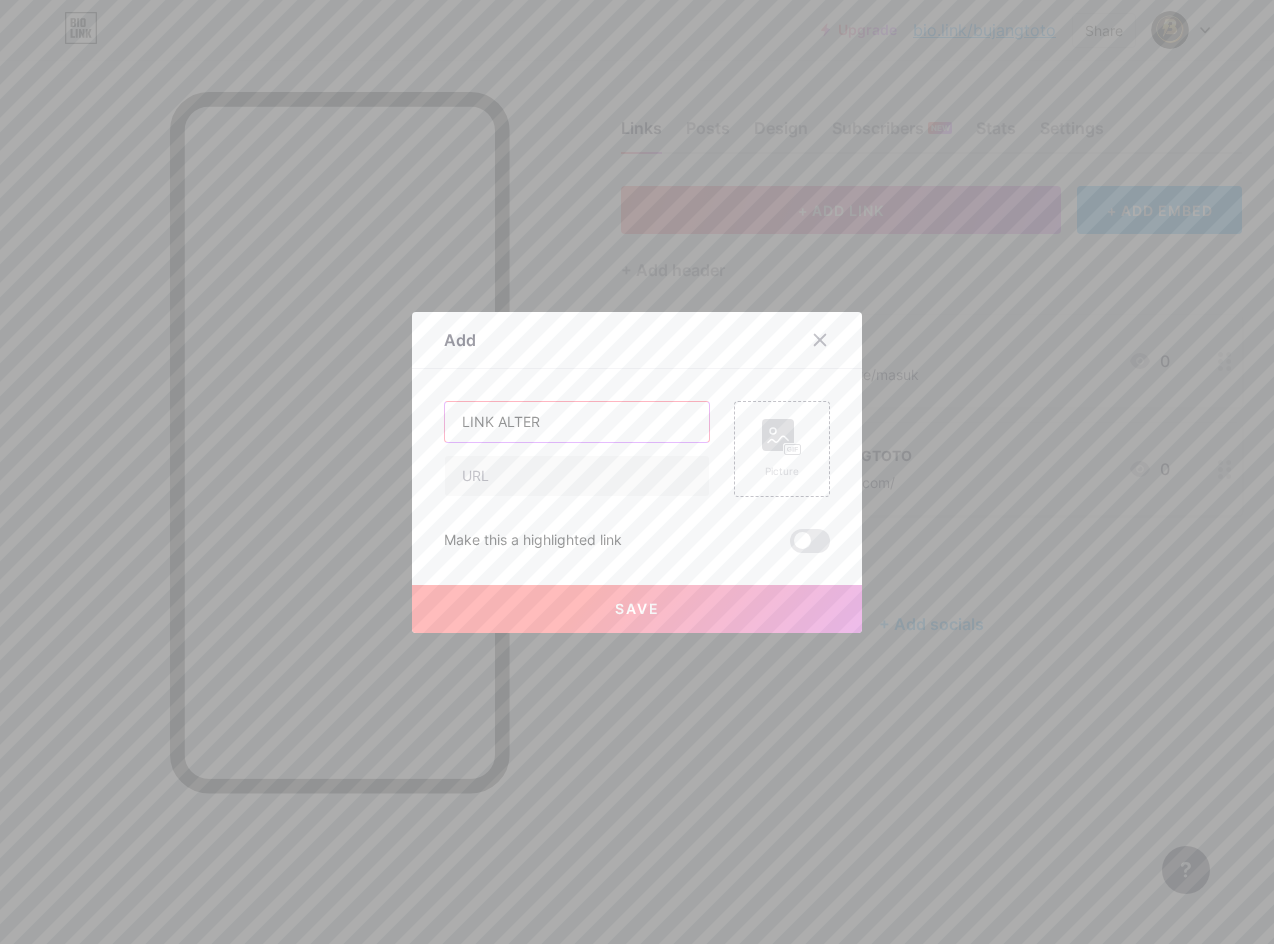 click on "LINK ALTER" at bounding box center [577, 422] 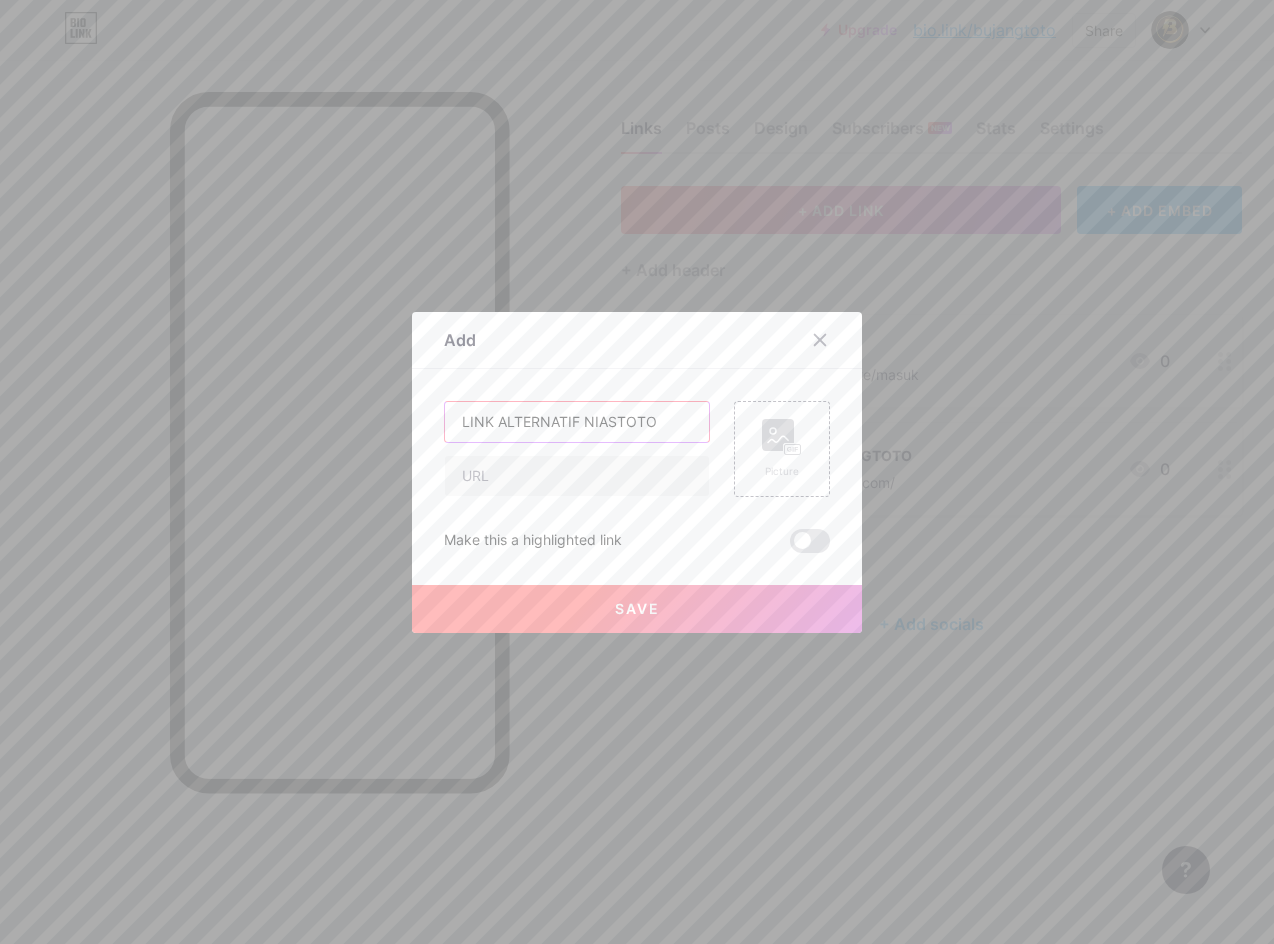 click on "LINK ALTERNATIF NIASTOTO" at bounding box center [577, 422] 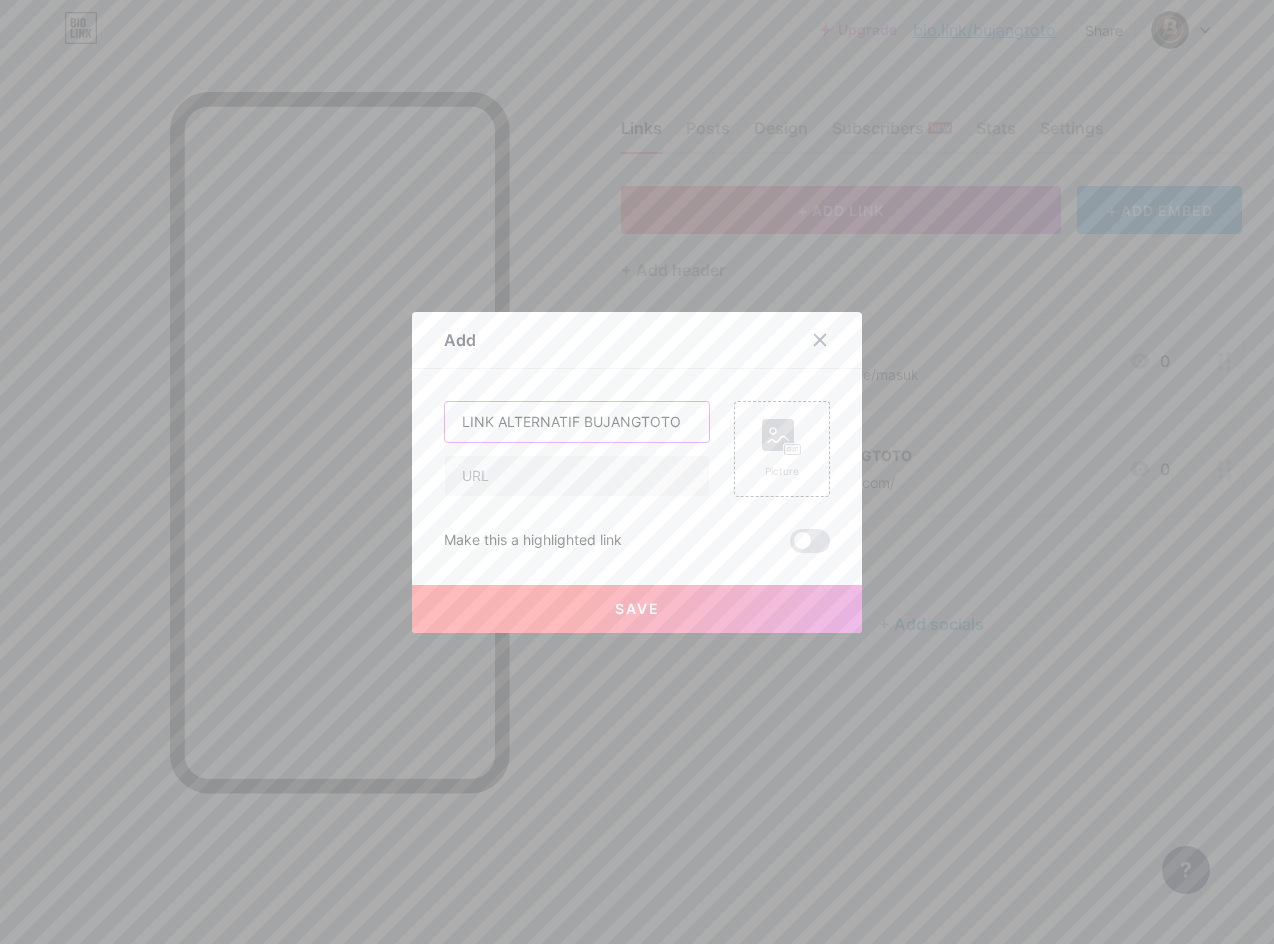 type on "LINK ALTERNATIF BUJANGTOTO" 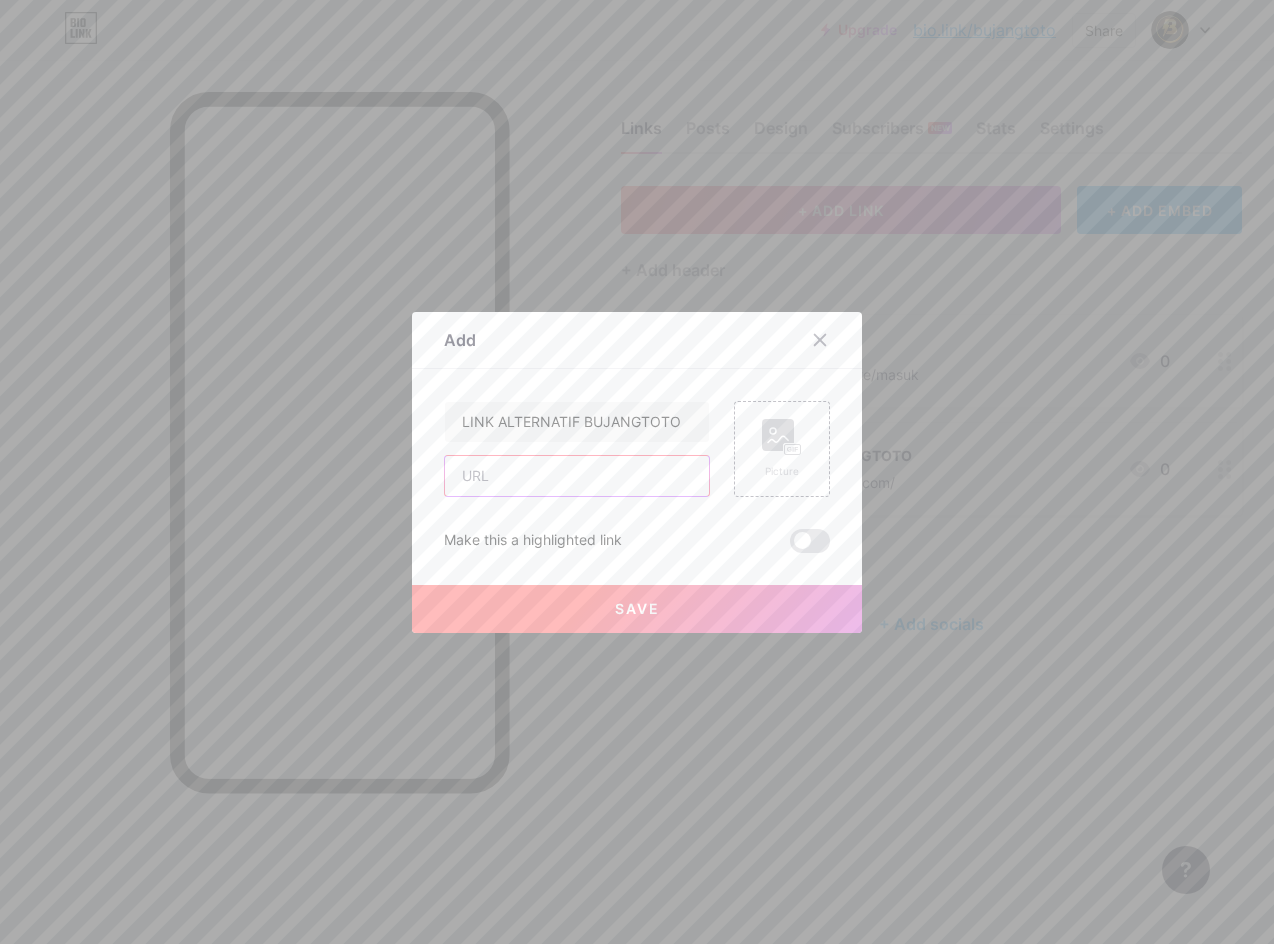 click at bounding box center [577, 476] 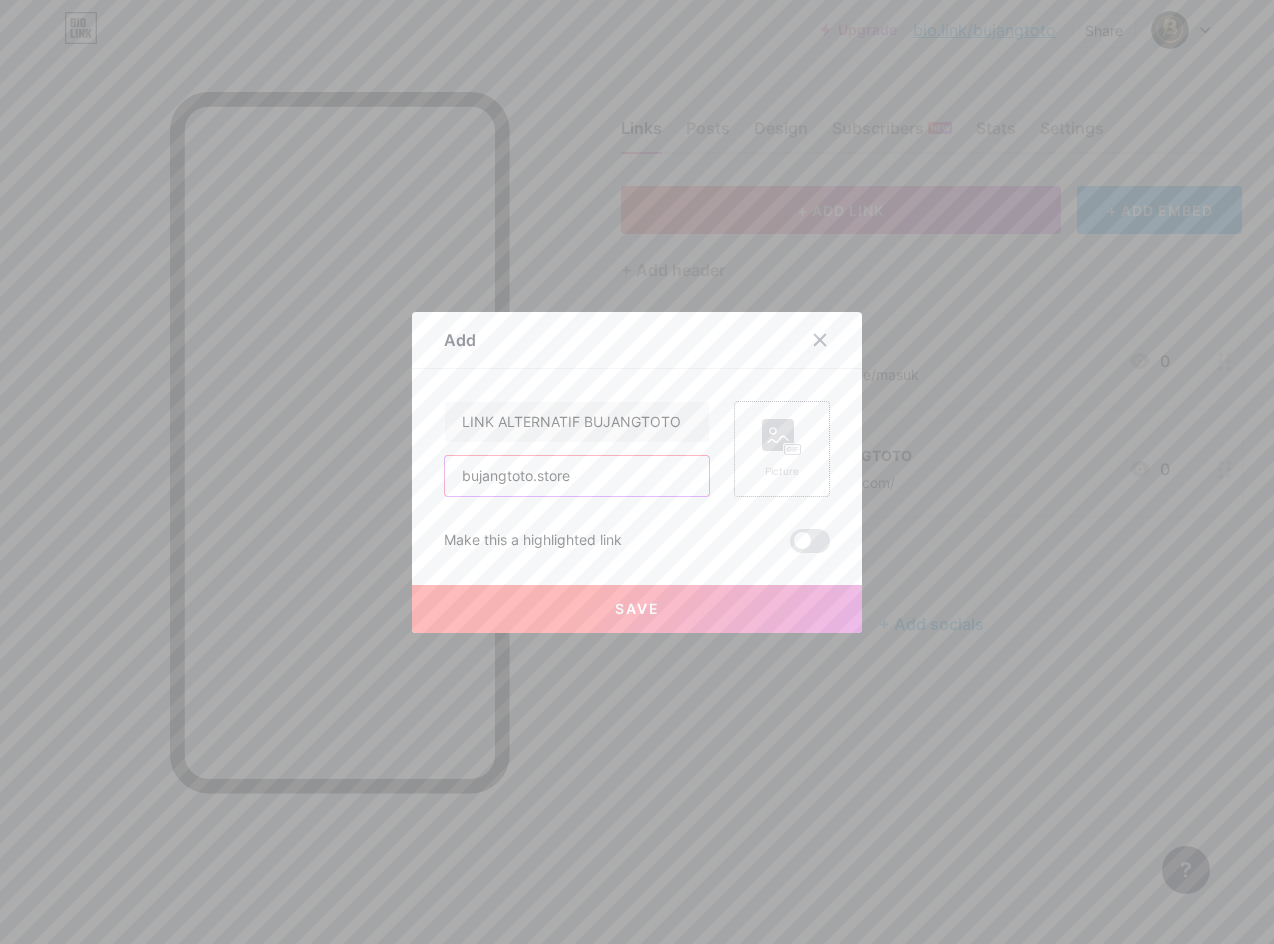 type on "bujangtoto.store" 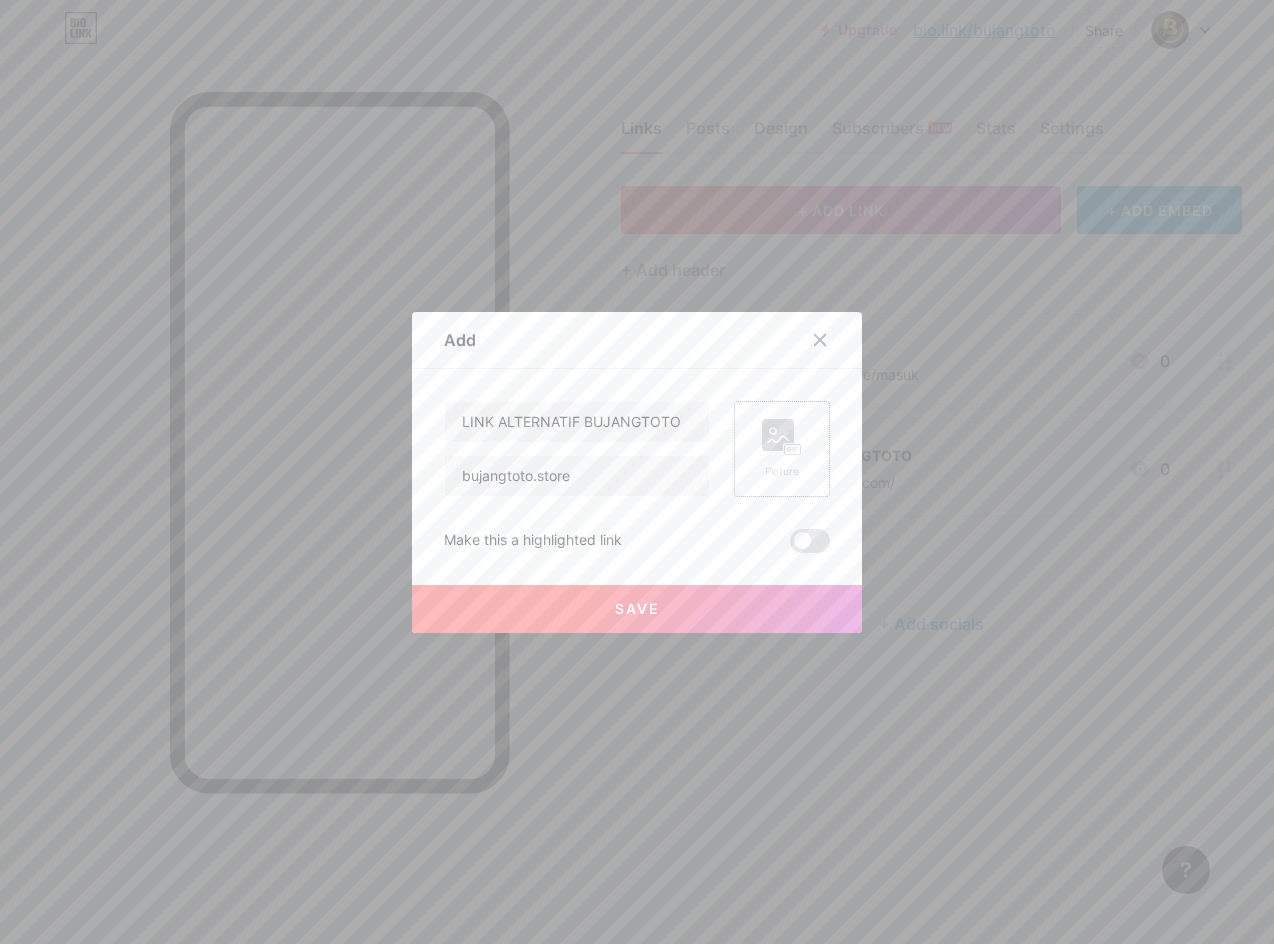 click 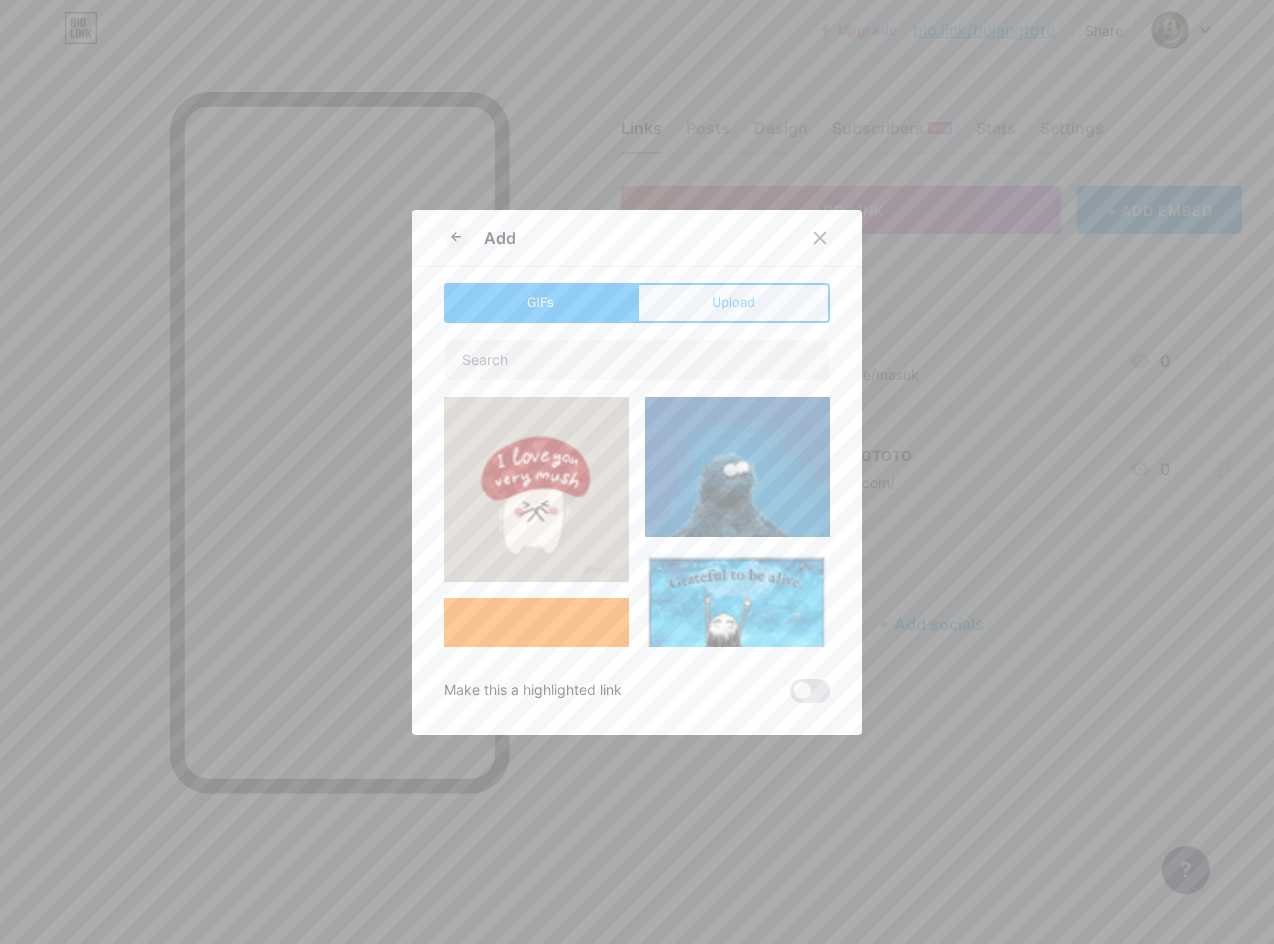 click on "Upload" at bounding box center [733, 302] 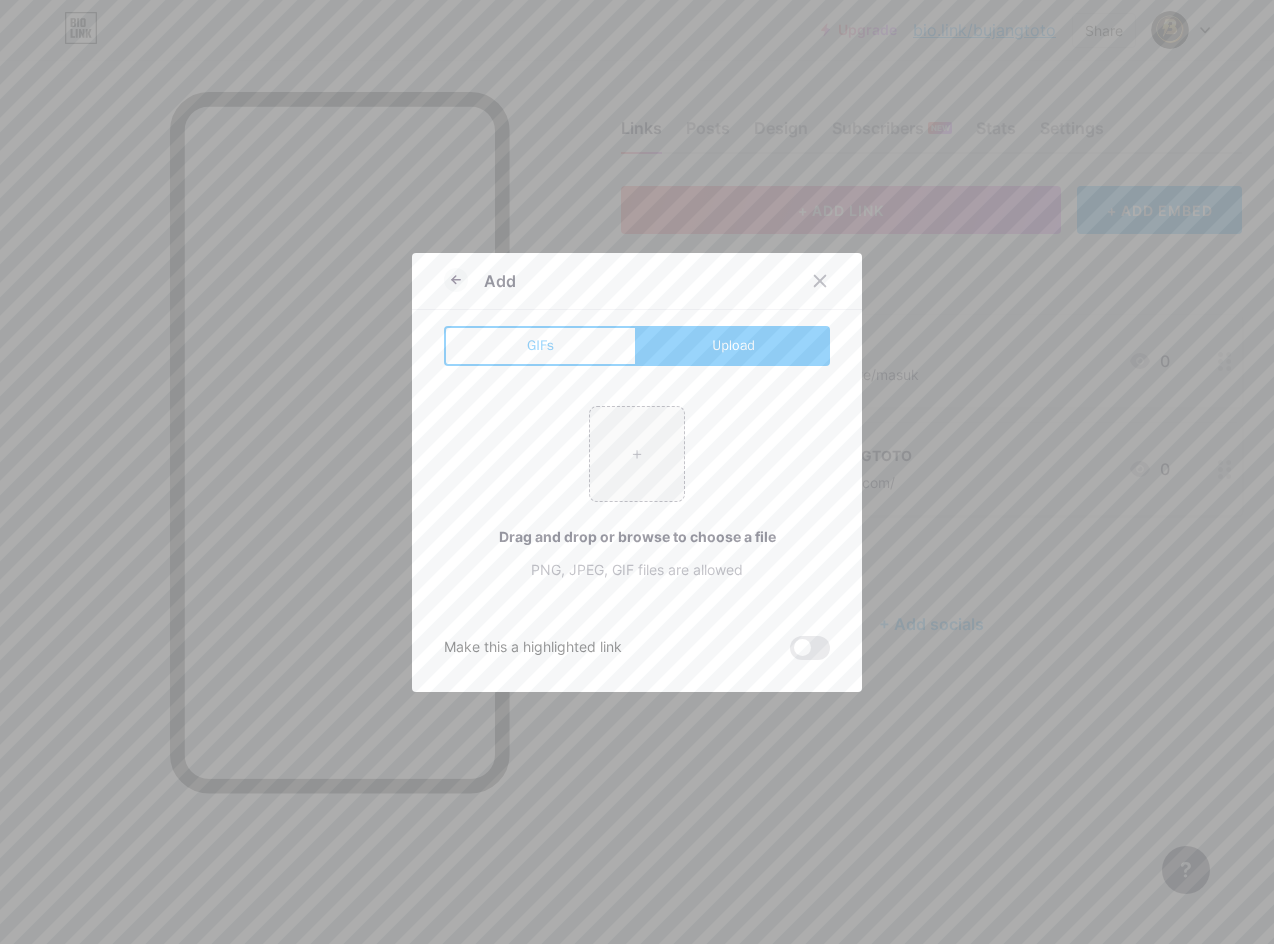 click on "Upload" at bounding box center (733, 345) 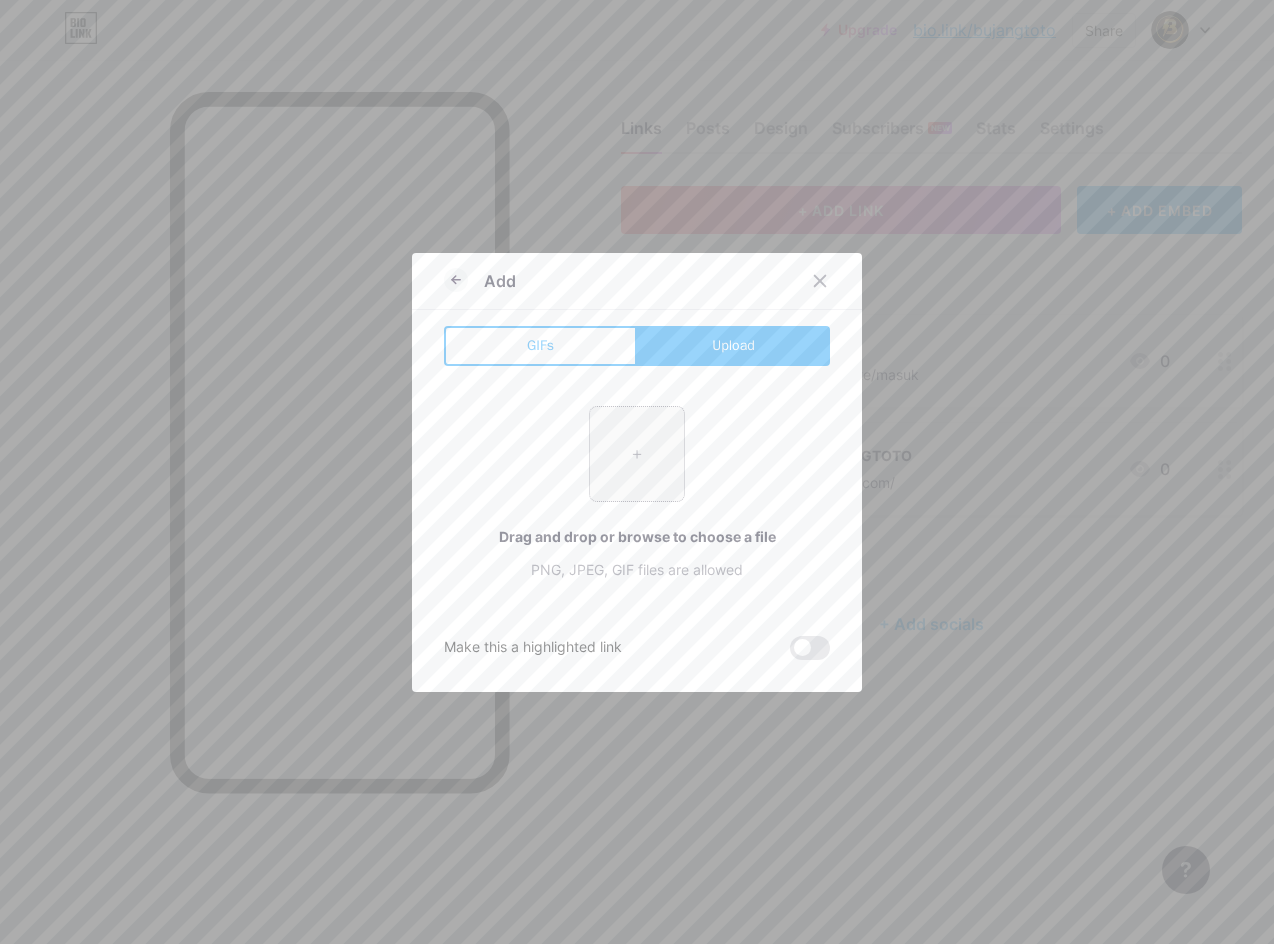 click at bounding box center (637, 454) 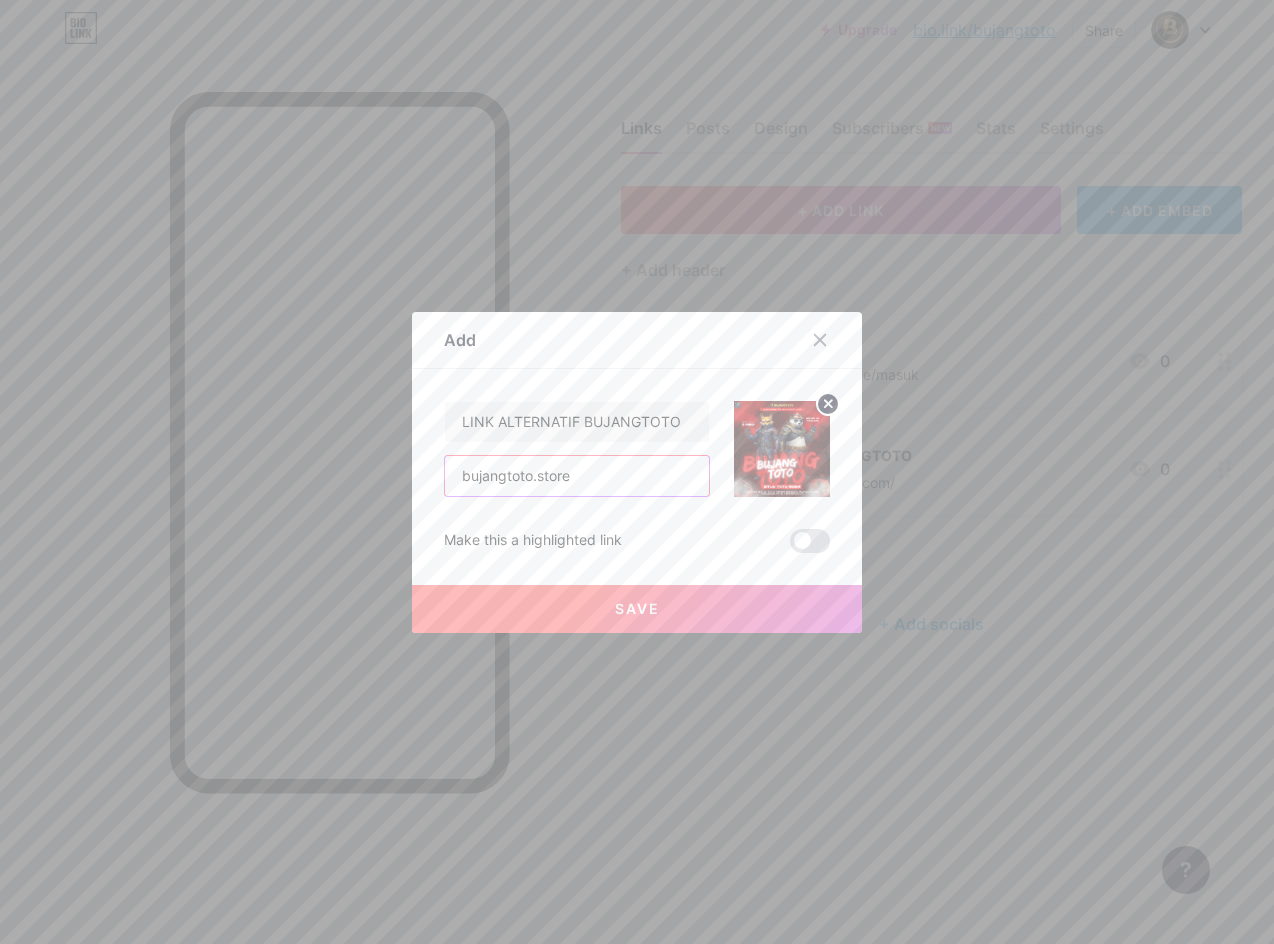 click on "bujangtoto.store" at bounding box center (577, 476) 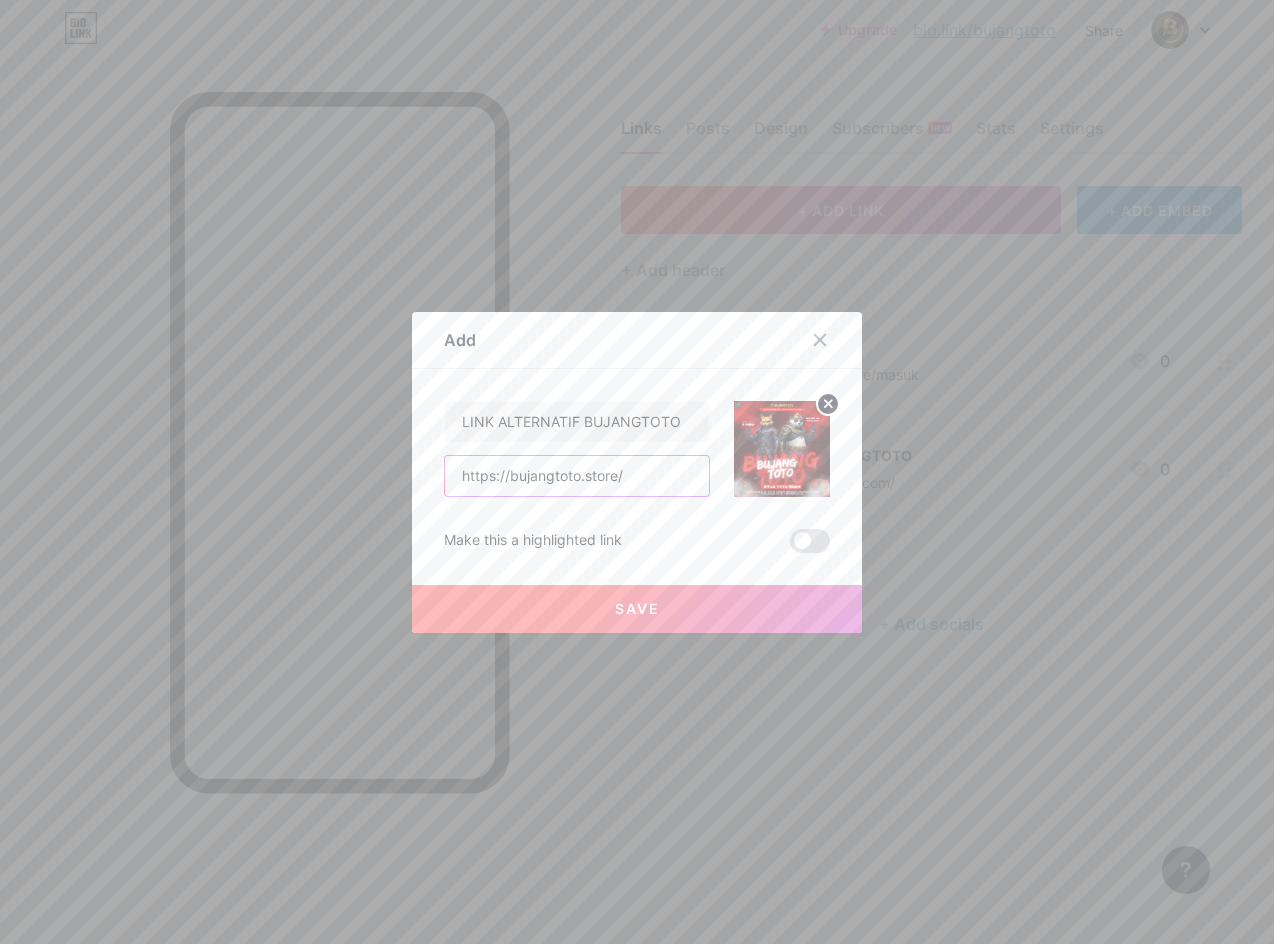 click on "https://bujangtoto.store/" at bounding box center [577, 476] 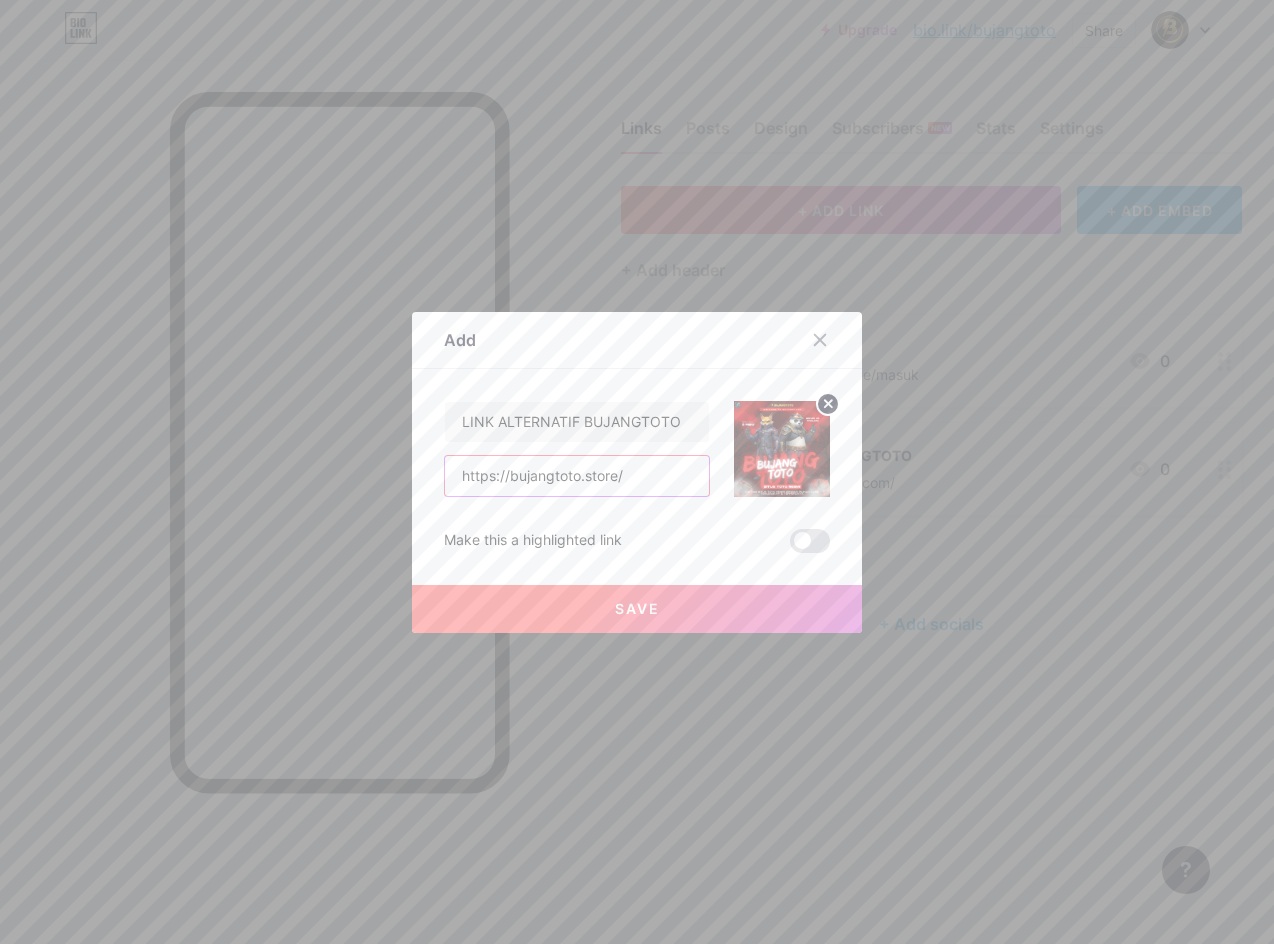 paste 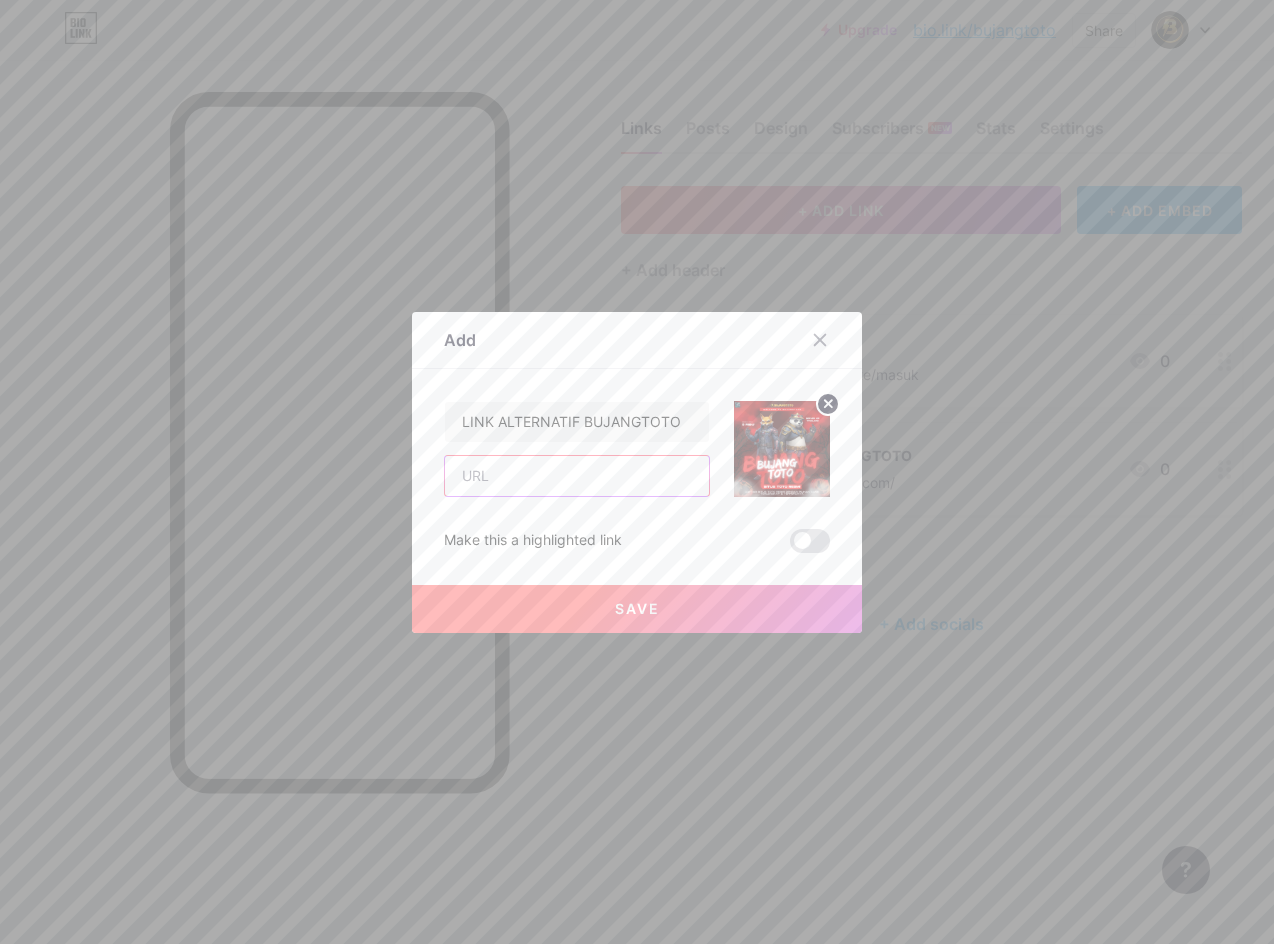 click on "LINK ALTERNATIF [BRAND]
Make this a highlighted link
Save" at bounding box center [637, 477] 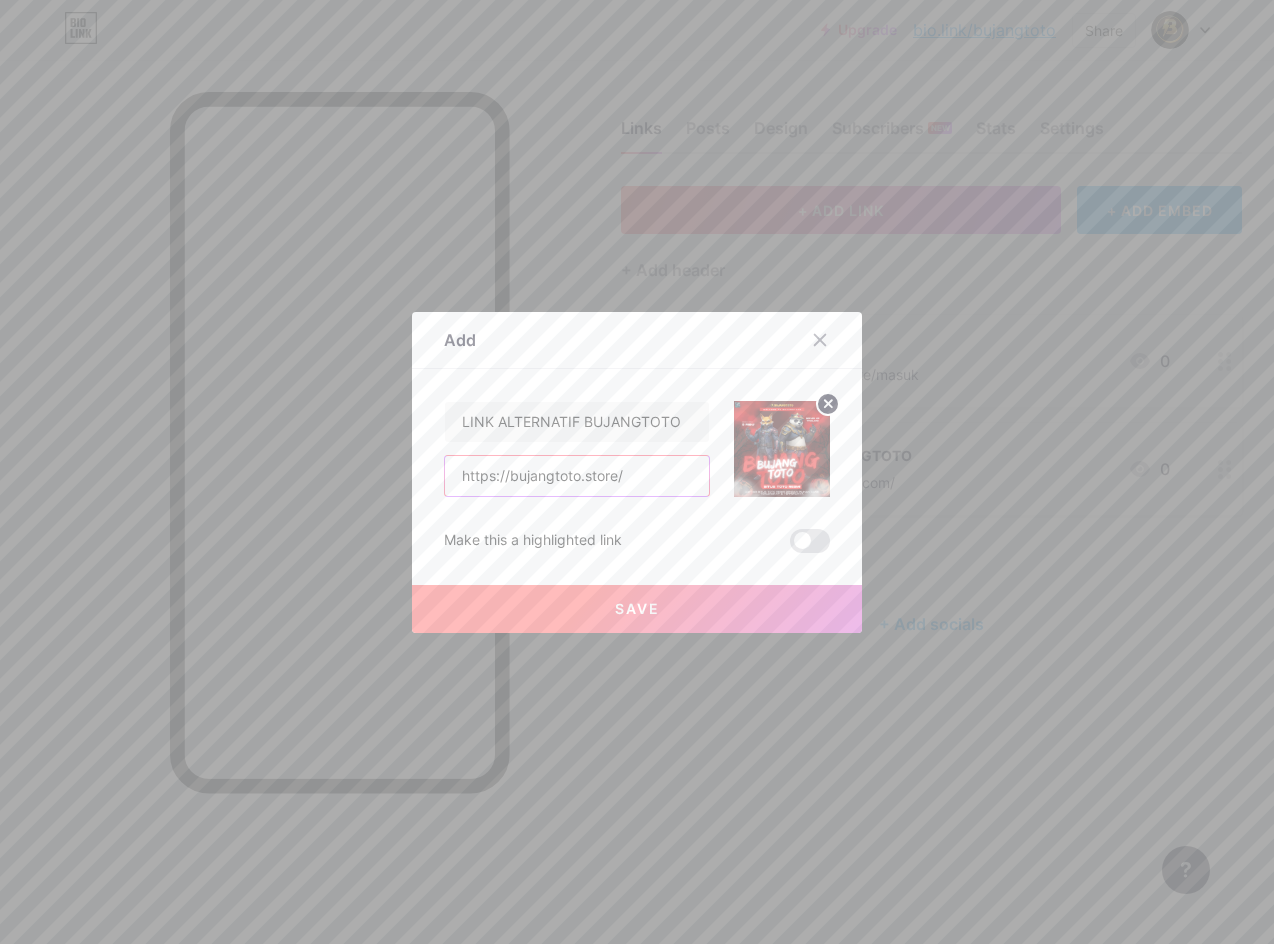 type on "https://bujangtoto.store/" 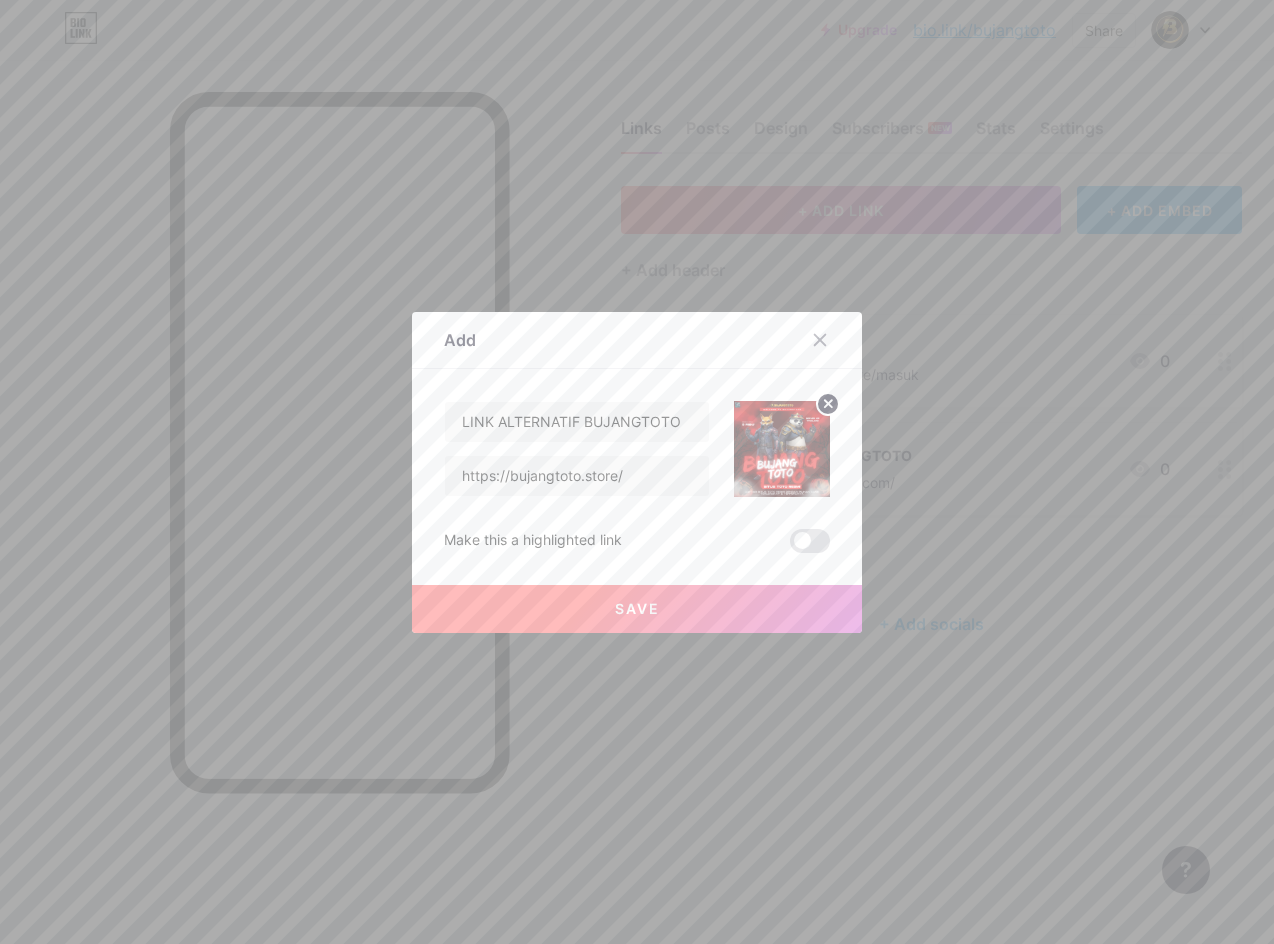 click on "Save" at bounding box center [637, 609] 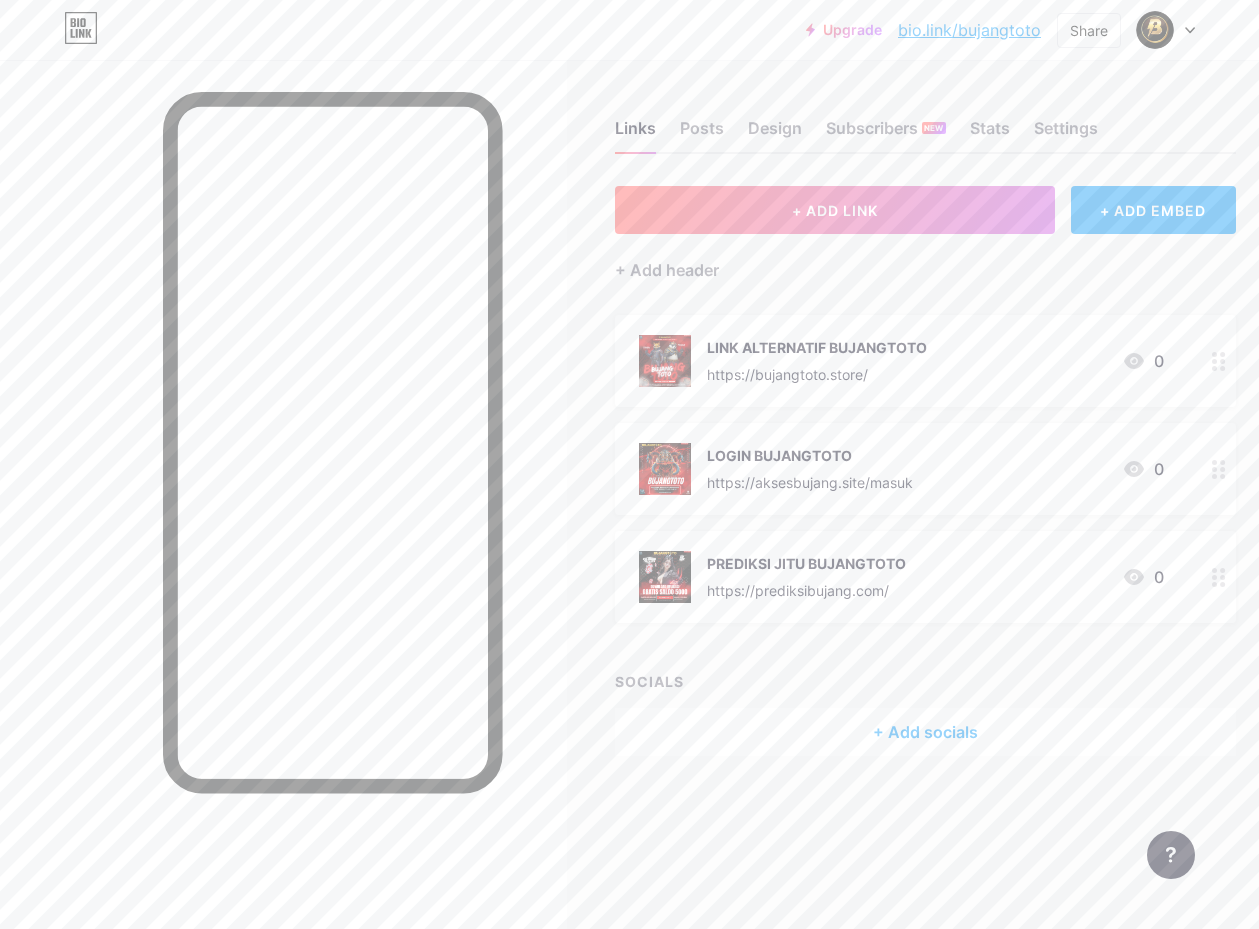 click at bounding box center [283, 524] 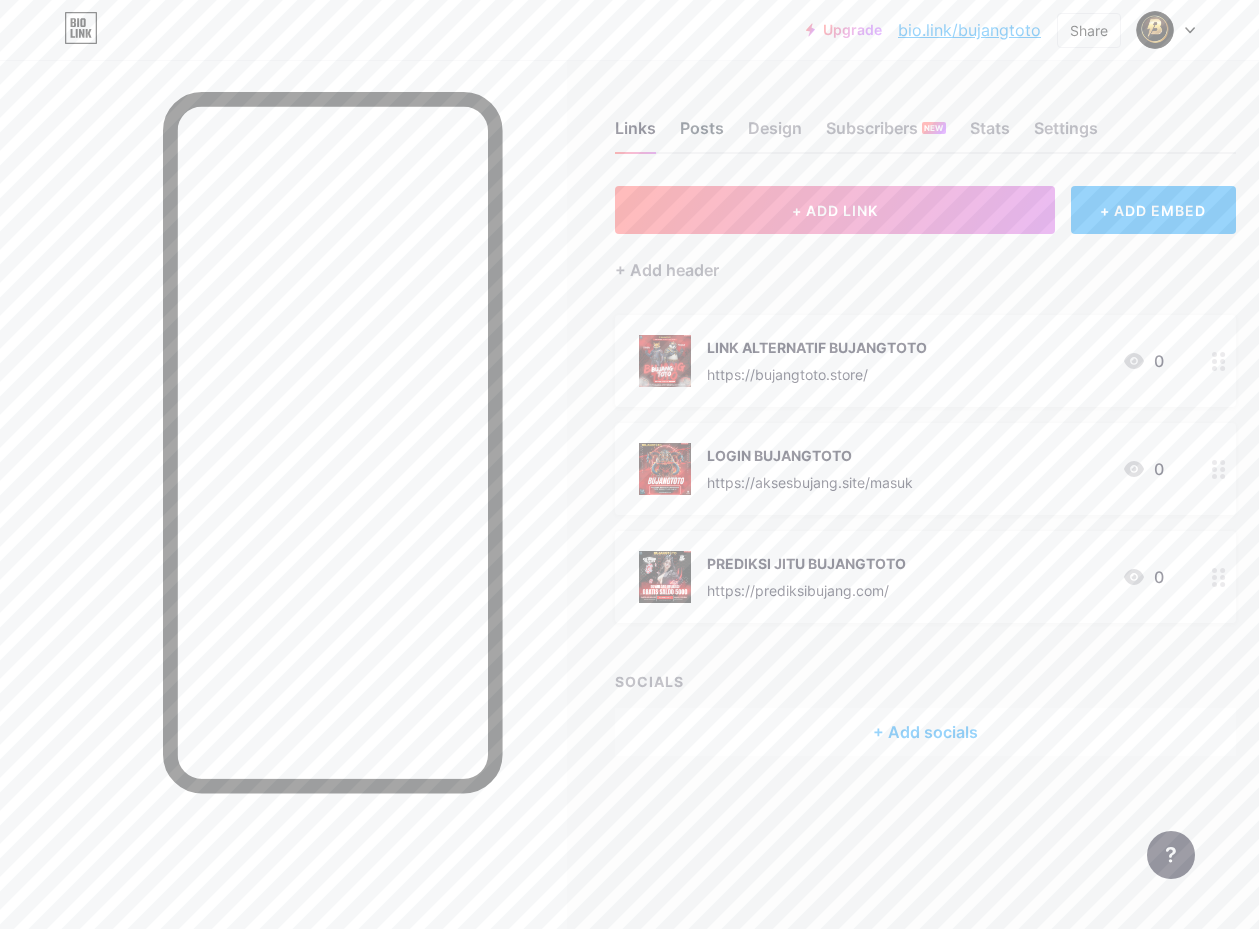 click on "Posts" at bounding box center [702, 134] 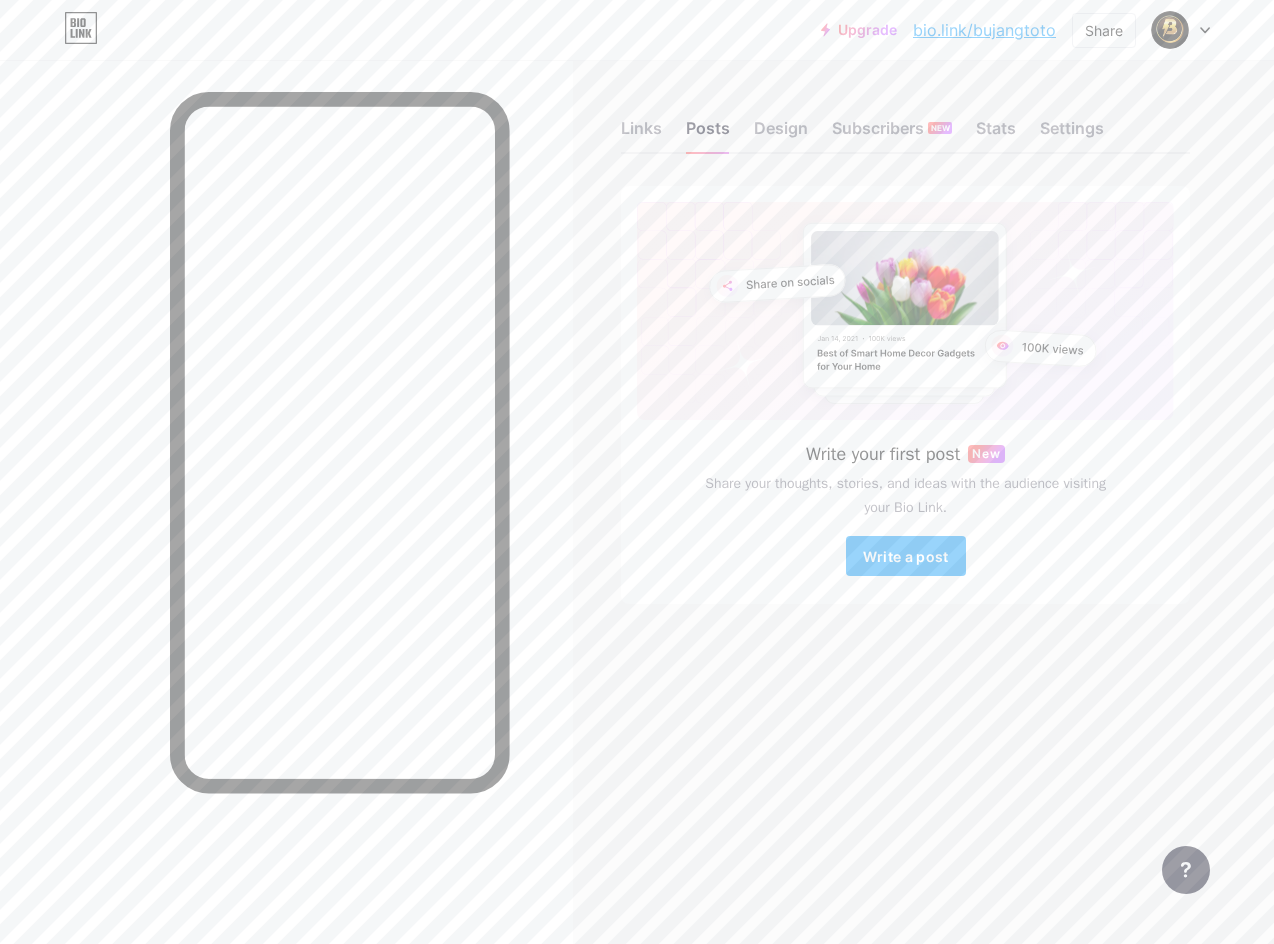 click at bounding box center [1181, 30] 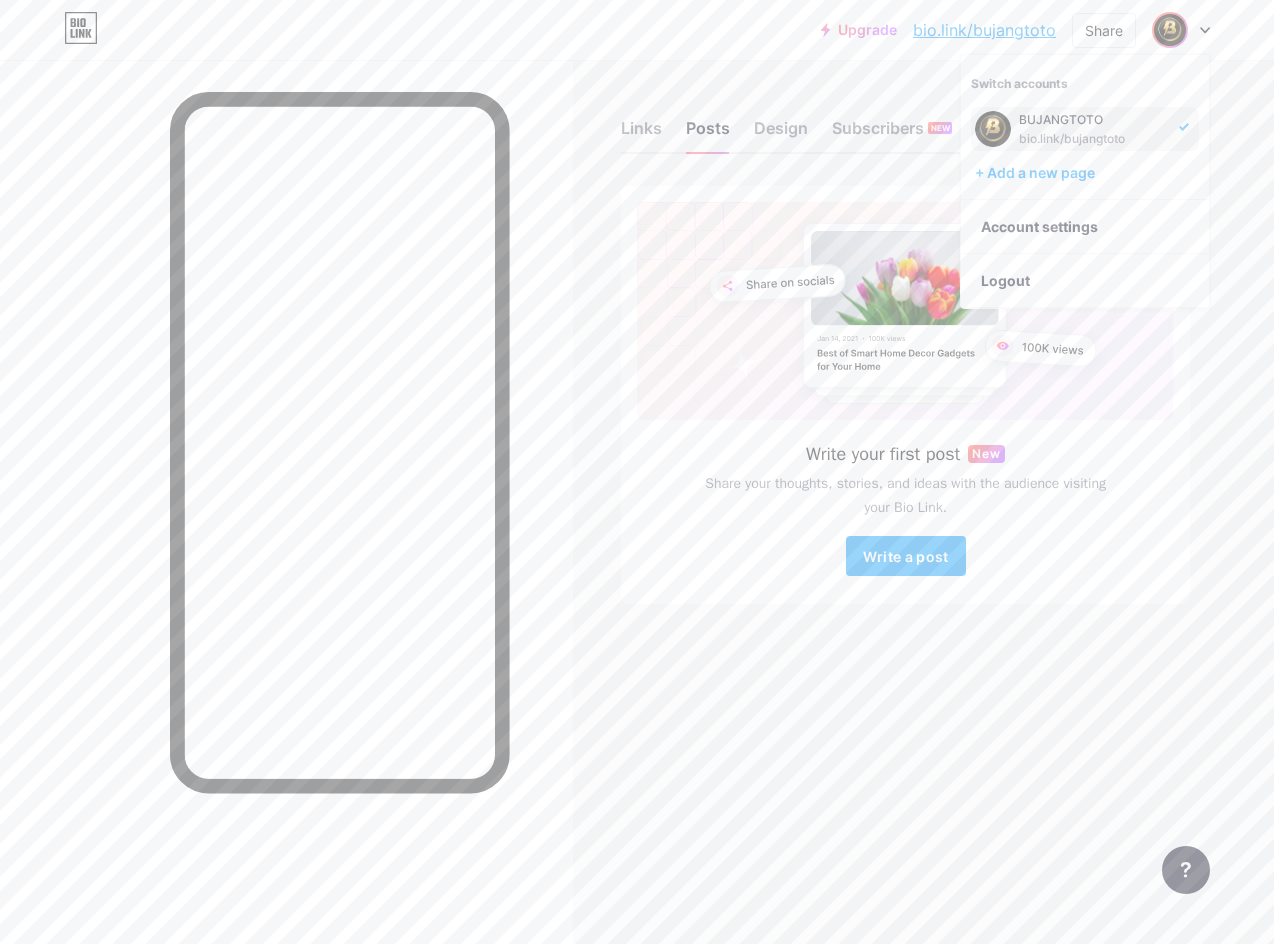 click on "Switch accounts" at bounding box center (1019, 83) 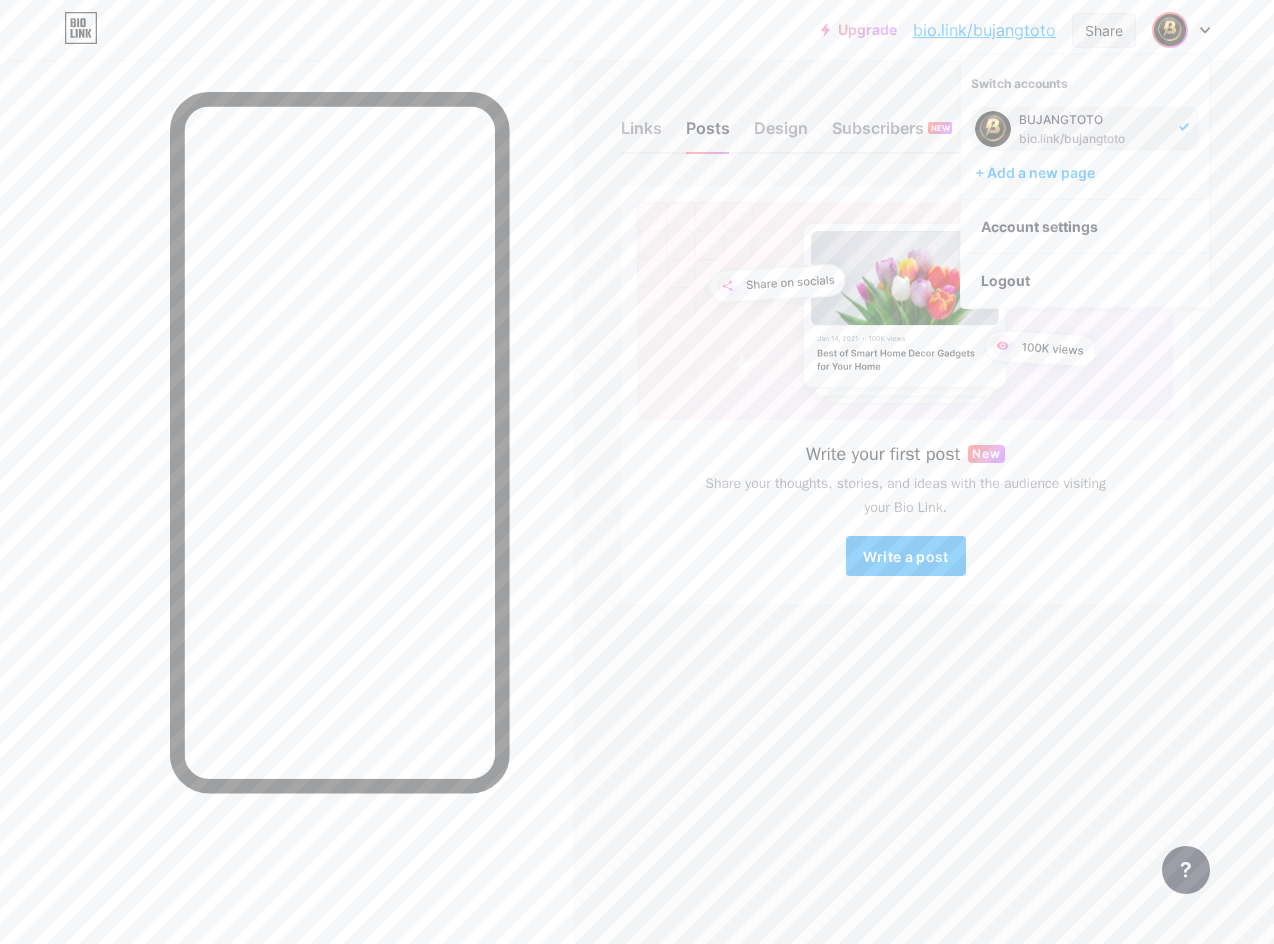 click on "Share" at bounding box center [1104, 30] 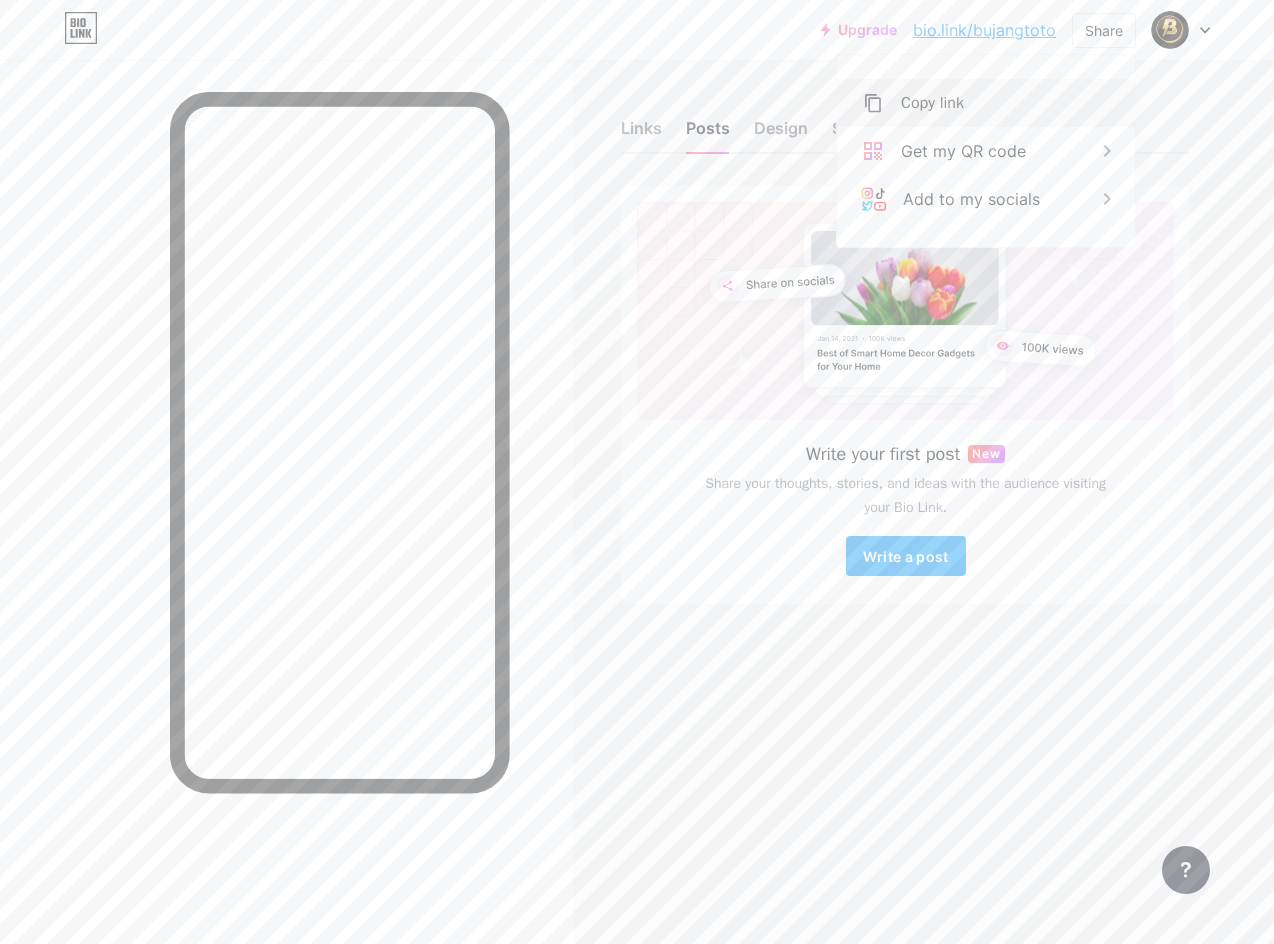 click on "Copy link" at bounding box center [986, 103] 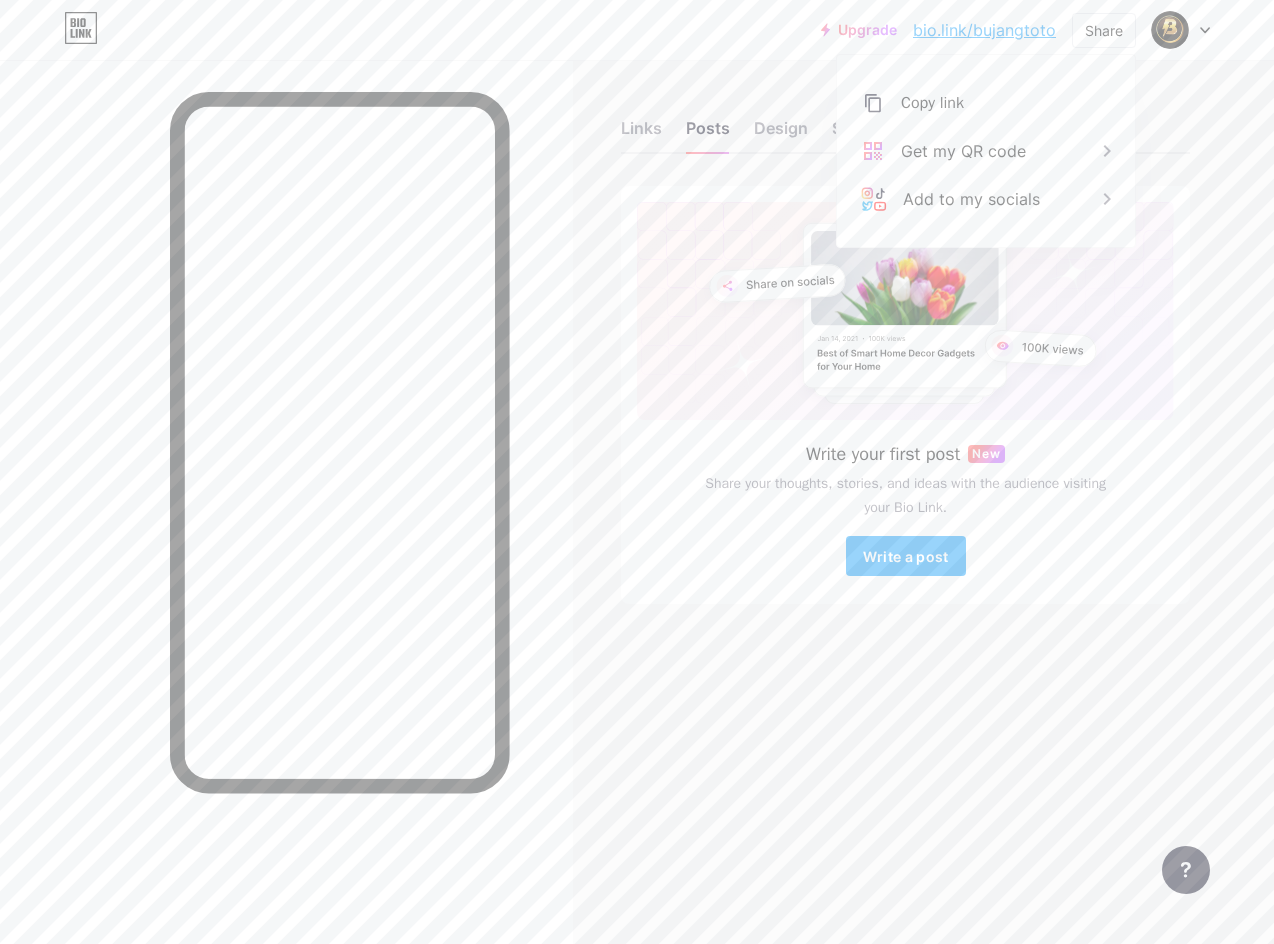 drag, startPoint x: 590, startPoint y: 44, endPoint x: 599, endPoint y: 55, distance: 14.21267 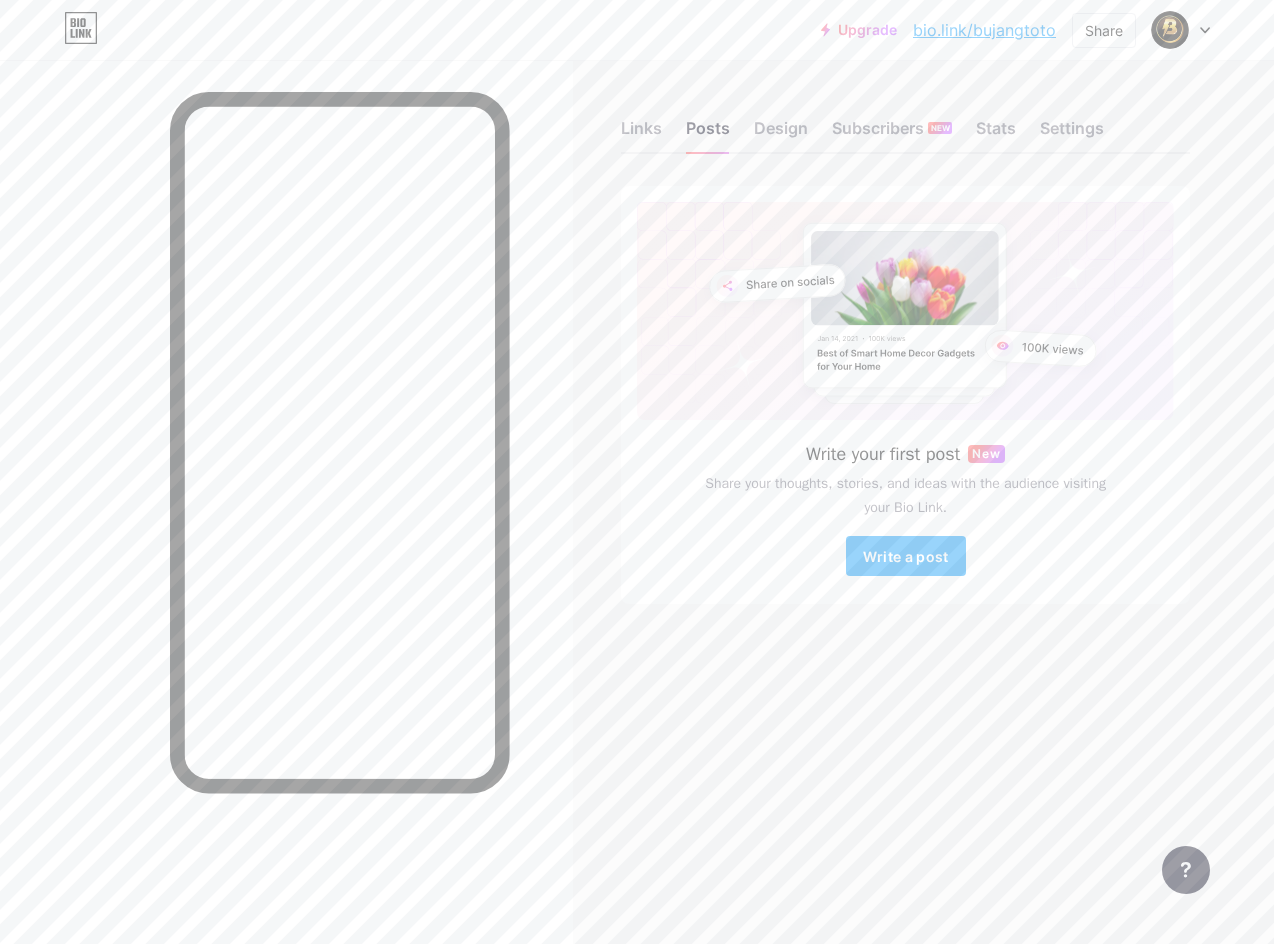 click on "Links
Posts
Design
Subscribers
NEW
Stats
Settings                                                                                                                                                                 Write your first post   New
Share your thoughts, stories, and ideas with the audience visiting your Bio Link.
Write a post                   Feature requests             Help center         Contact support" at bounding box center (637, 472) 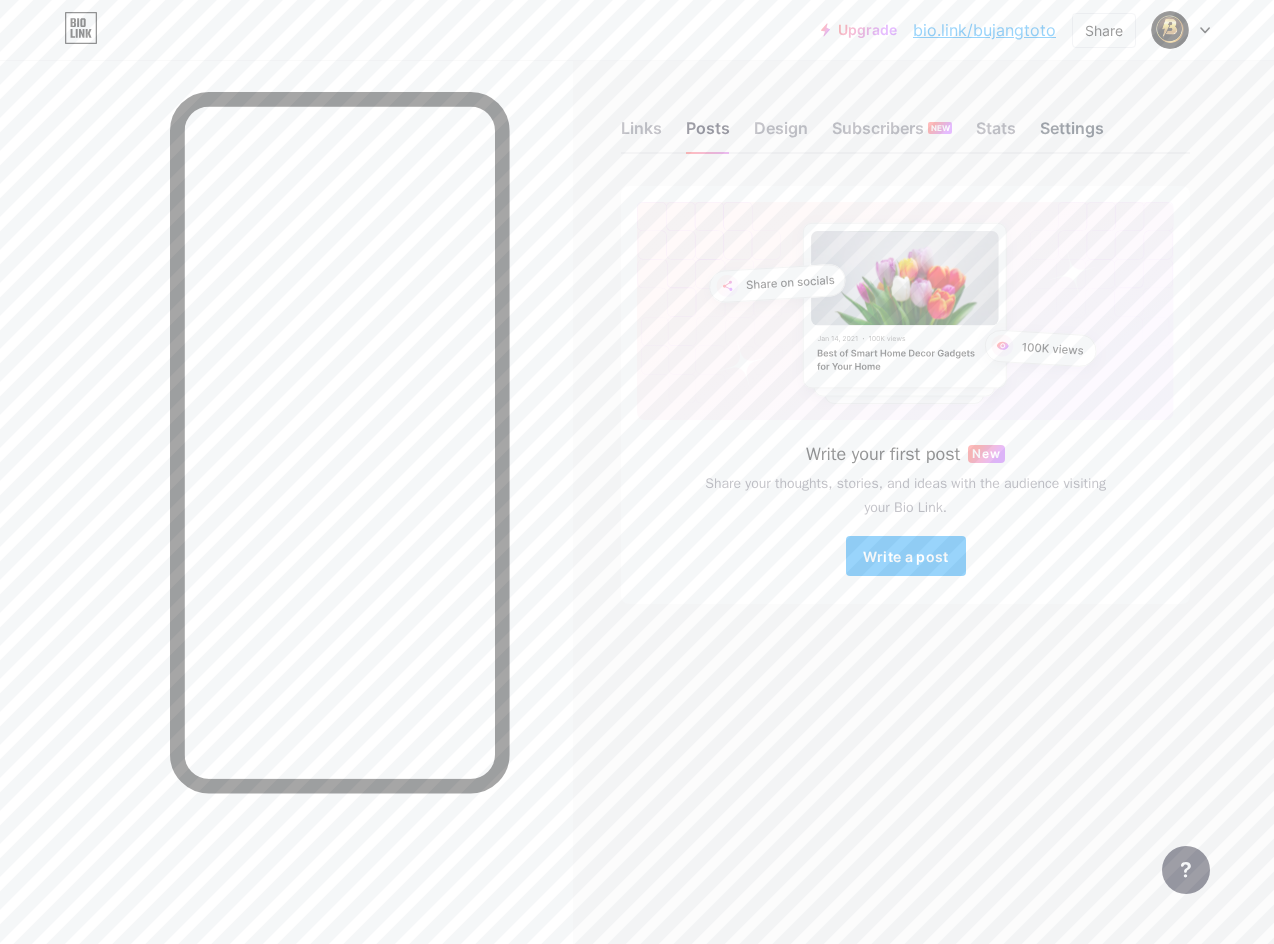 click on "Settings" at bounding box center [1072, 134] 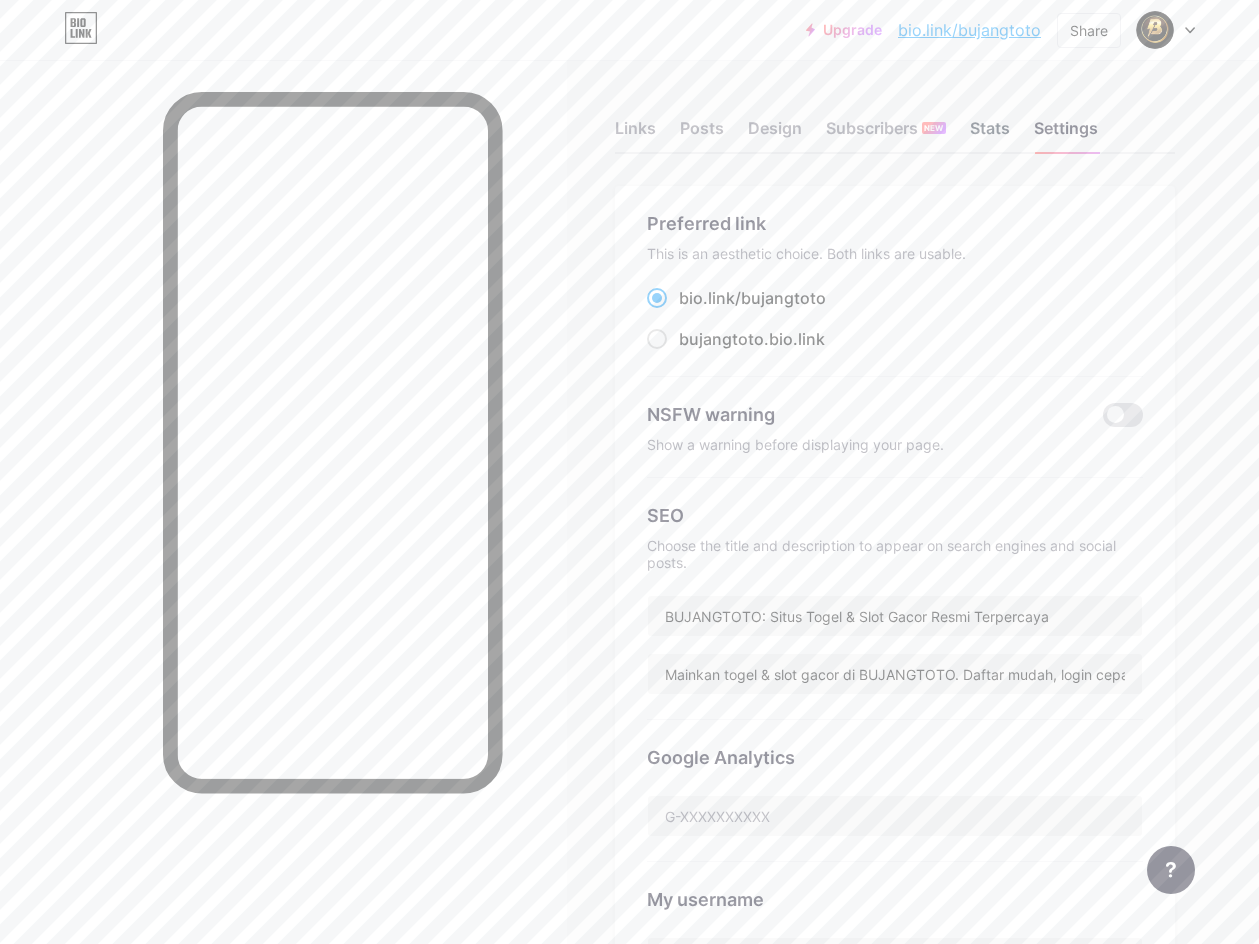 click on "Stats" at bounding box center (990, 134) 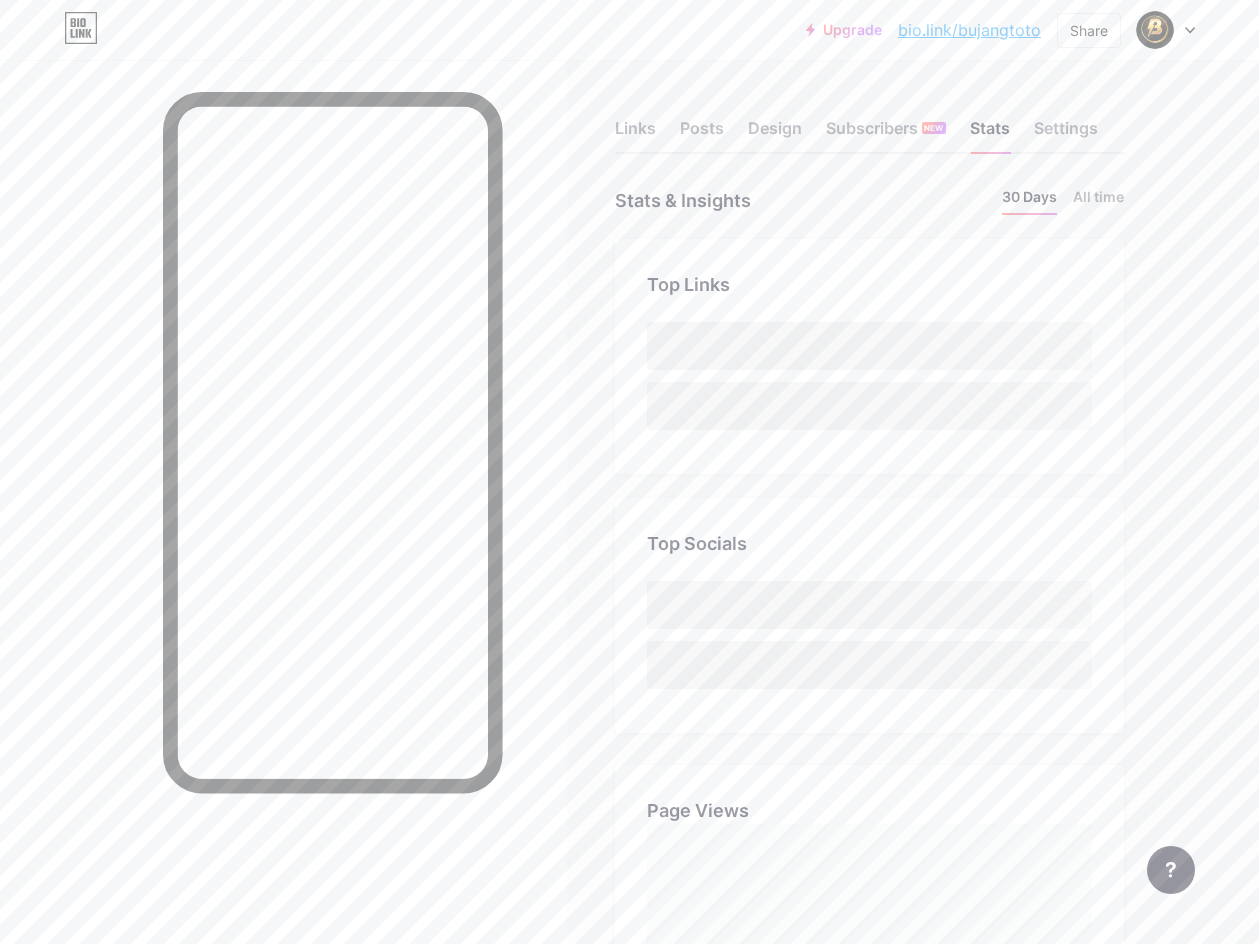 scroll, scrollTop: 999056, scrollLeft: 998741, axis: both 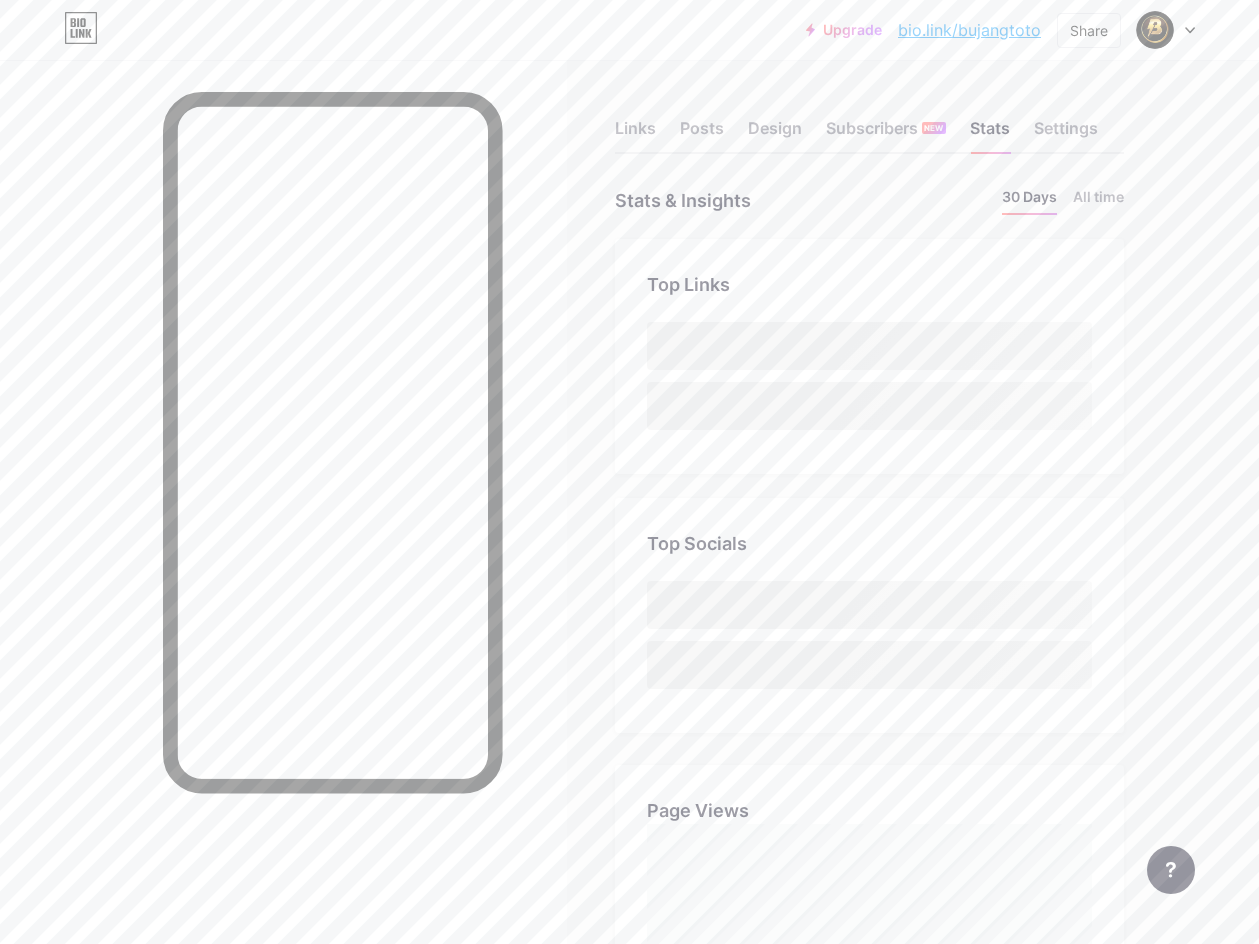 click at bounding box center [283, 532] 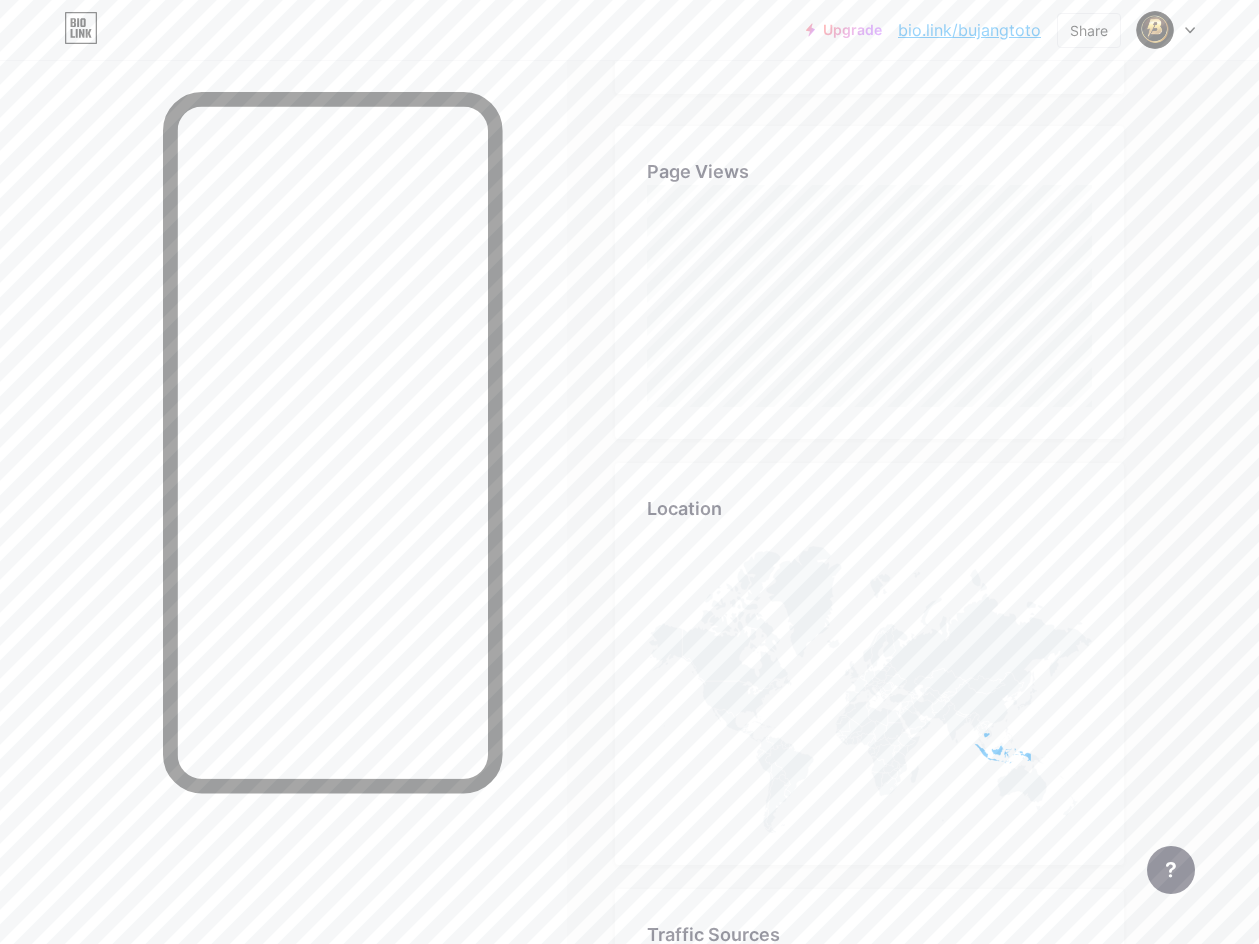 scroll, scrollTop: 0, scrollLeft: 0, axis: both 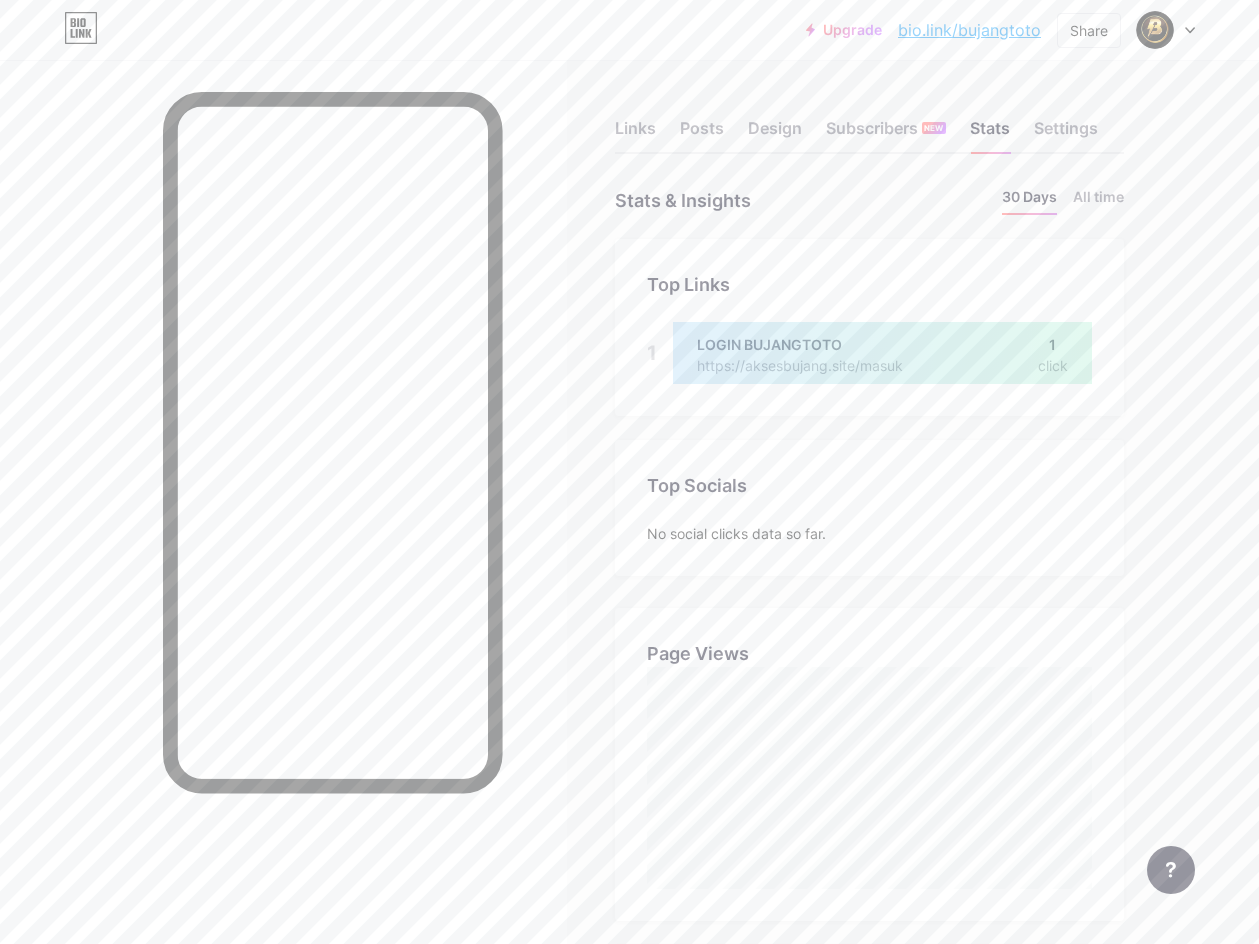 click on "Upgrade   bio.link/[USERNAME]   bio.link/[USERNAME]   Share               Switch accounts     [BRAND]   bio.link/[USERNAME]       + Add a new page        Account settings   Logout" at bounding box center (629, 30) 